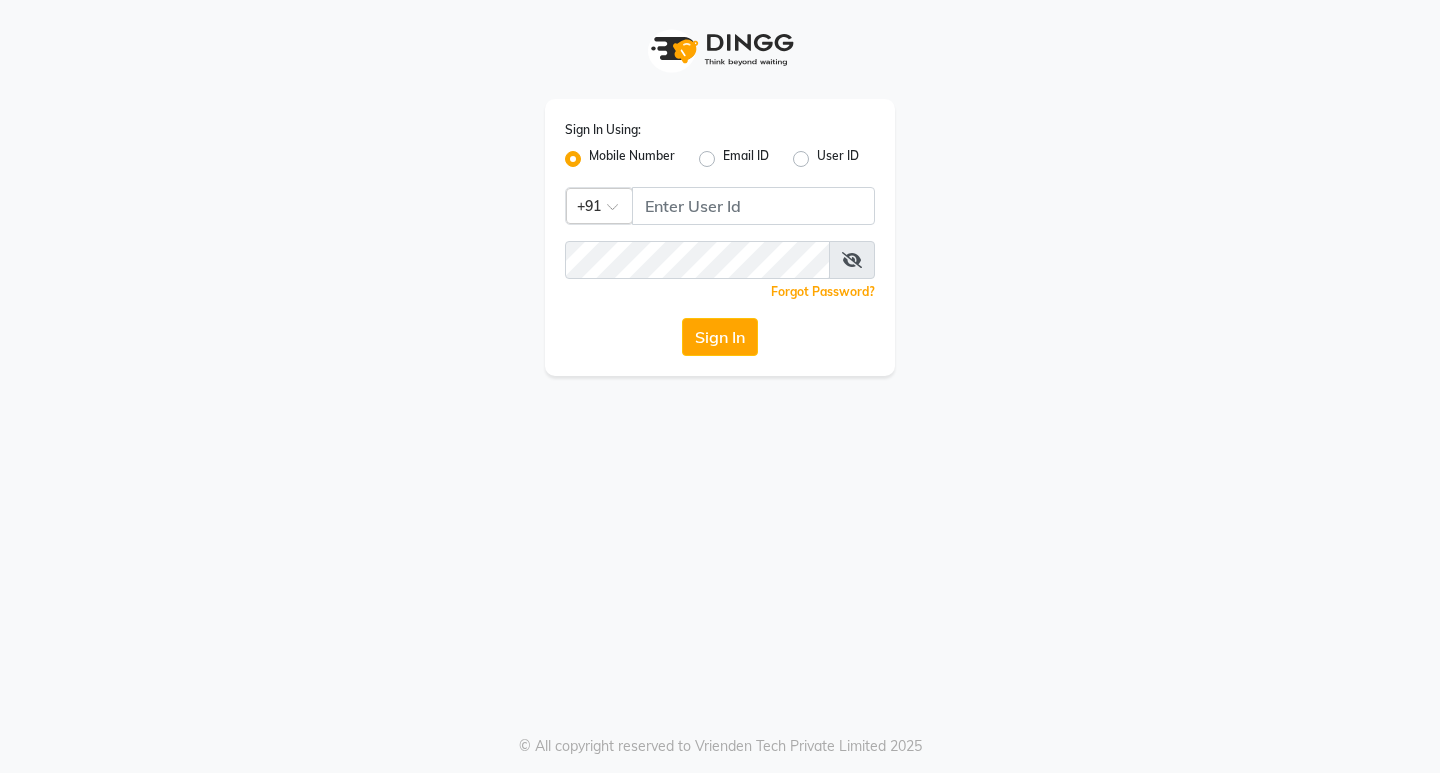 scroll, scrollTop: 0, scrollLeft: 0, axis: both 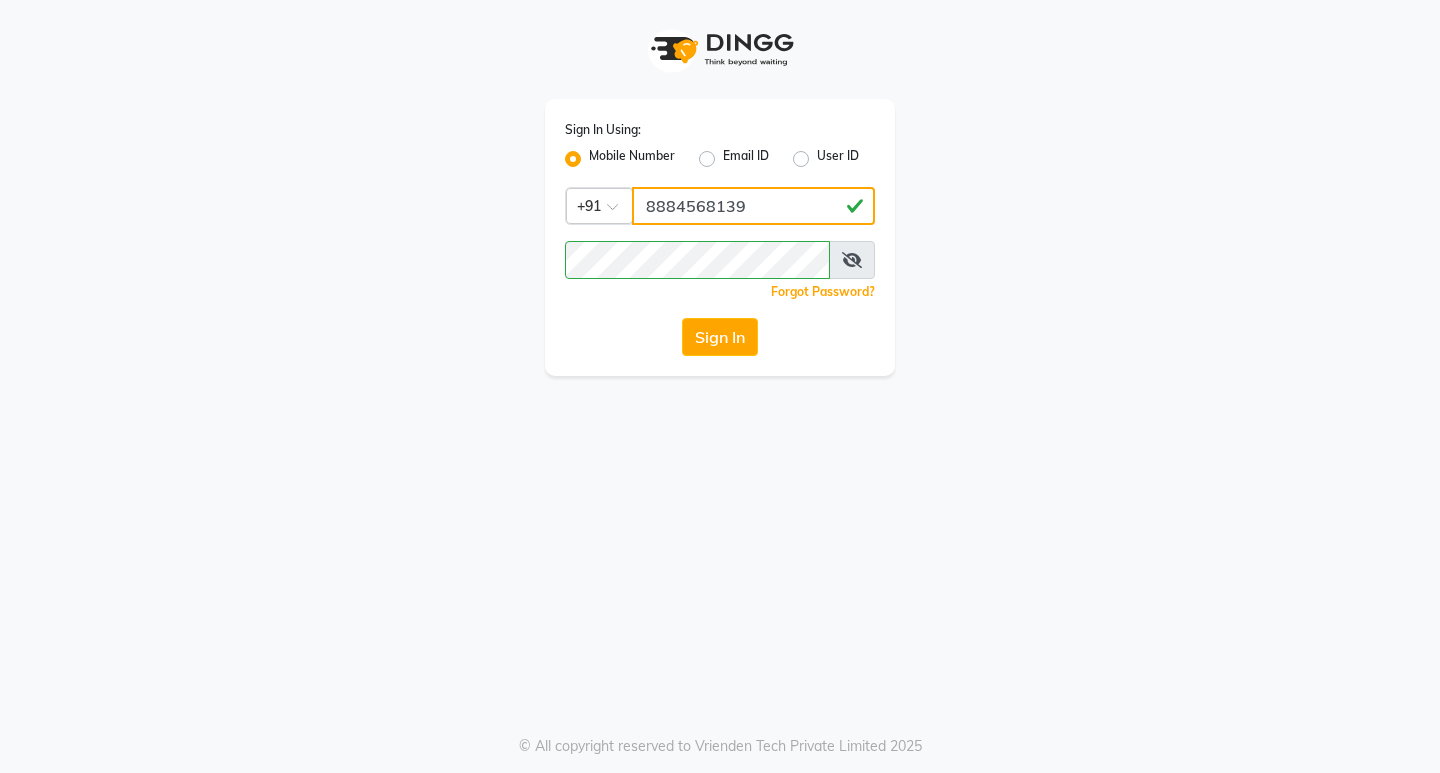 click on "8884568139" 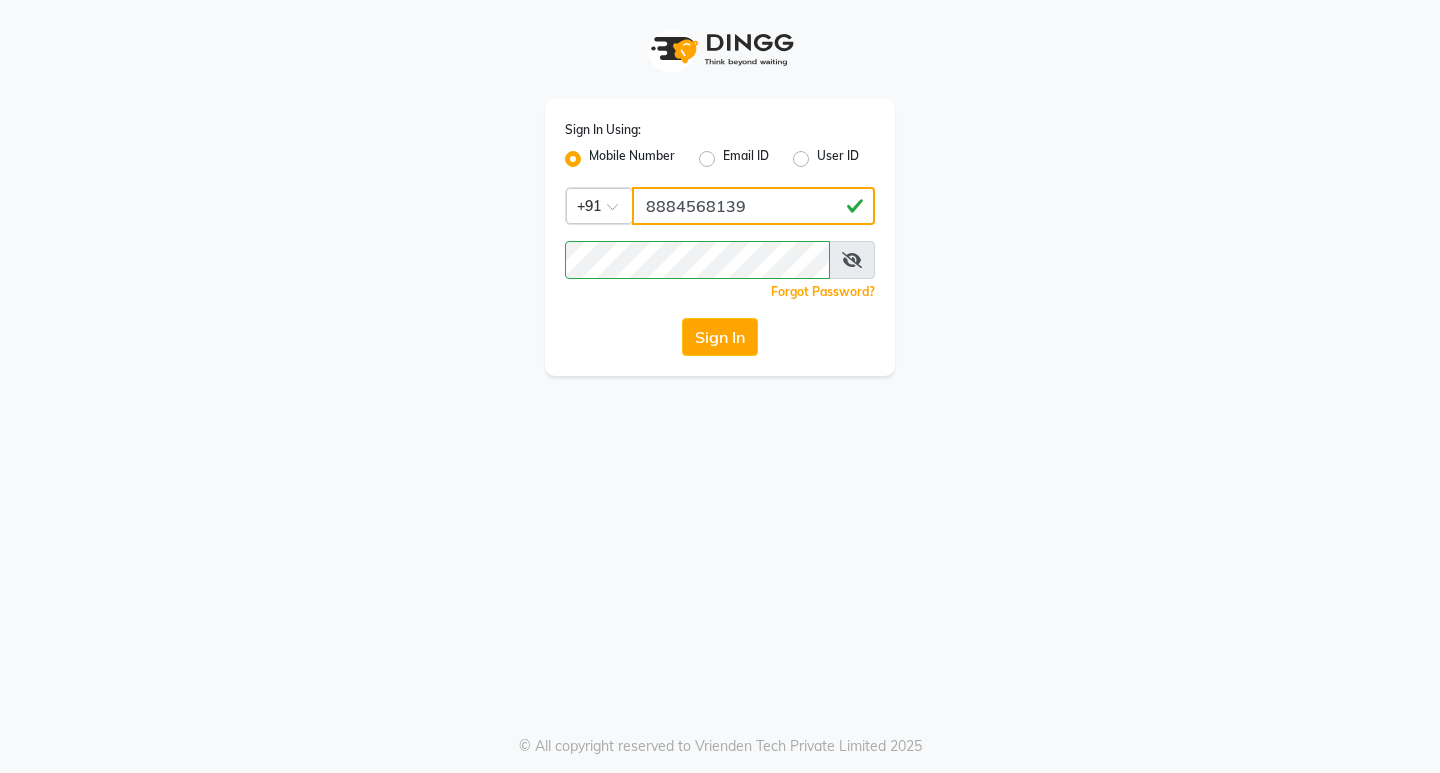 type on "7760179992" 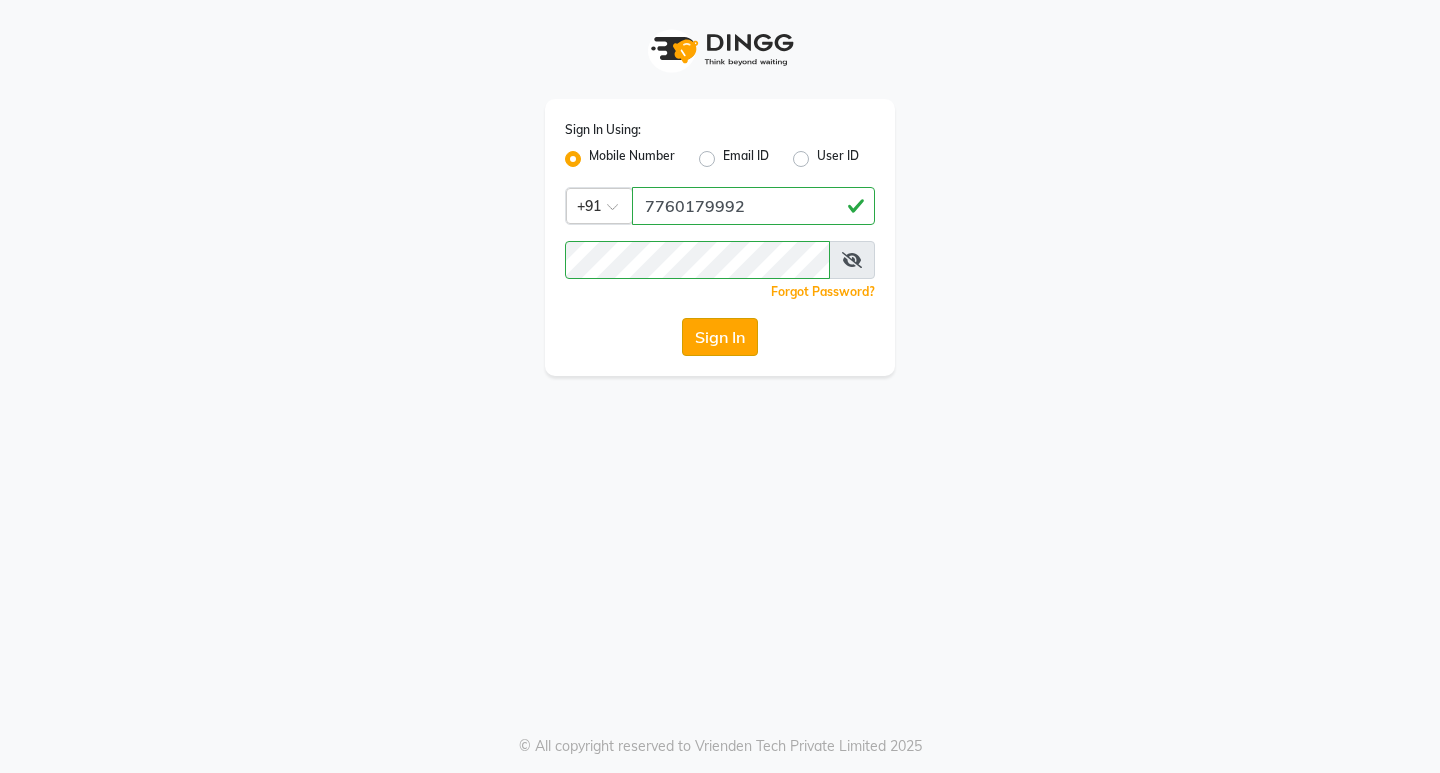 click on "Sign In" 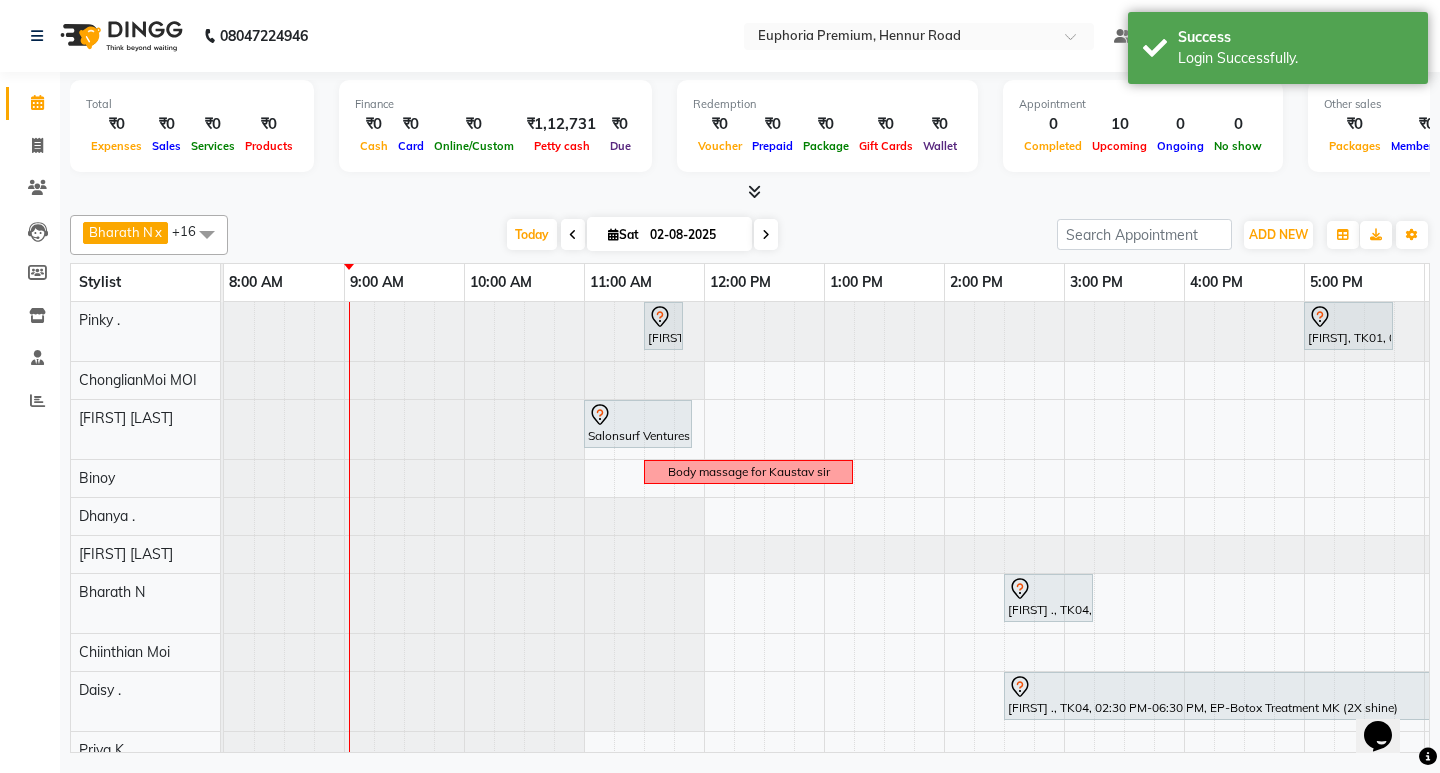 scroll, scrollTop: 0, scrollLeft: 0, axis: both 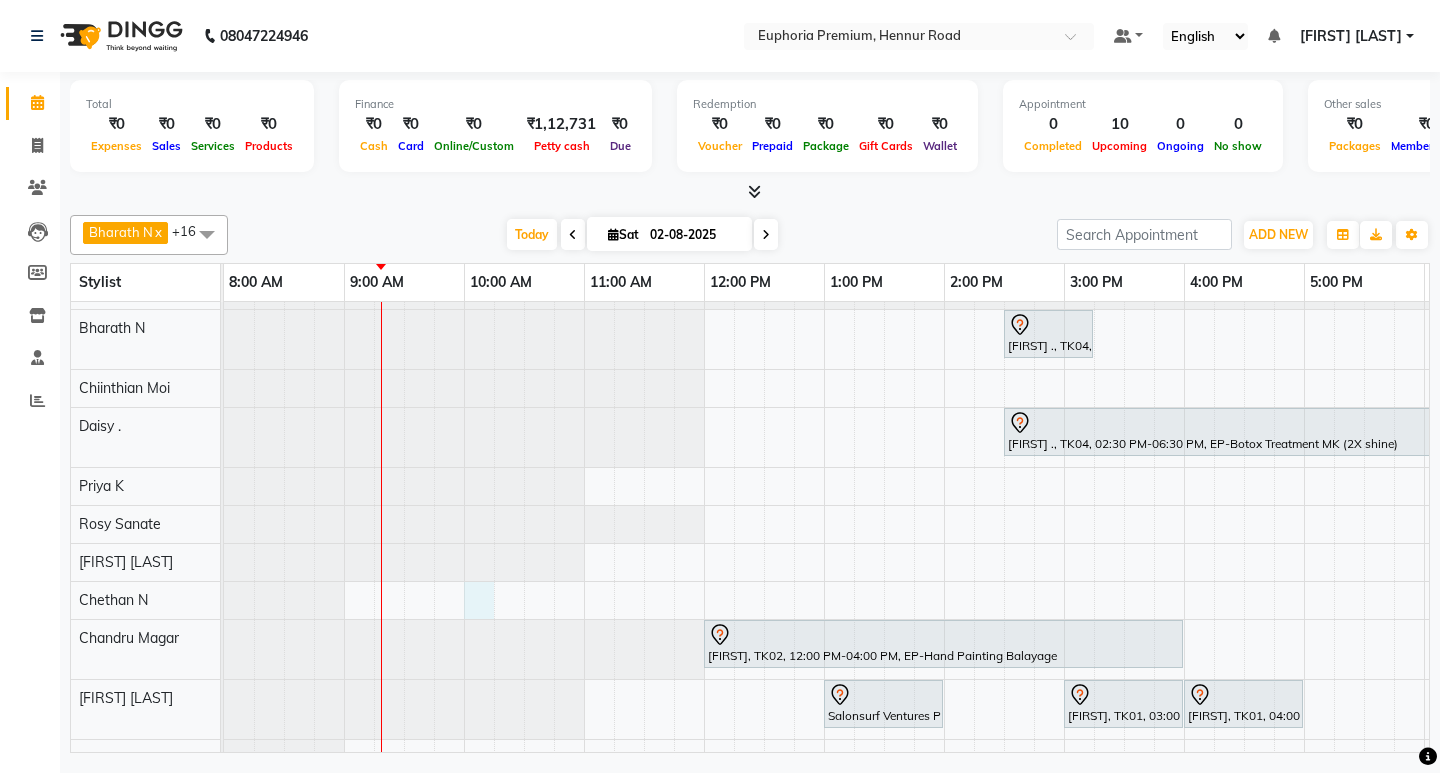 click on "[FIRST], TK02, 11:30 AM-11:50 AM, EP-Eyebrows Threading             [FIRST], TK01, 05:00 PM-05:45 PM, EP-Crystal Pedi             Salonsurf Ventures Pvt Ltd, TK03, 11:00 AM-11:55 AM, EP-Gel Paint Application  Body massage for [NAME]              [FIRST] ., TK04, 02:30 PM-03:15 PM, EP-HAIR CUT (Creative Stylist) with hairwash MEN             [FIRST] ., TK04, 02:30 PM-06:30 PM, EP-Botox Treatment MK (2X shine)             [FIRST], TK02, 12:00 PM-04:00 PM, EP-Hand Painting Balayage             Salonsurf Ventures Pvt Ltd, TK03, 01:00 PM-02:00 PM, EP-Artistic Cut - Creative Stylist             [FIRST], TK01, 03:00 PM-04:00 PM, EP-Color My Root  CT             [FIRST], TK01, 04:00 PM-05:00 PM, EP-Artistic Cut - Creative Stylist             [FIRST] ., TK04, 03:30 PM-06:00 PM, EP-Crystal Pedi" at bounding box center [1064, 437] 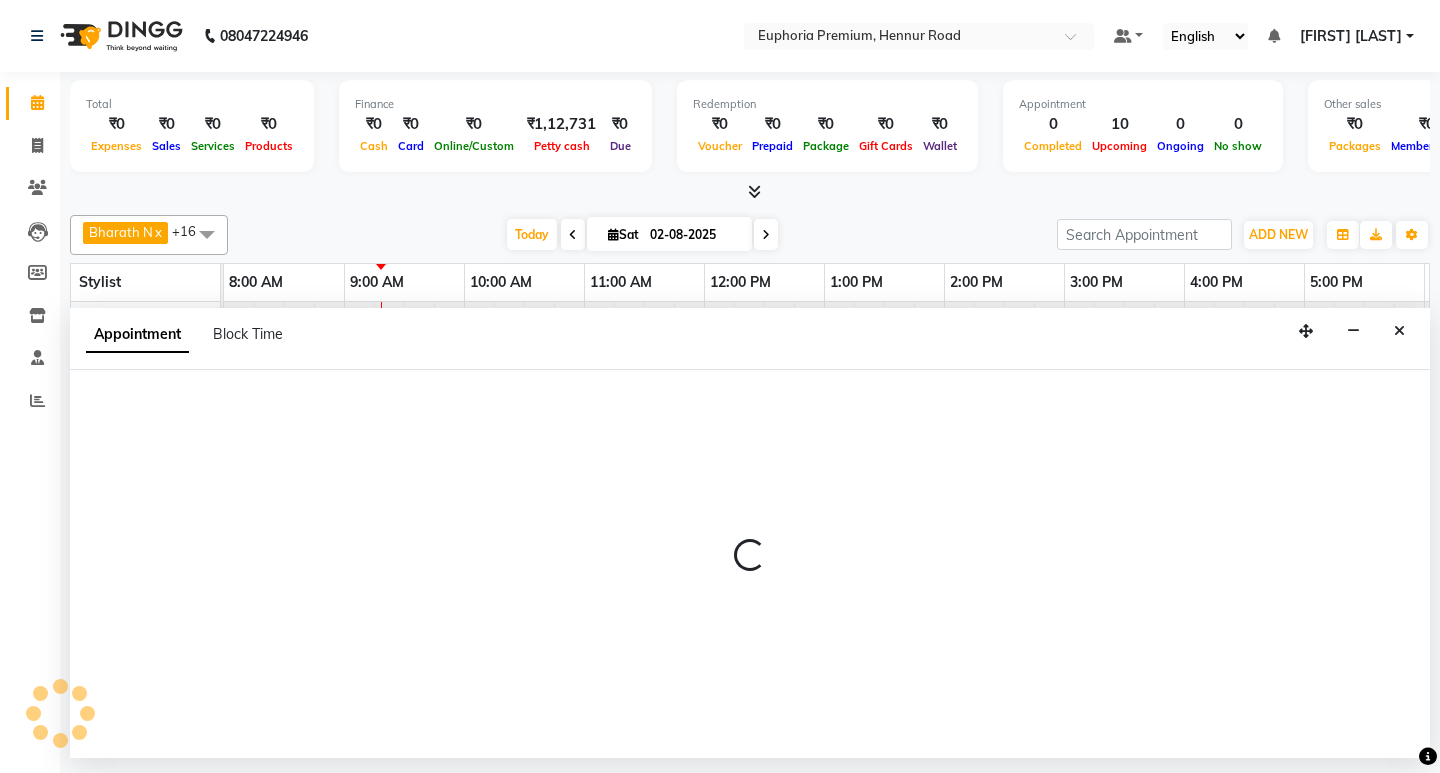 select on "74080" 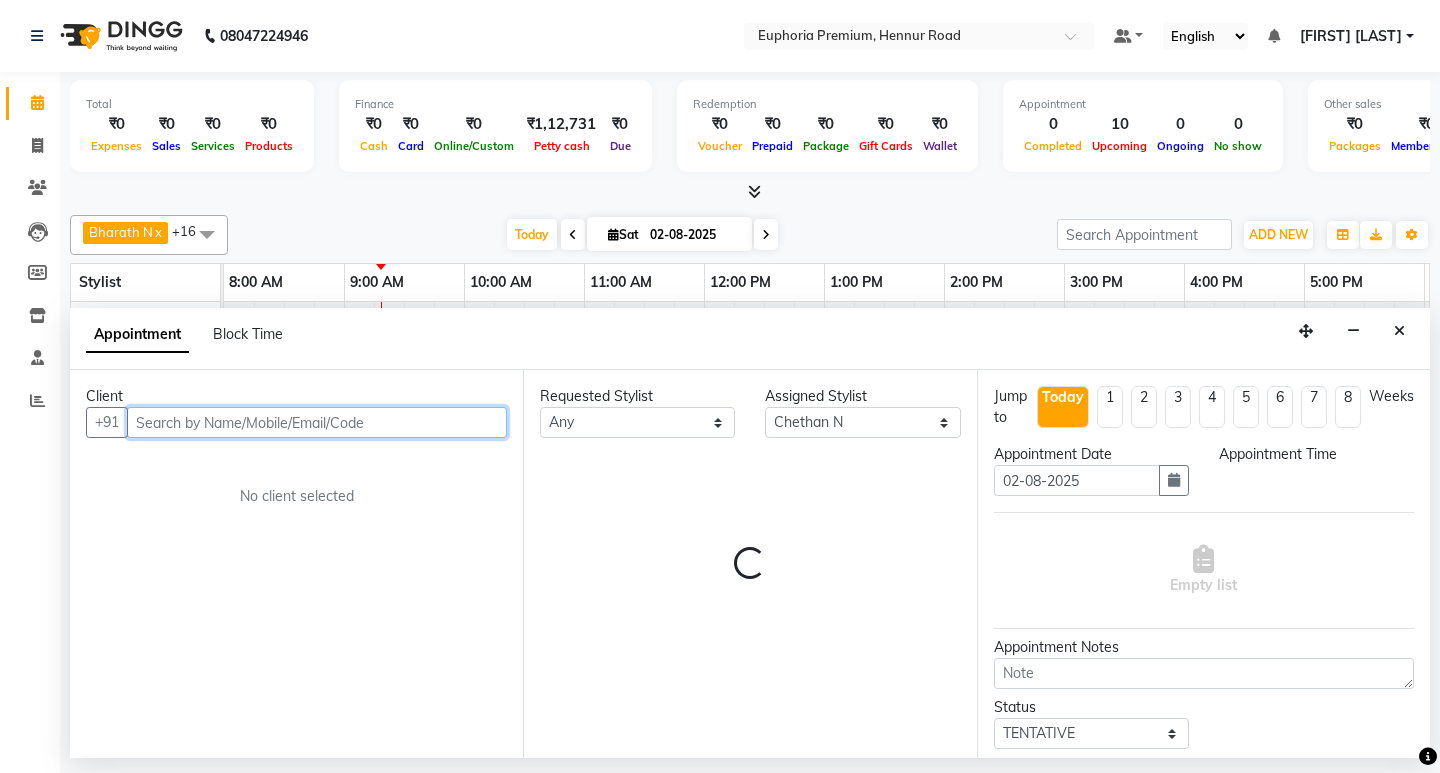 select on "600" 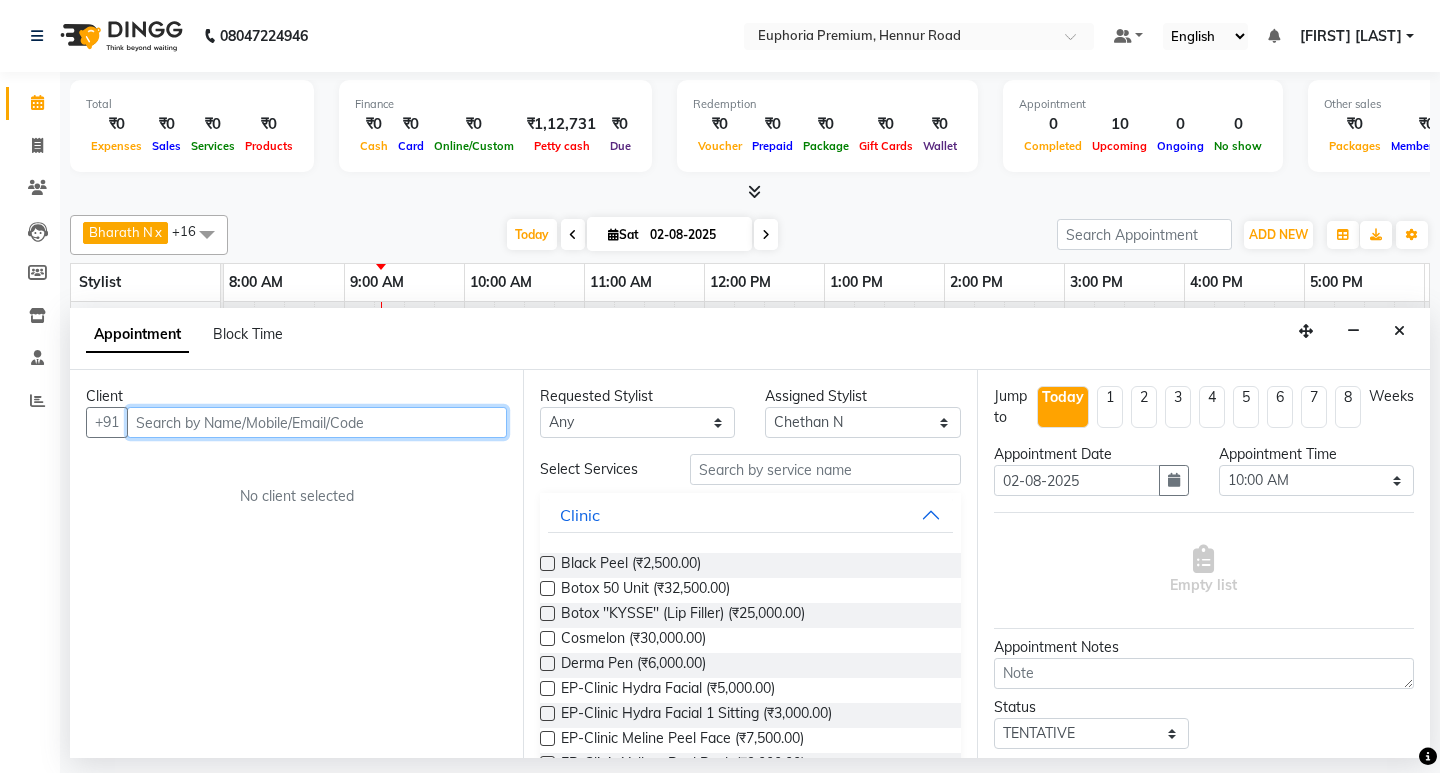 click at bounding box center [317, 422] 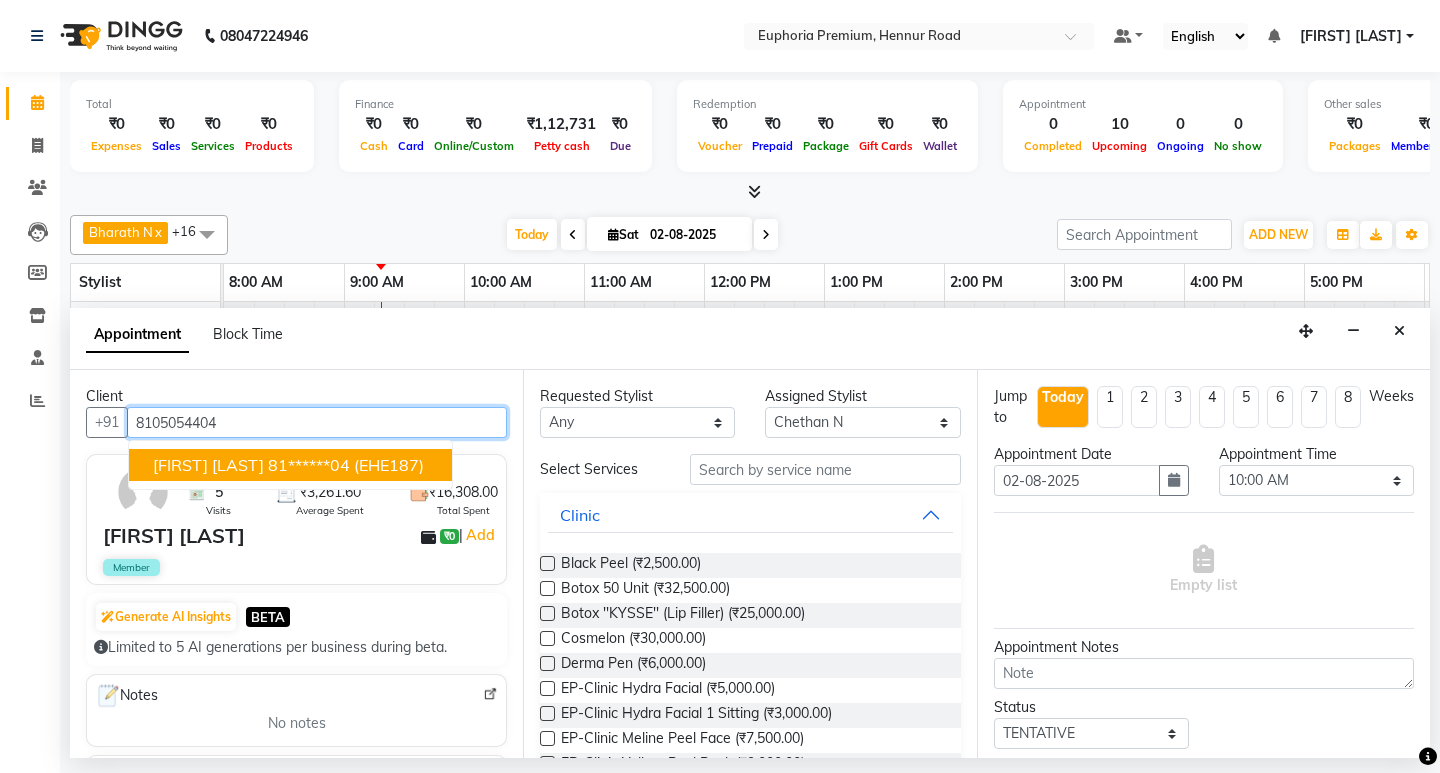 click on "81******04" at bounding box center [309, 465] 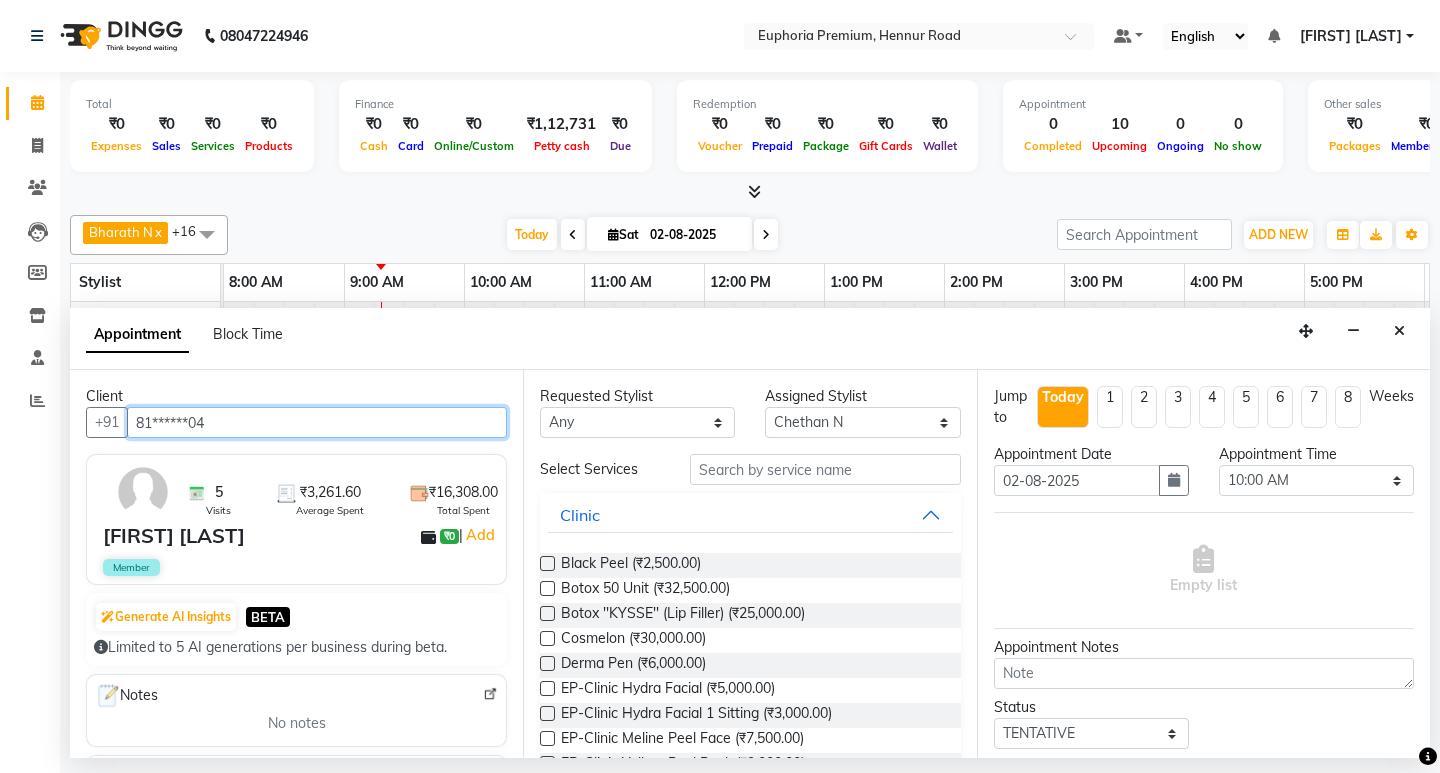 type on "81******04" 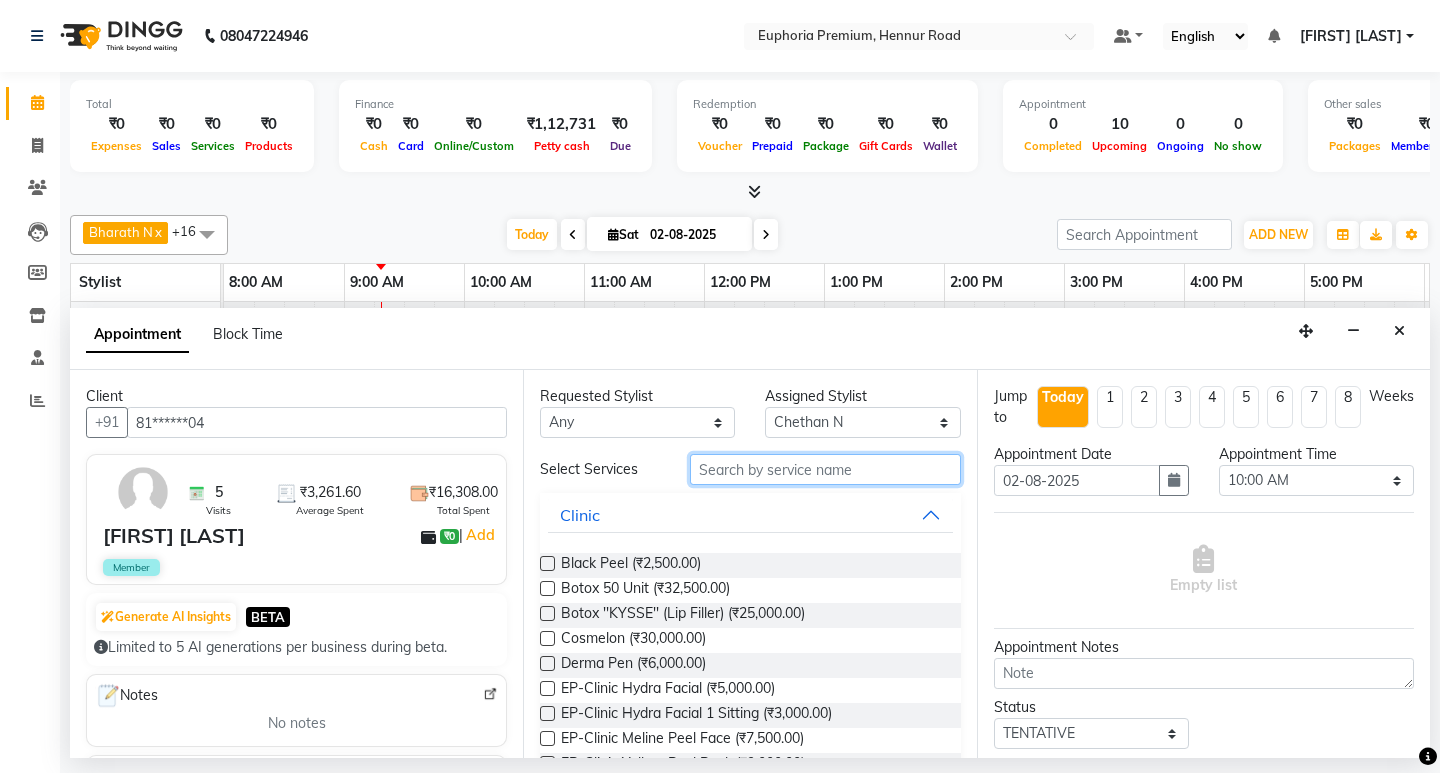 click at bounding box center (825, 469) 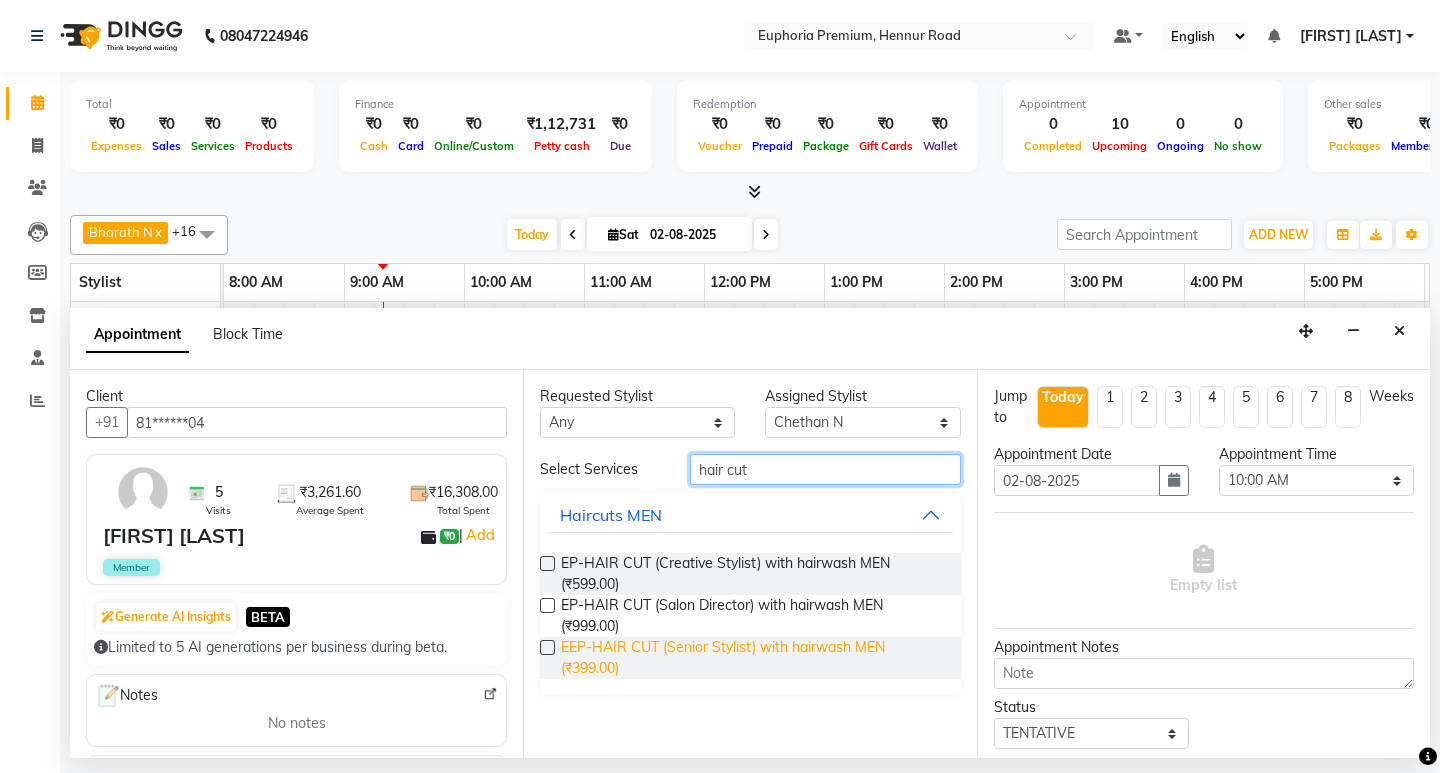 type on "hair cut" 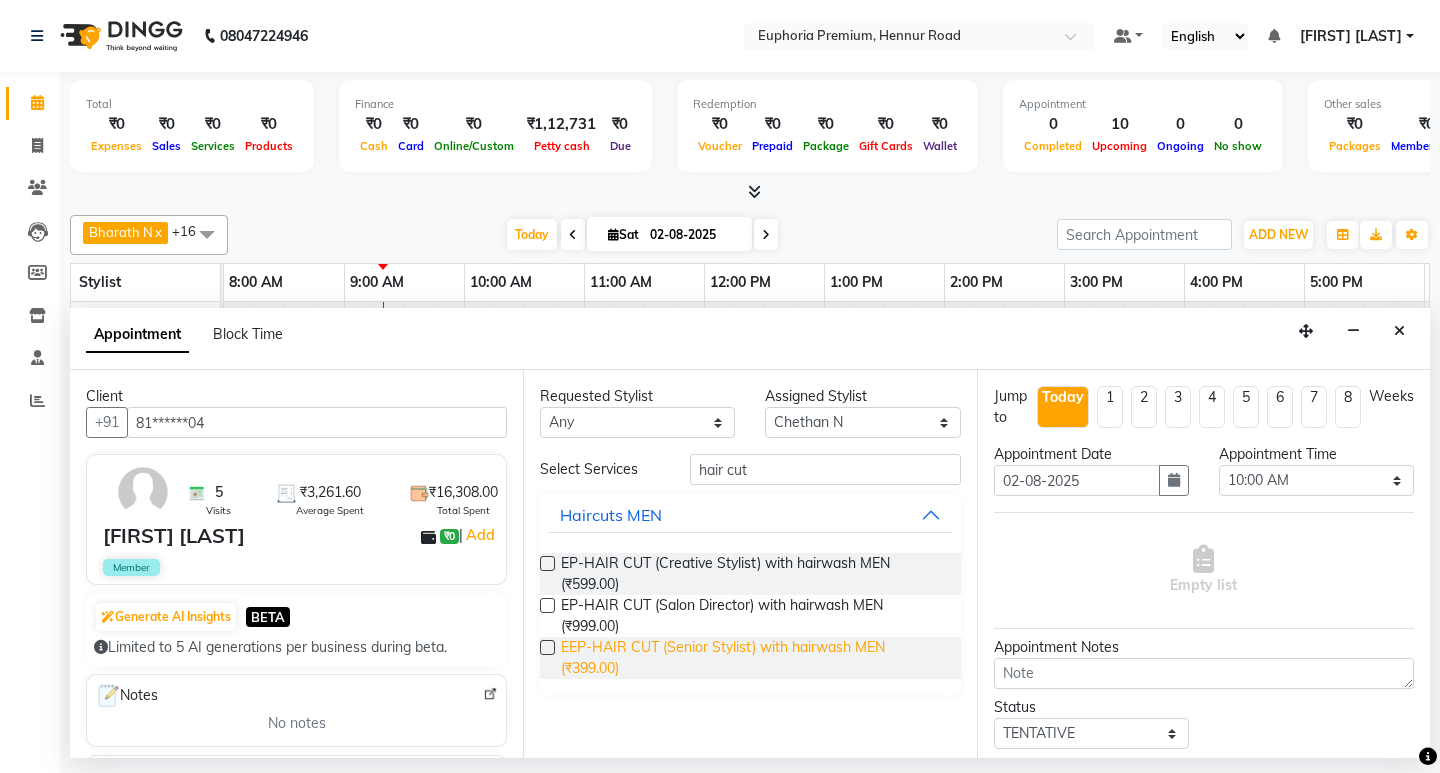 click on "EEP-HAIR CUT (Senior Stylist) with hairwash MEN (₹399.00)" at bounding box center (752, 658) 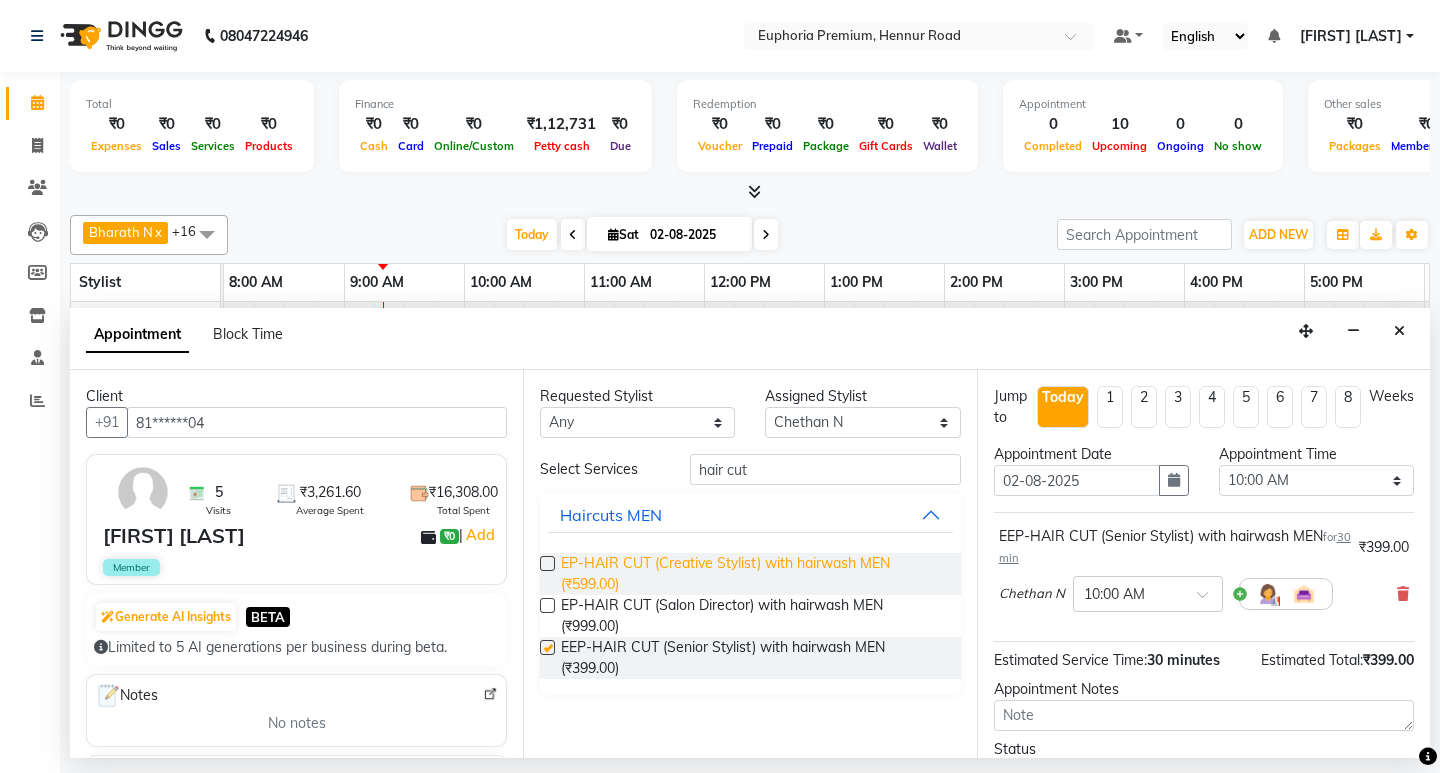 checkbox on "false" 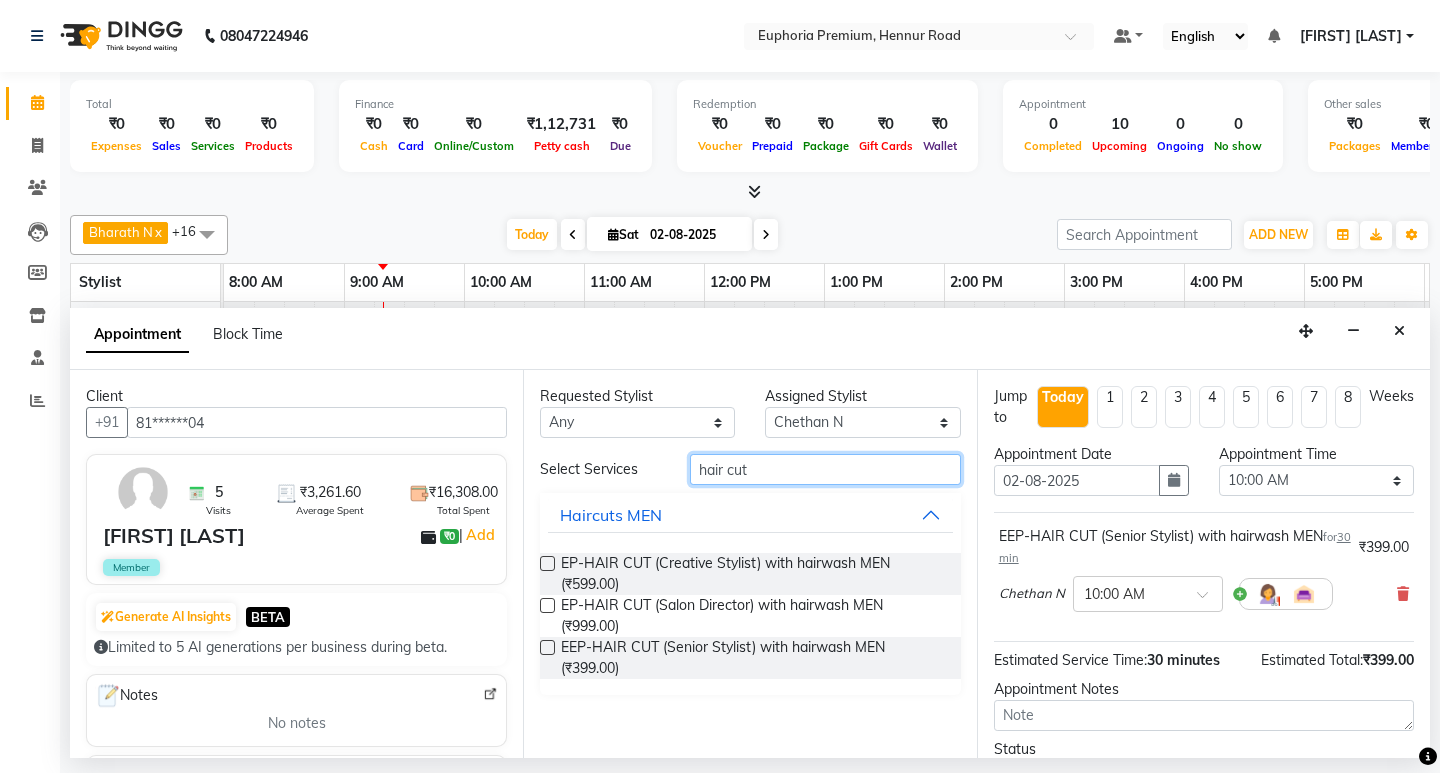 click on "hair cut" at bounding box center [825, 469] 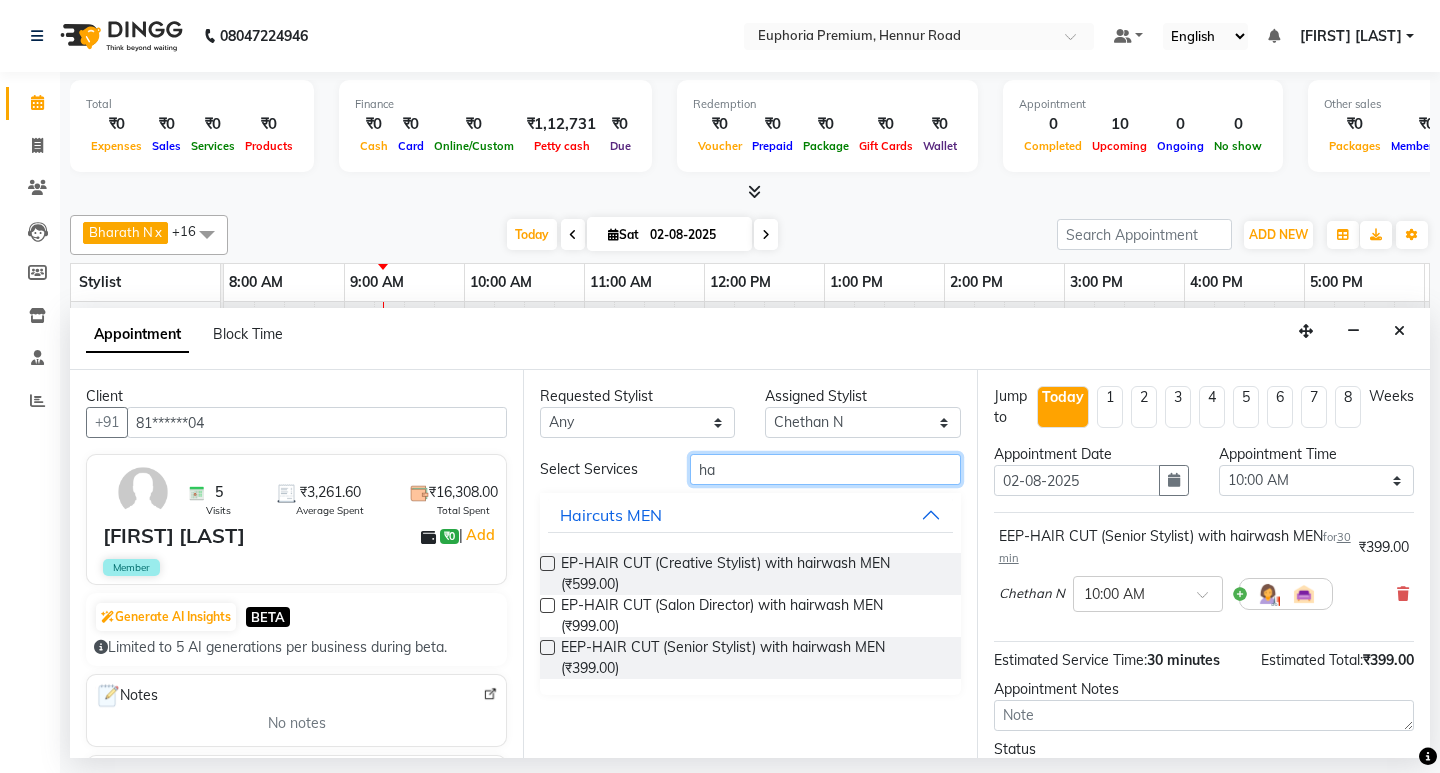 type on "h" 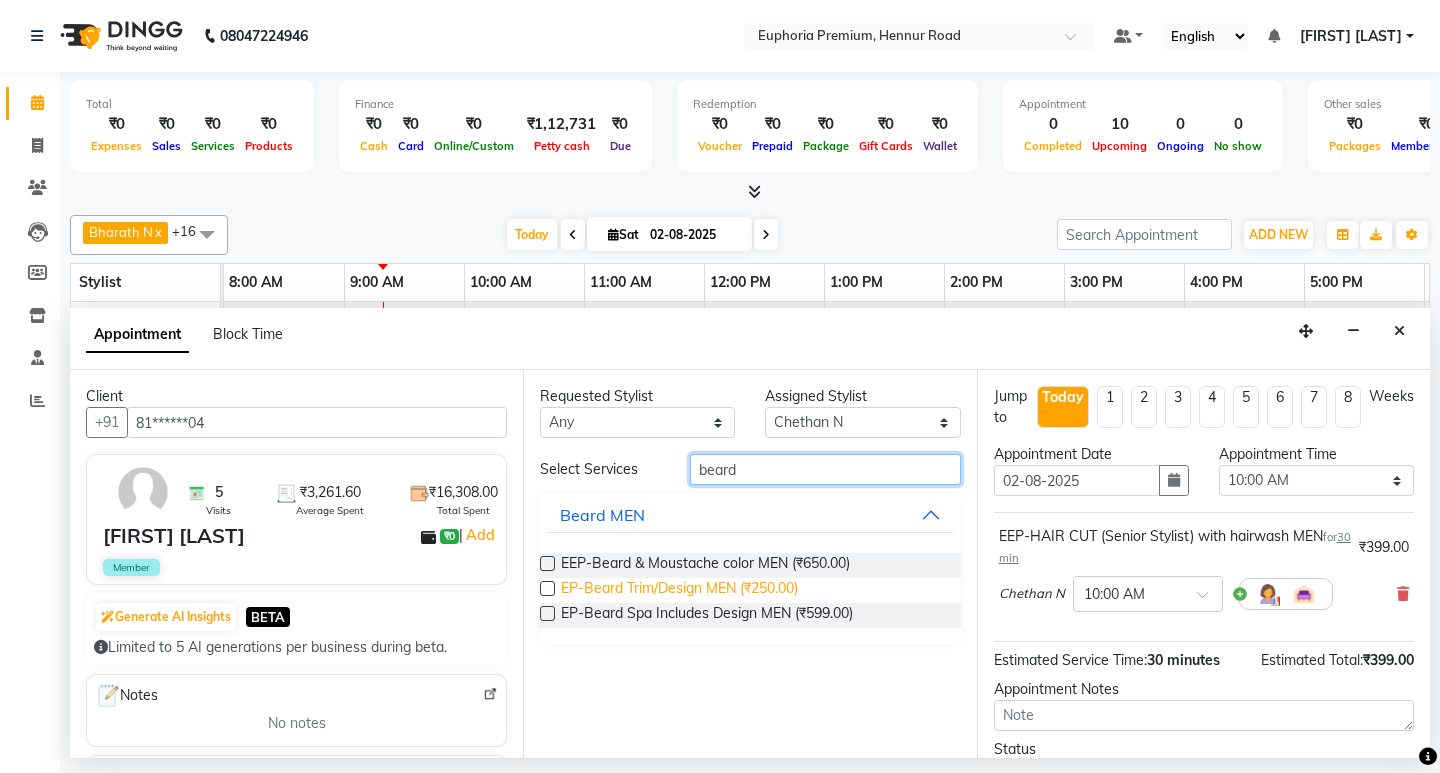 type on "beard" 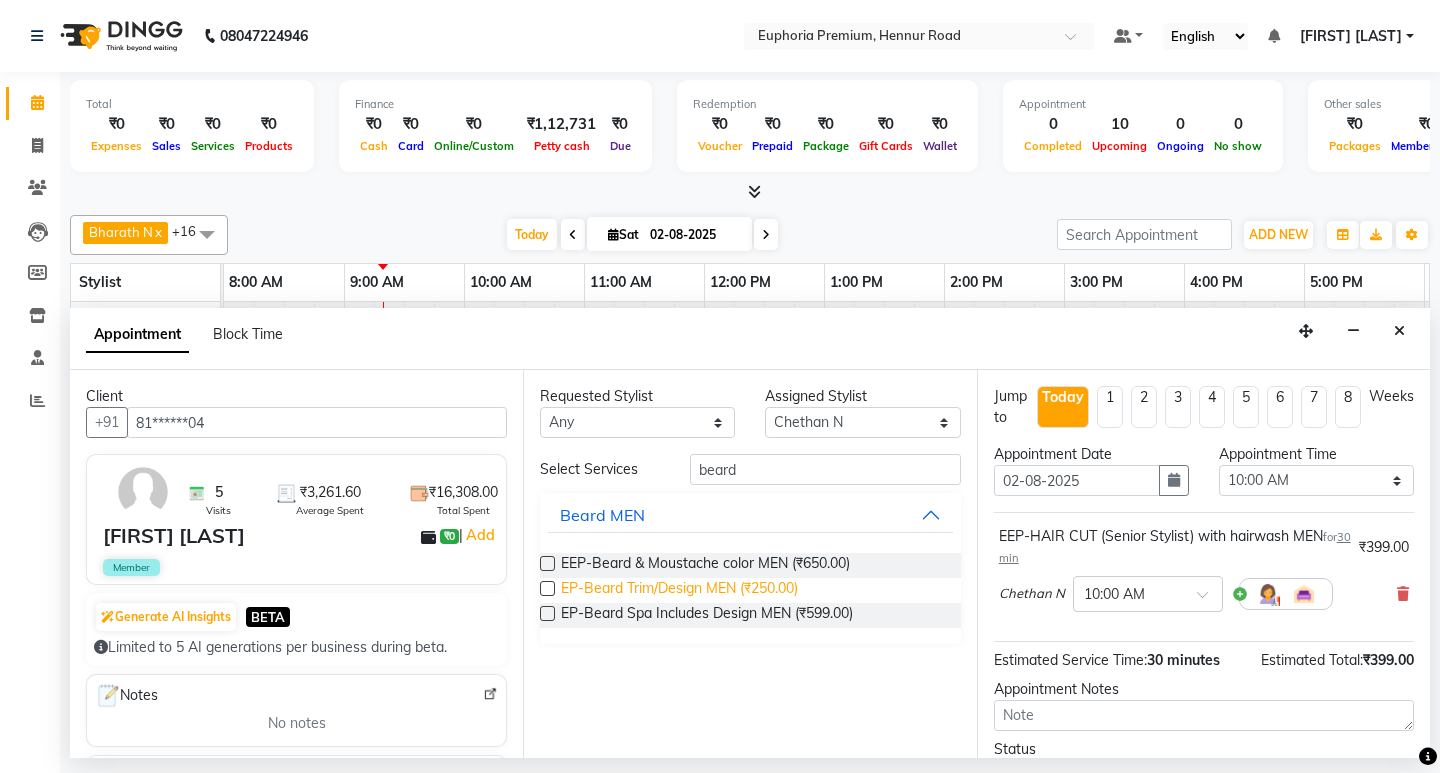 click on "EP-Beard Trim/Design MEN (₹250.00)" at bounding box center [679, 590] 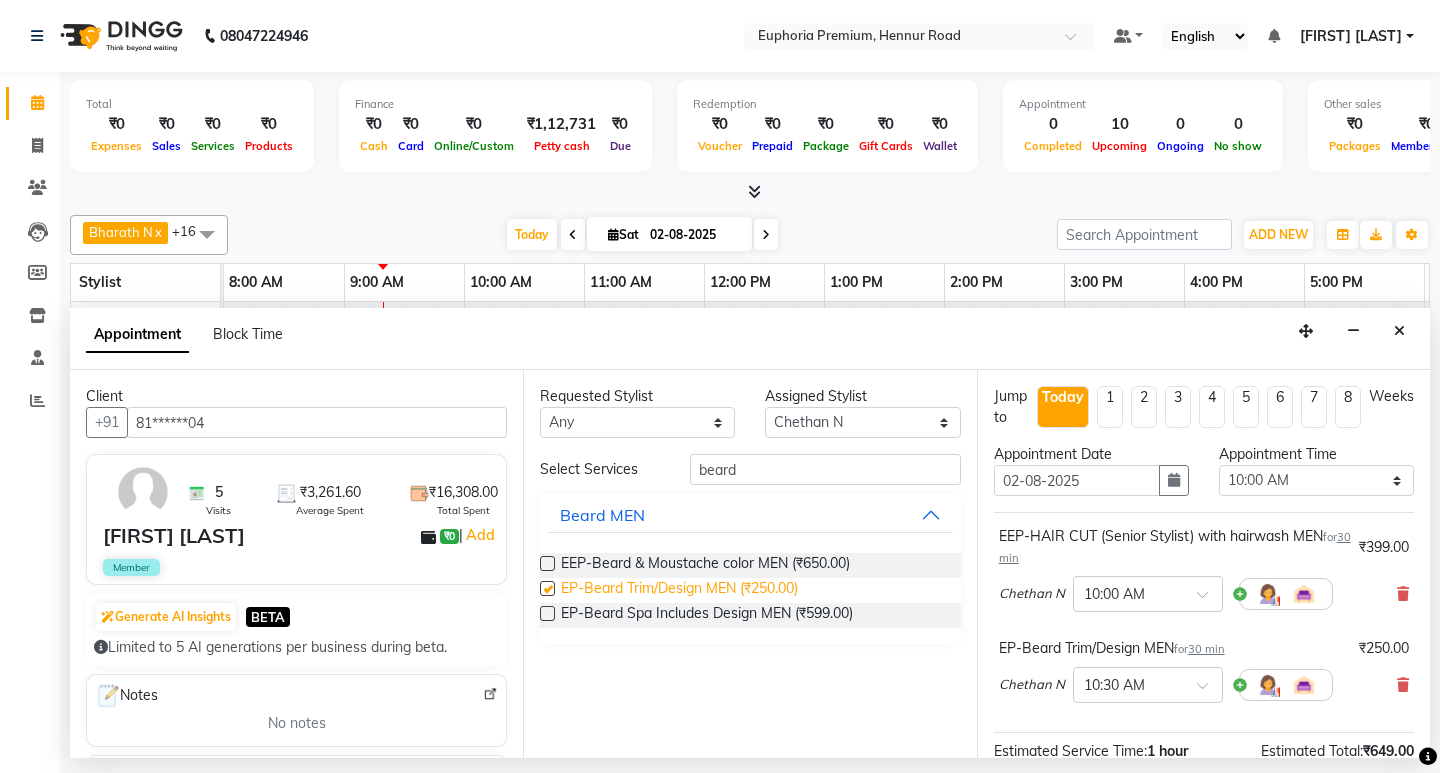 checkbox on "false" 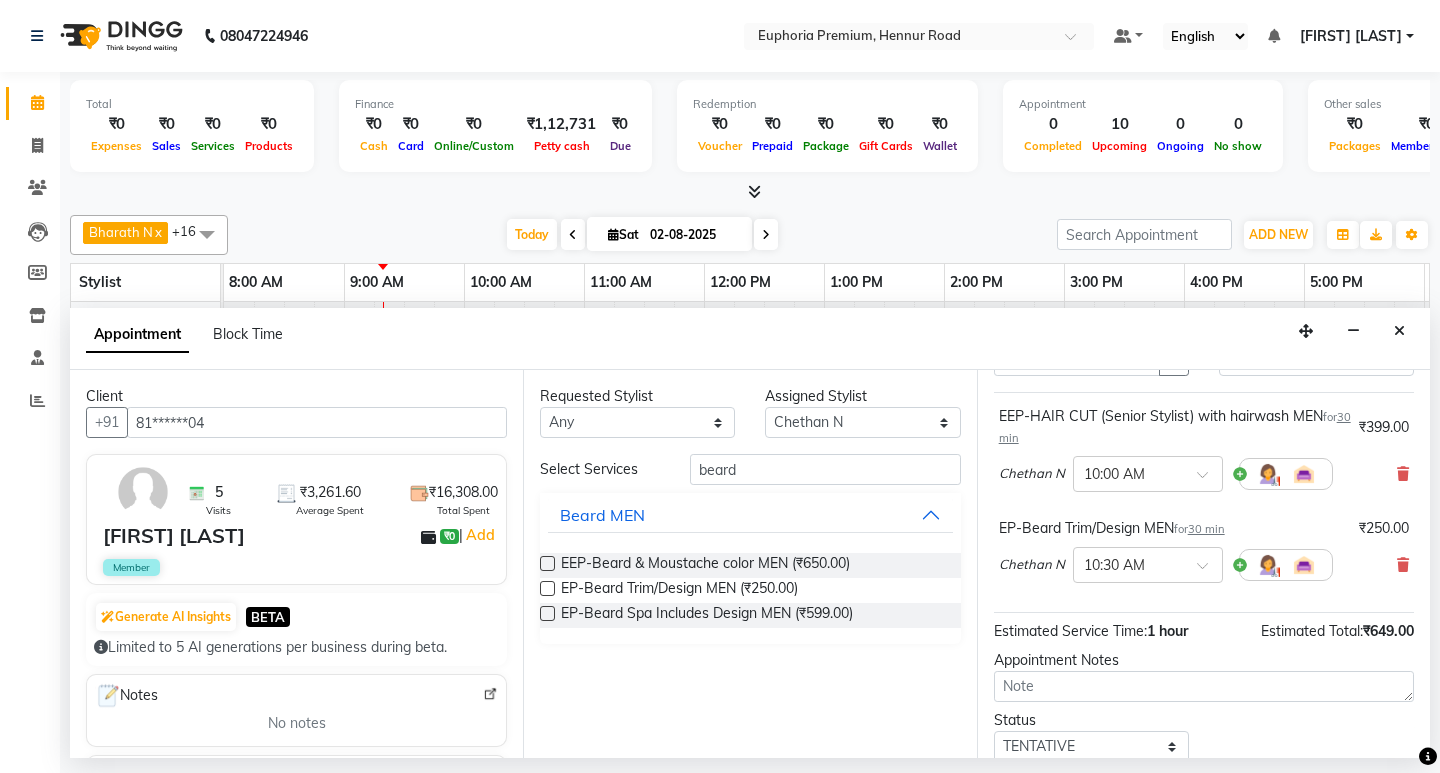 scroll, scrollTop: 250, scrollLeft: 0, axis: vertical 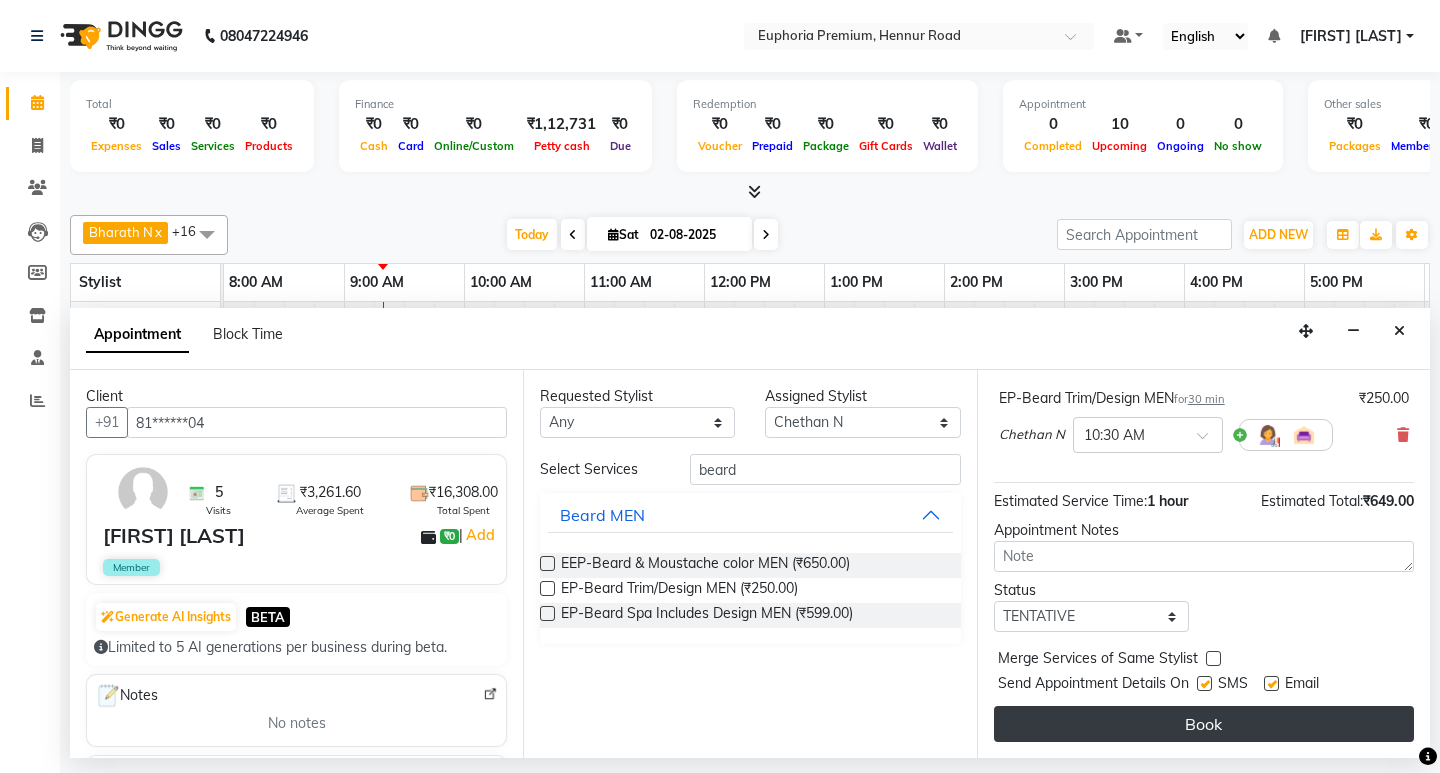 click on "Book" at bounding box center [1204, 724] 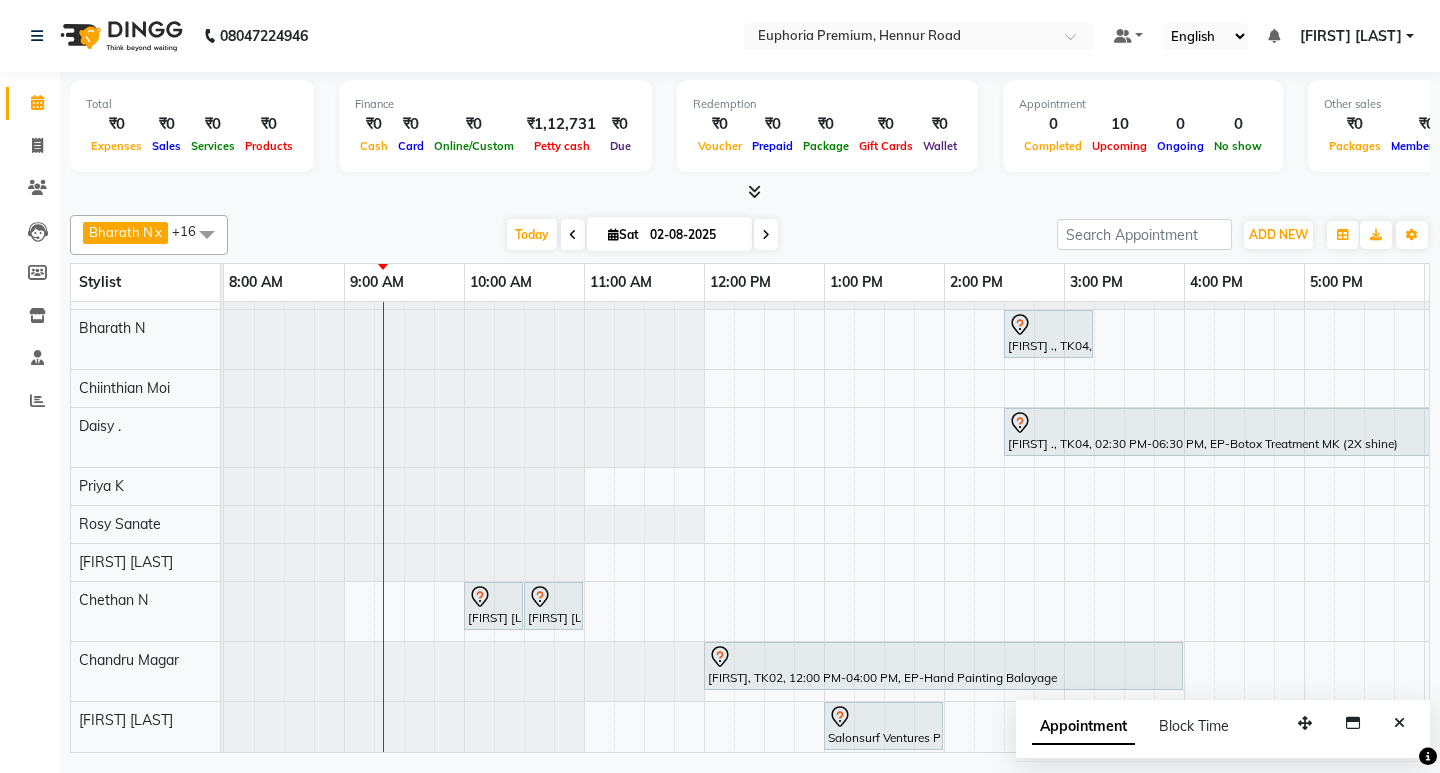 scroll, scrollTop: 210, scrollLeft: 0, axis: vertical 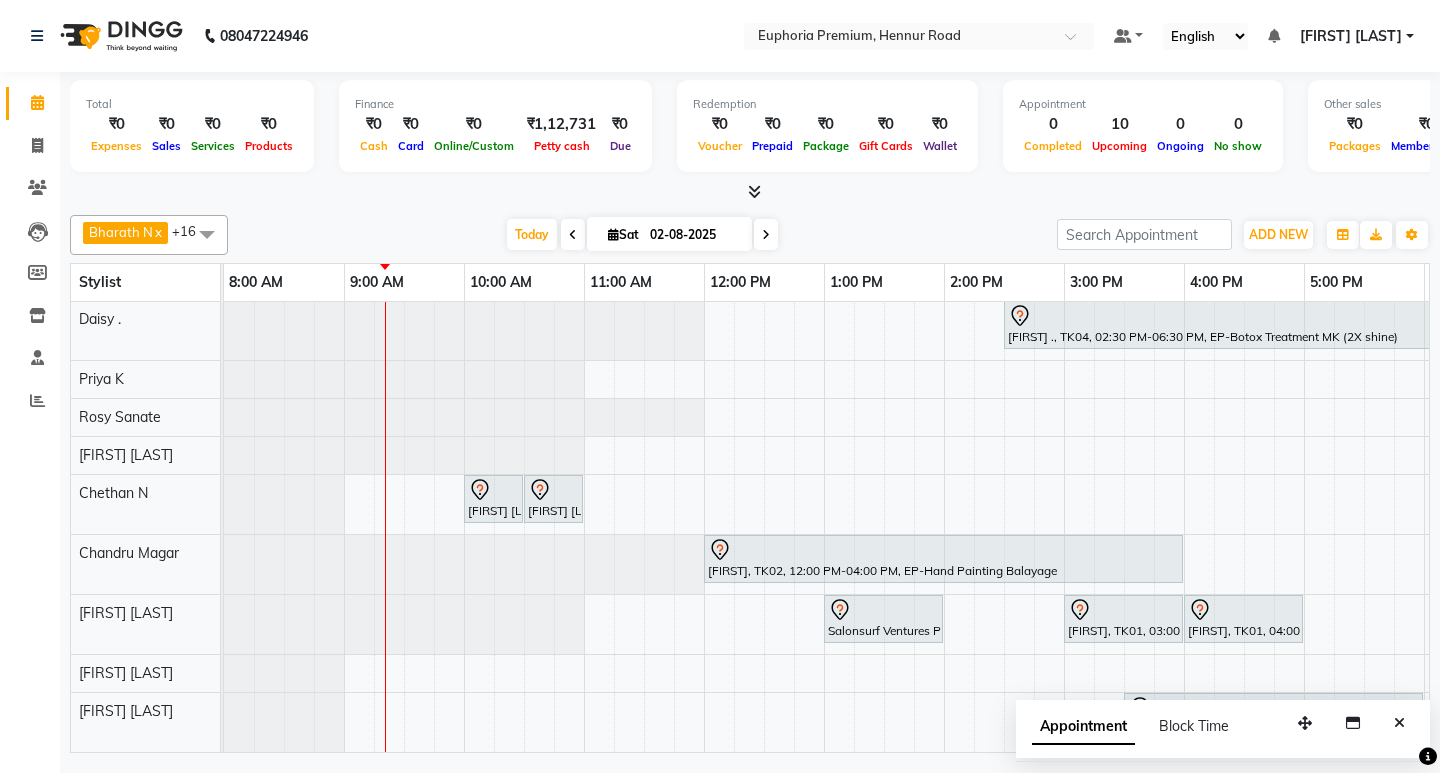 click at bounding box center (207, 234) 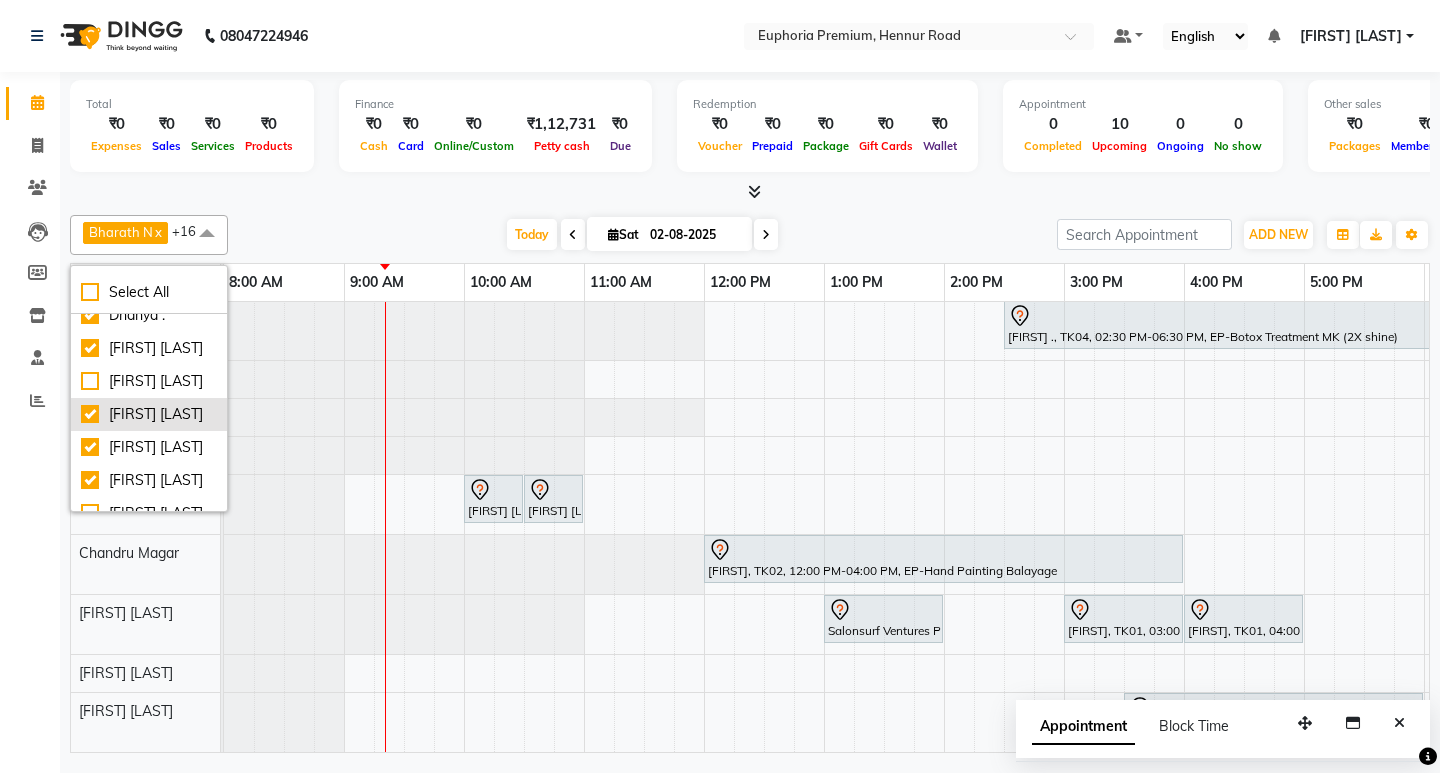 scroll, scrollTop: 400, scrollLeft: 0, axis: vertical 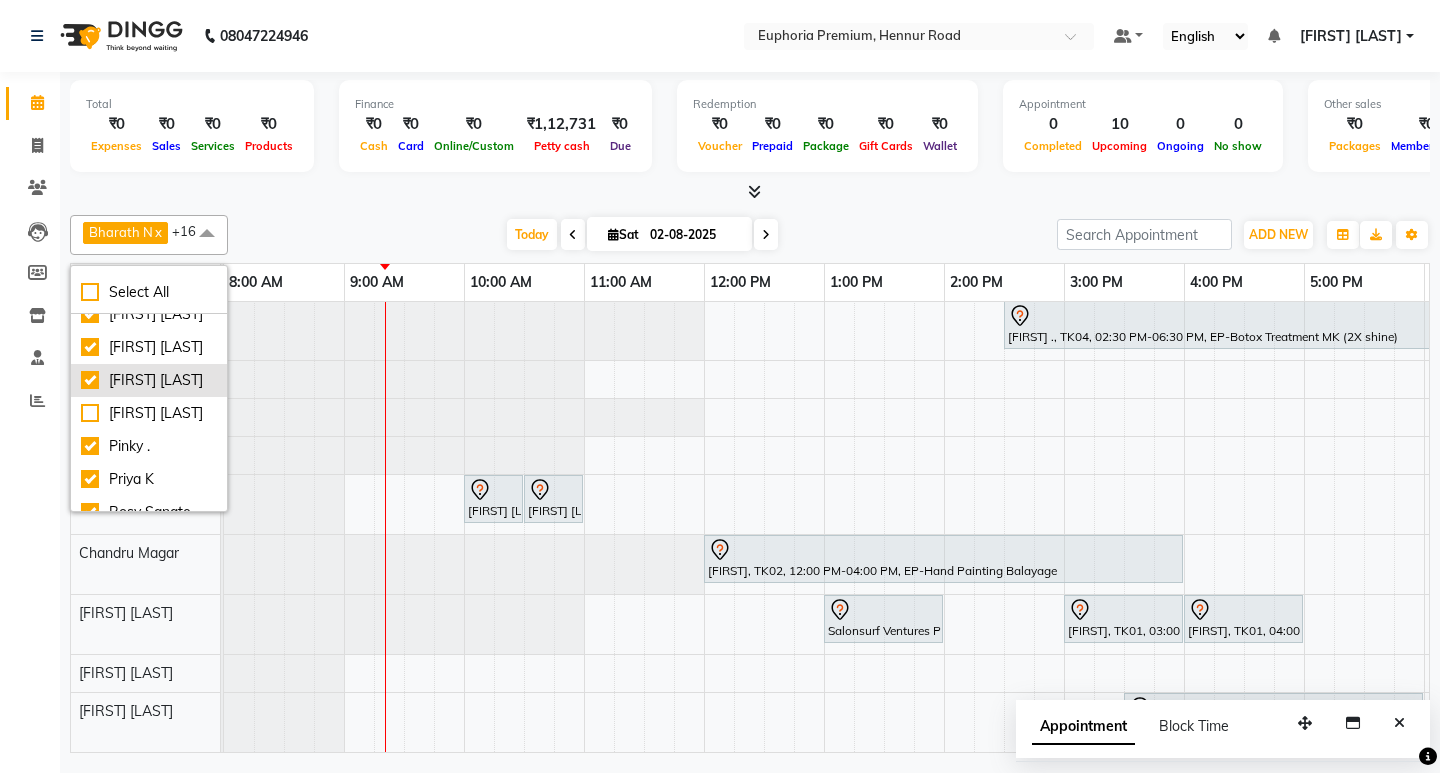 click on "[FIRST] [LAST]" at bounding box center (149, 380) 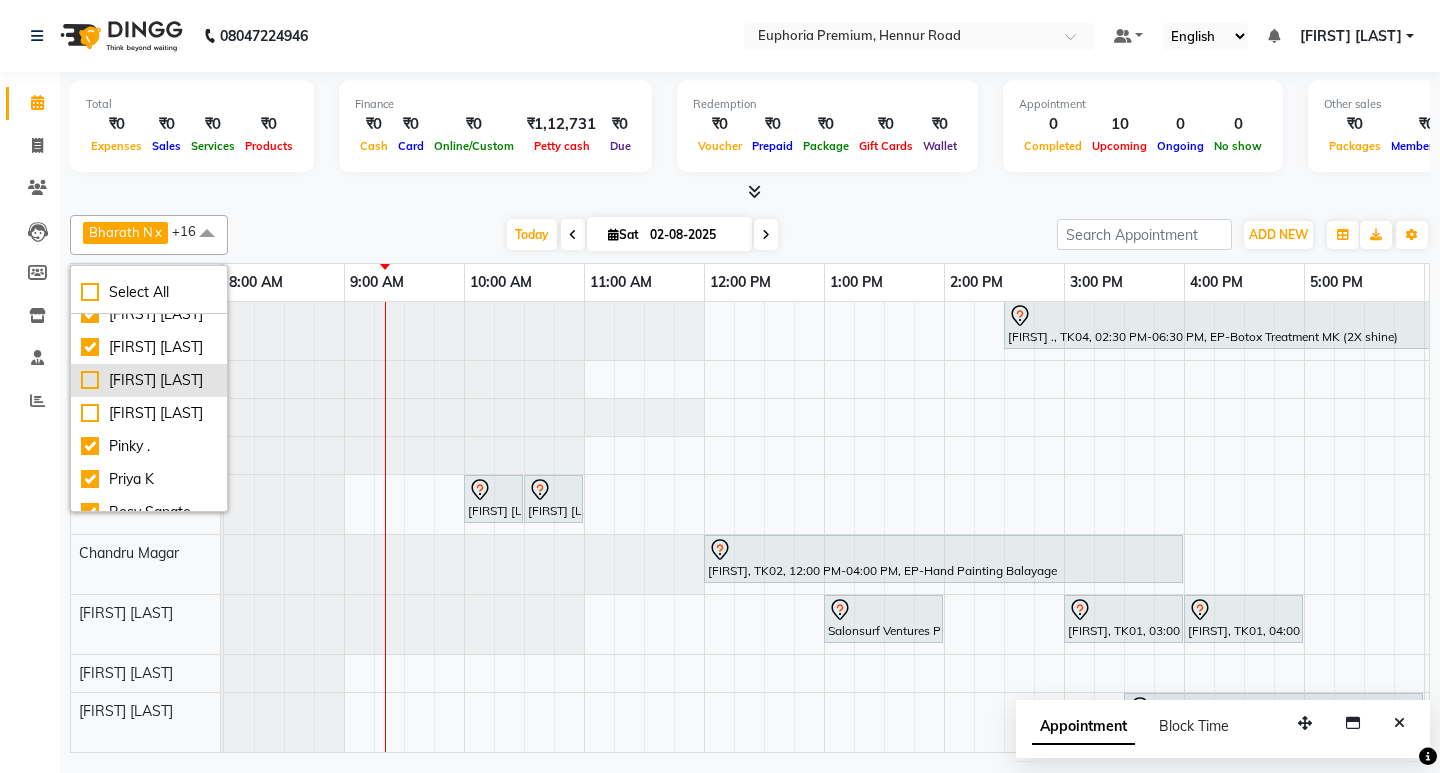 checkbox on "false" 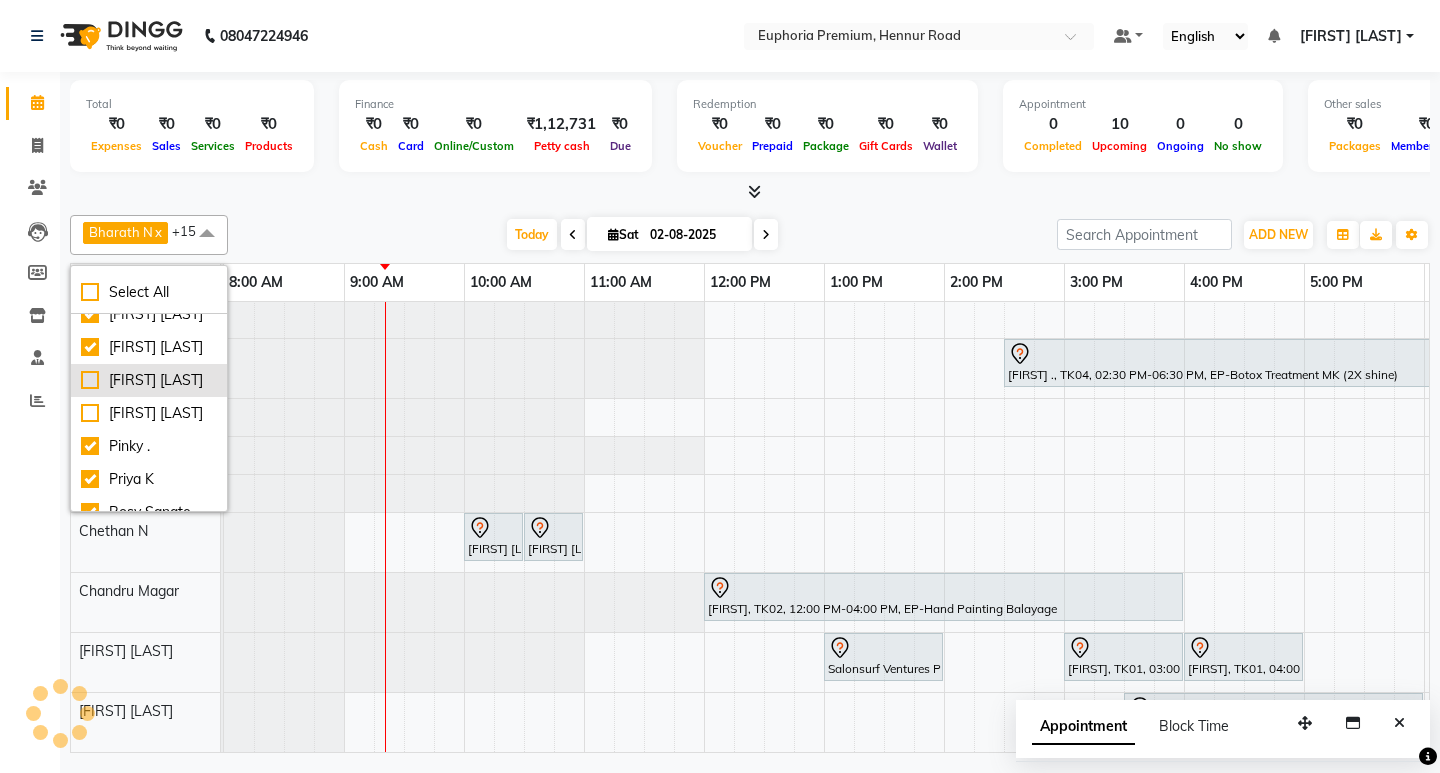 scroll, scrollTop: 348, scrollLeft: 0, axis: vertical 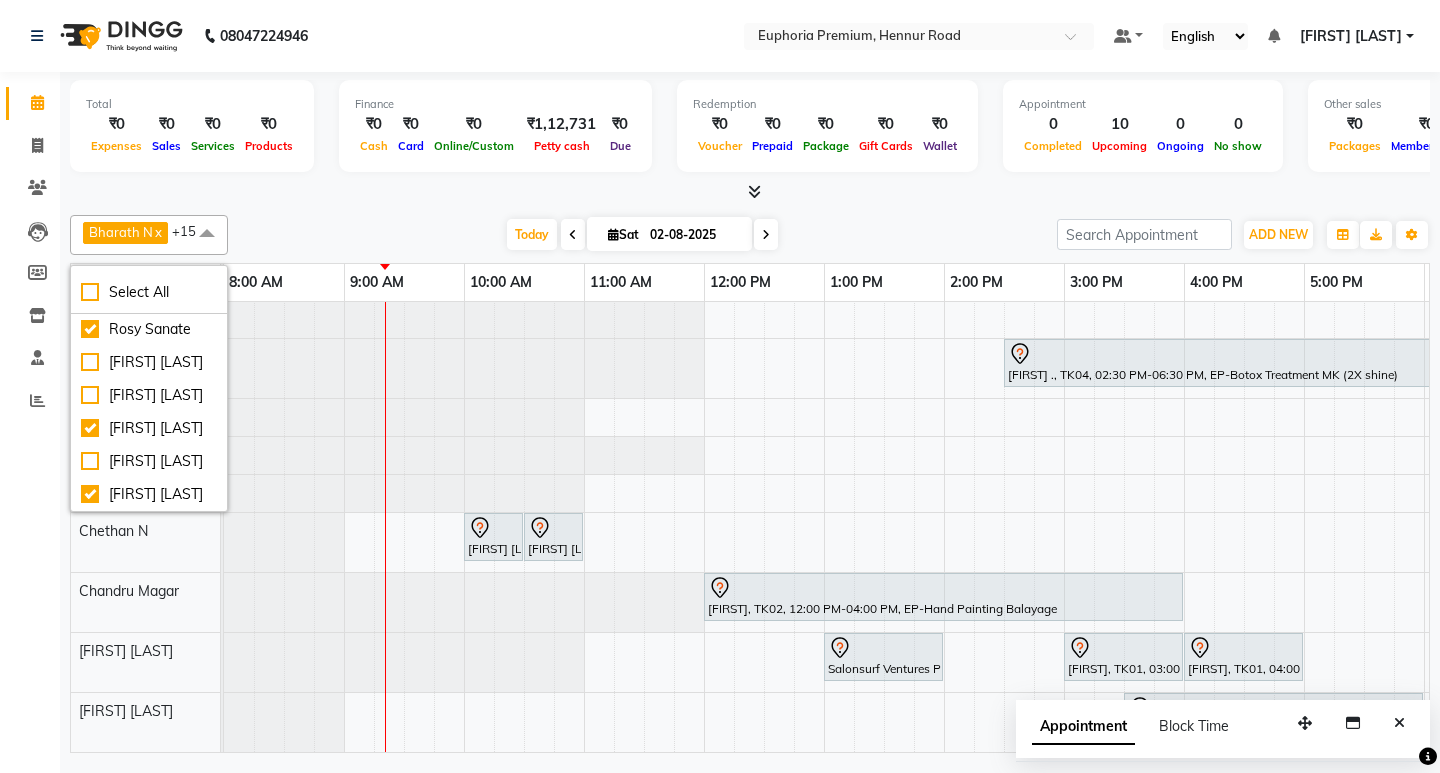 click at bounding box center (207, 234) 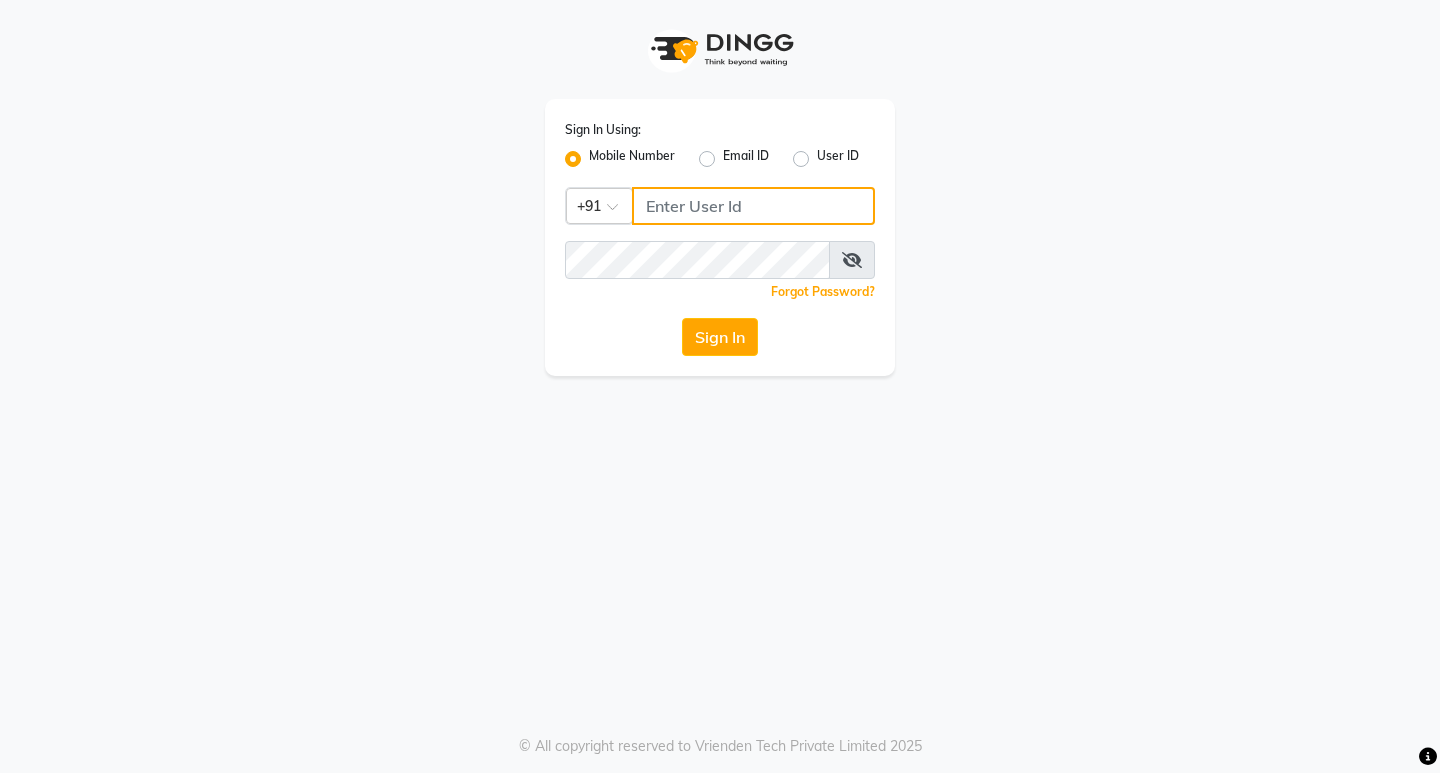 type on "7760179992" 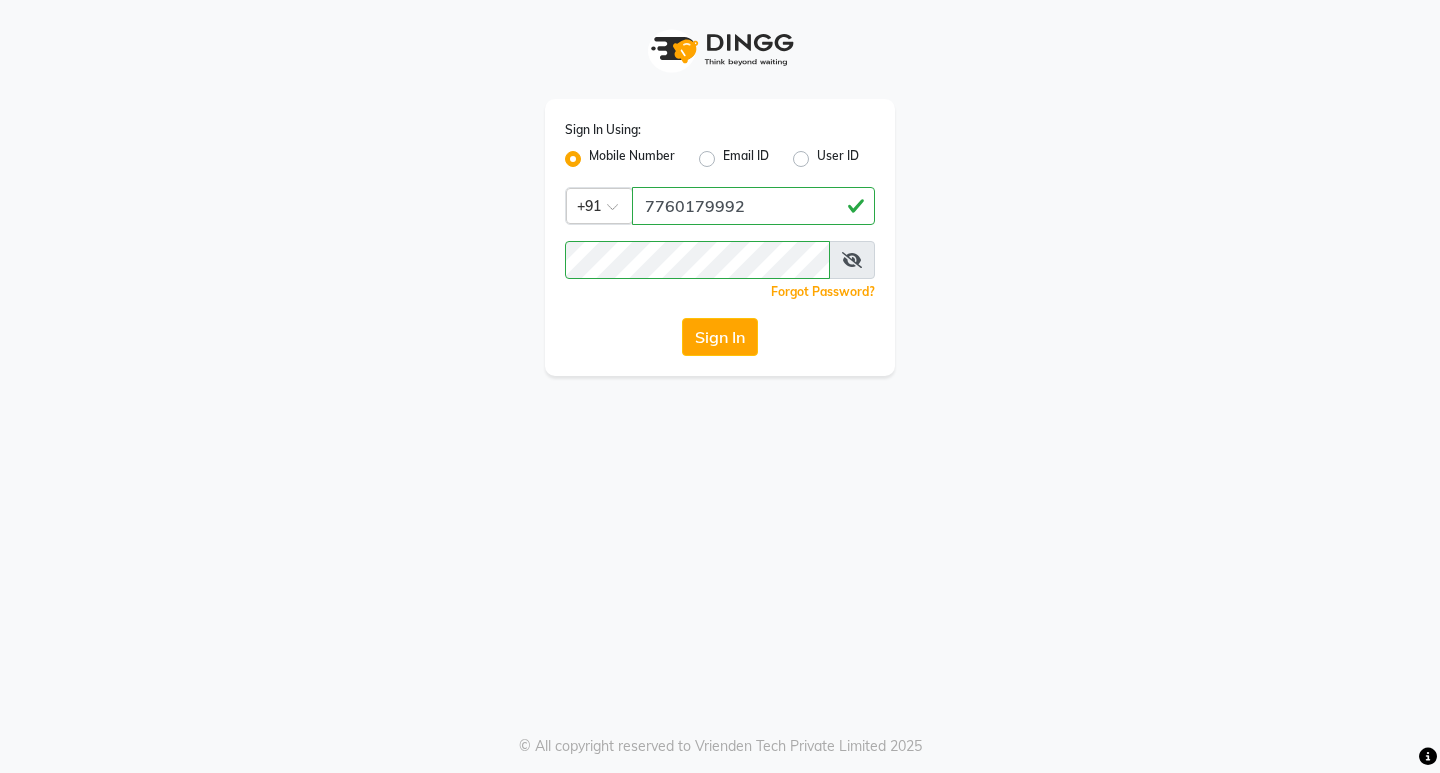 click on "Sign In Using: Mobile Number Email ID User ID Country Code × +91 [PHONE]  Remember me Forgot Password?  Sign In   © All copyright reserved to Vrienden Tech Private Limited 2025" at bounding box center [720, 386] 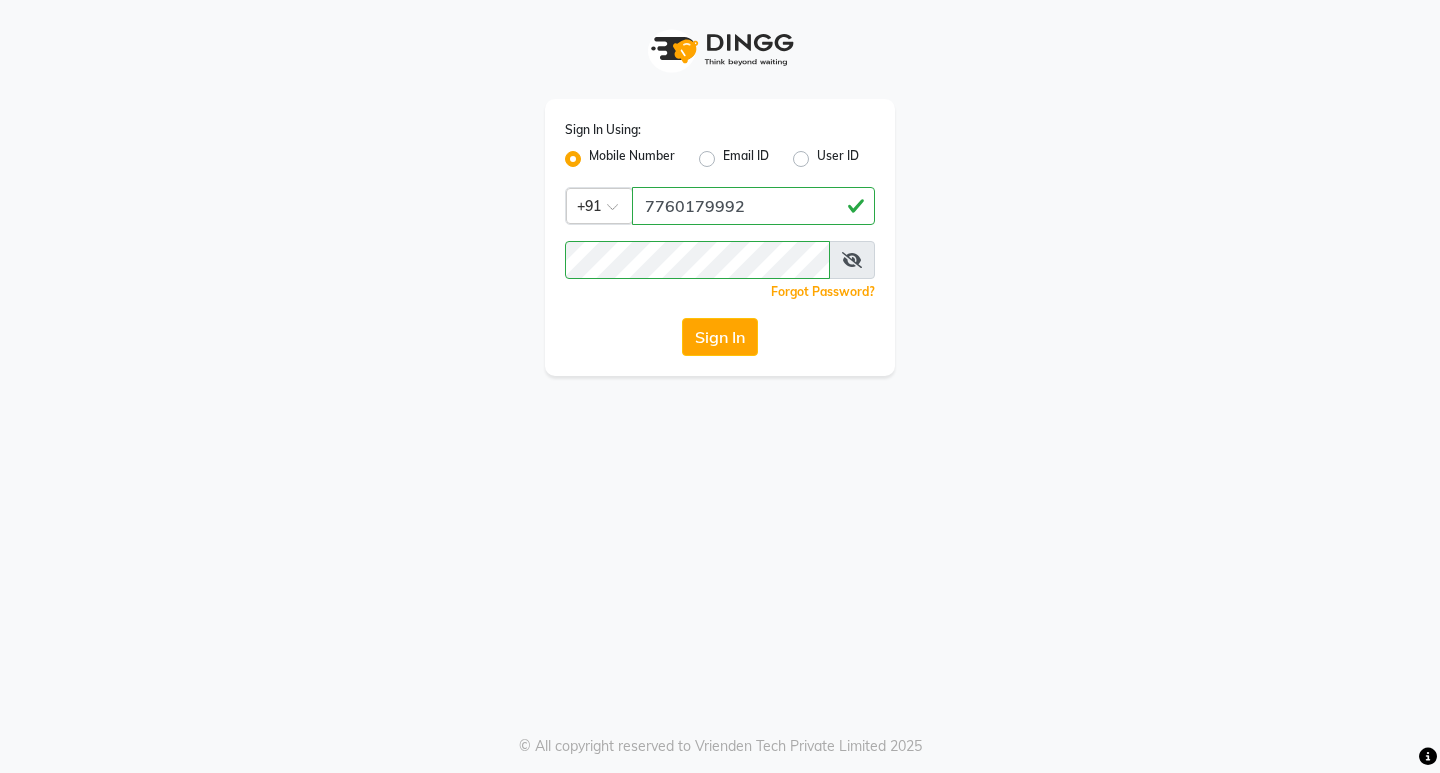 click on "Sign In" 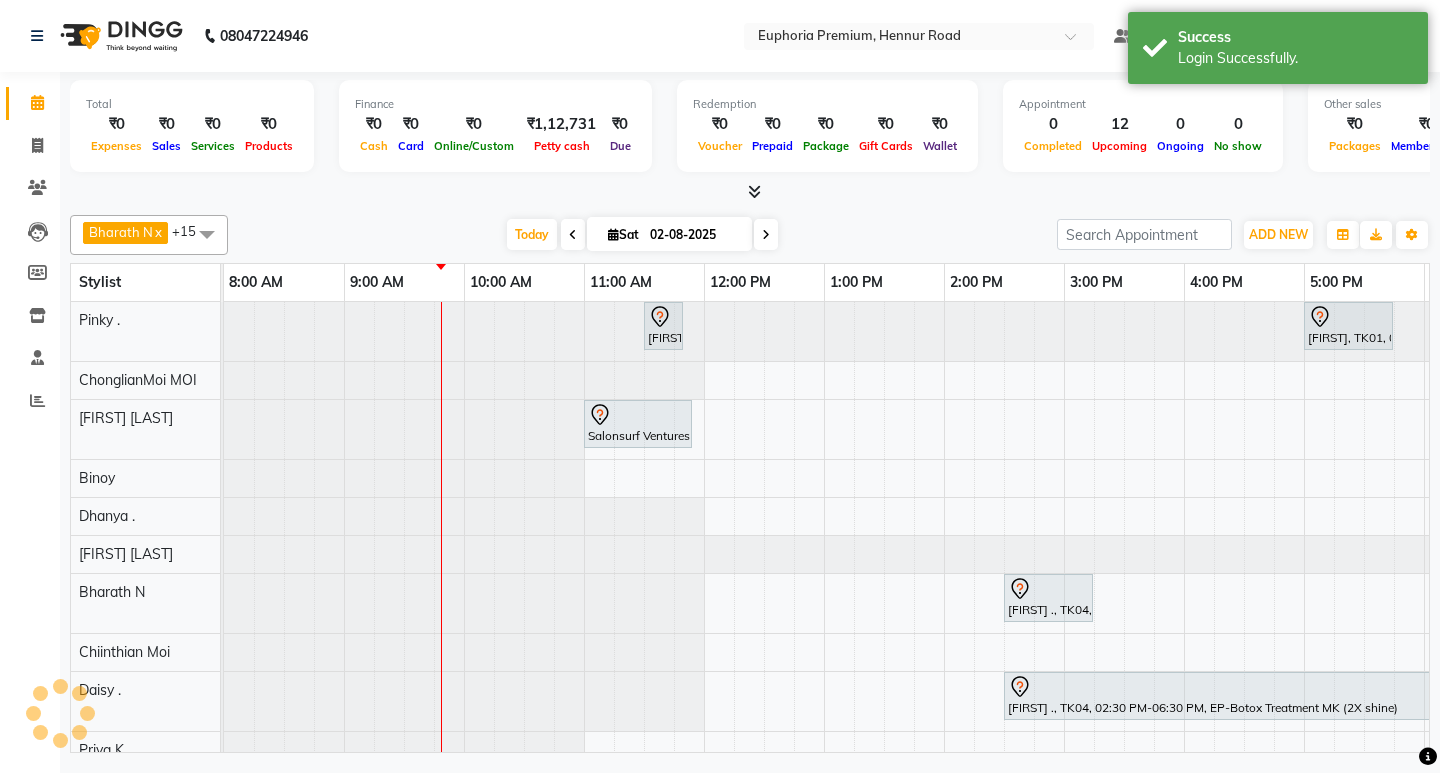 scroll, scrollTop: 0, scrollLeft: 0, axis: both 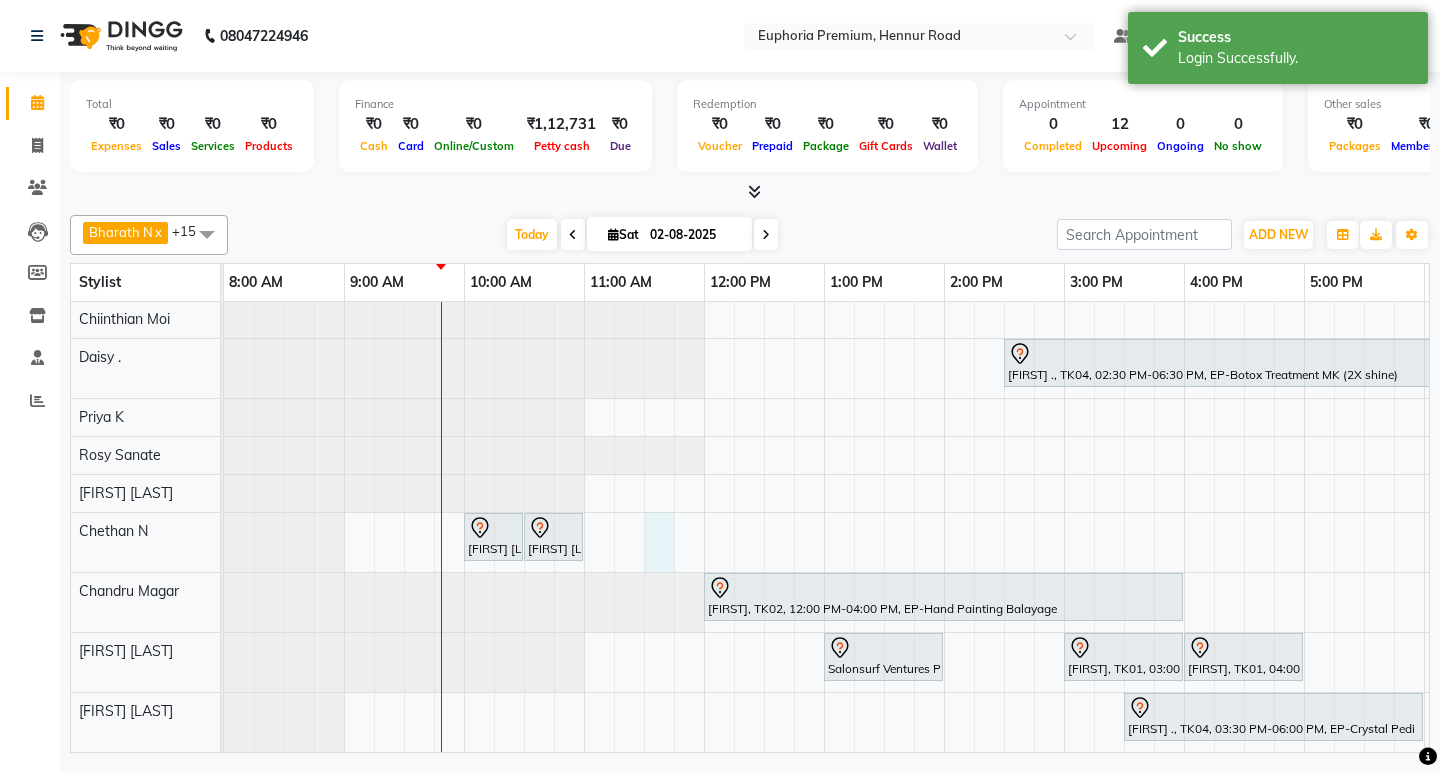 click on "Smedha, TK02, [TIME]-[TIME], EP-Eyebrows Threading             Shanthi, TK02, [TIME]-[TIME], EP-Crystal Pedi             Salonsurf Ventures Pvt Ltd, TK03, [TIME]-[TIME], EP-Gel Paint Application  Body massage for Kaustav sir              Padma ., TK04, [TIME]-[TIME], EP-HAIR CUT (Creative Stylist) with hairwash MEN             Padma ., TK04, [TIME]-[TIME], EP-Botox Treatment MK (2X shine)             Shrinidhi Patil, TK05, [TIME]-[TIME], EEP-HAIR CUT (Senior Stylist) with hairwash MEN             Shrinidhi Patil, TK05, [TIME]-[TIME], EP-Beard Trim/Design MEN             Smedha, TK02, [TIME]-[TIME], EP-Hand Painting Balayage             Salonsurf Ventures Pvt Ltd, TK03, [TIME]-[TIME], EP-Artistic Cut - Creative Stylist             Shanthi, TK01, [TIME]-[TIME], EP-Color My Root  CT             Shanthi, TK01, [TIME]-[TIME], EP-Artistic Cut - Creative Stylist             Padma ., TK04, [TIME]-[TIME], EP-Crystal Pedi" at bounding box center (1064, 360) 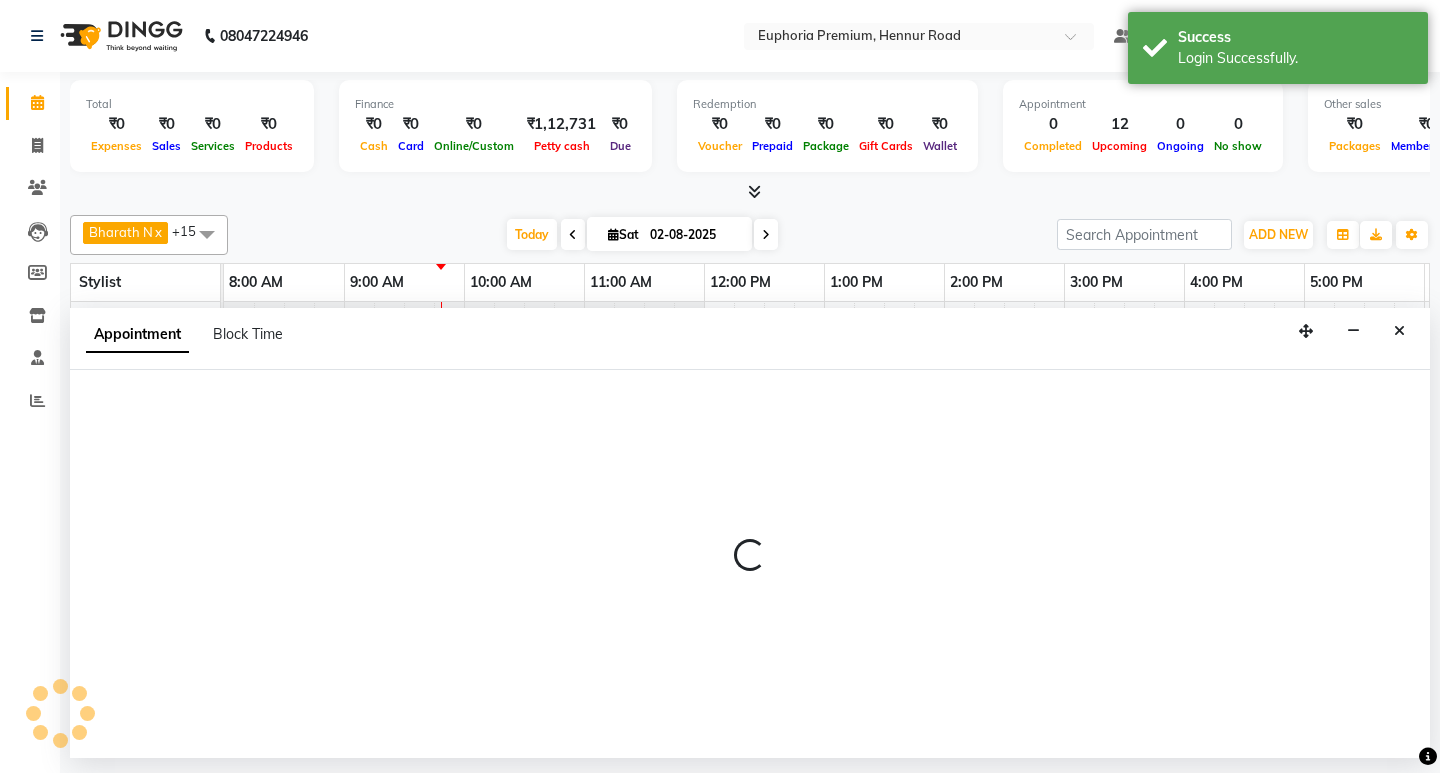 select on "74080" 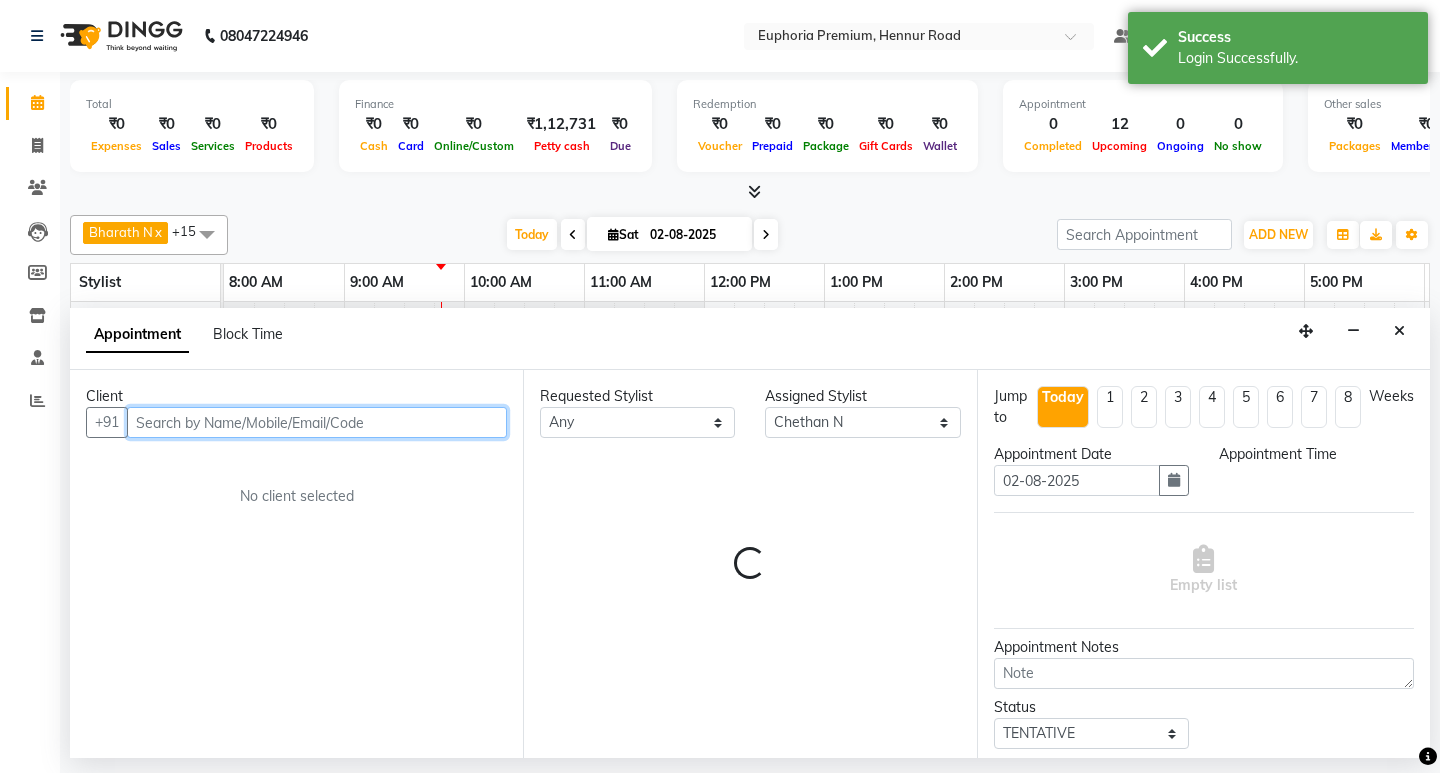 select on "690" 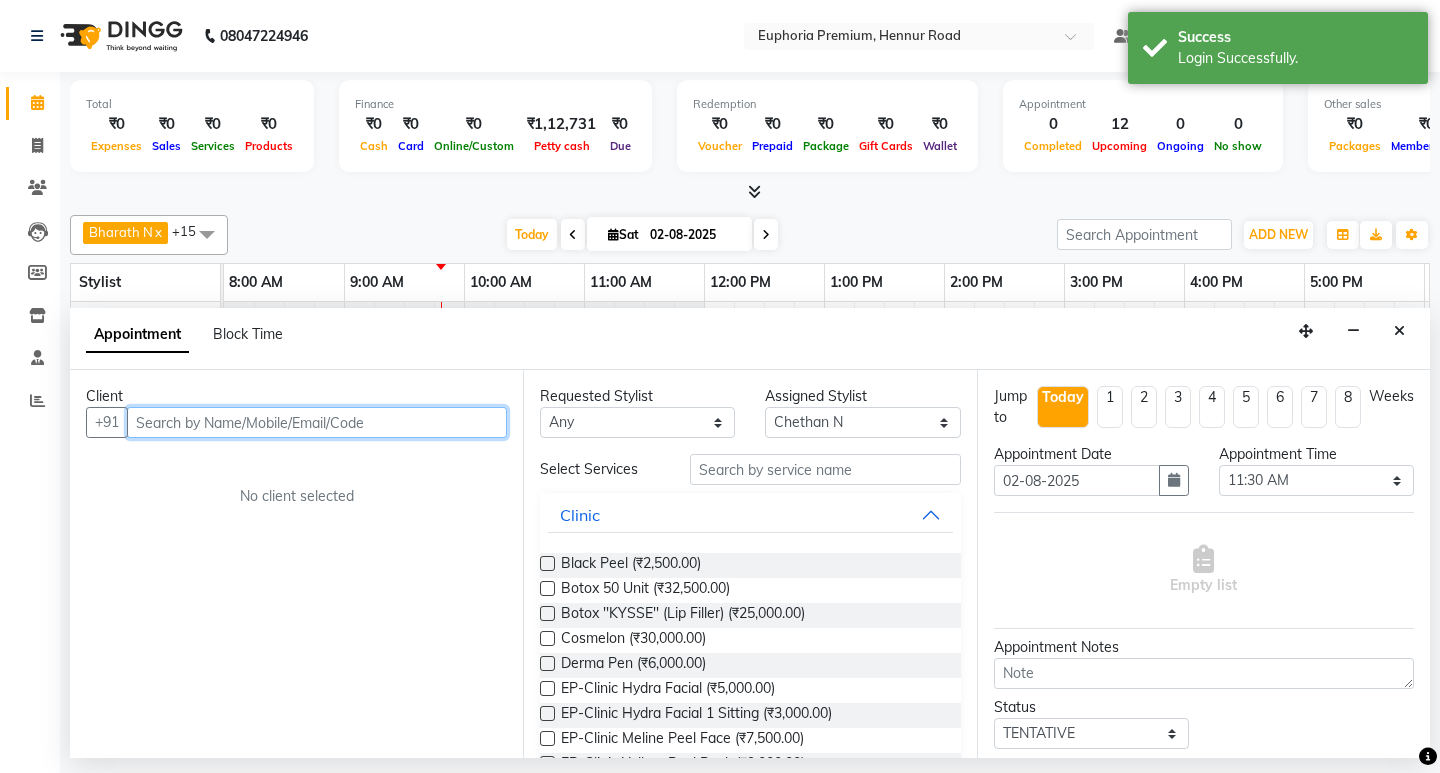 click at bounding box center (317, 422) 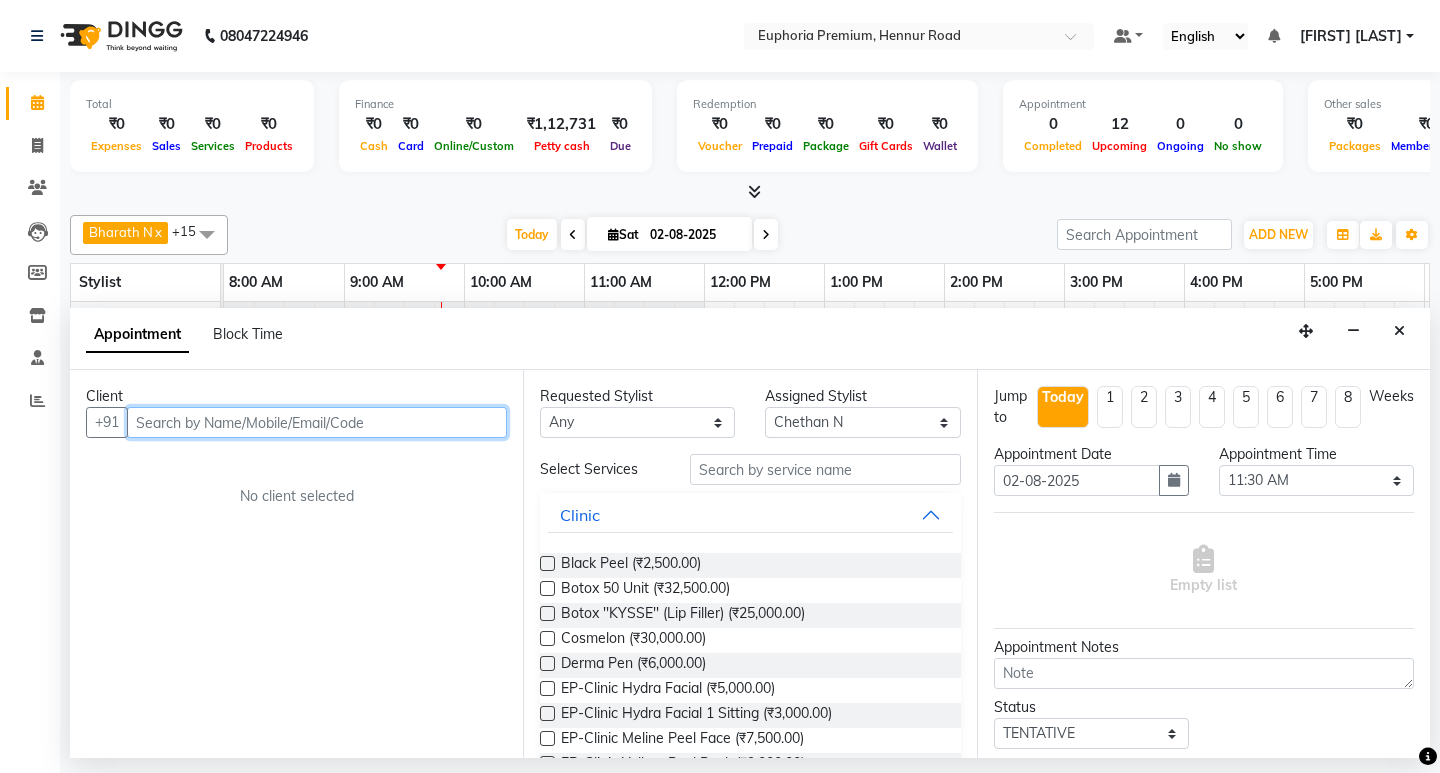 click at bounding box center (317, 422) 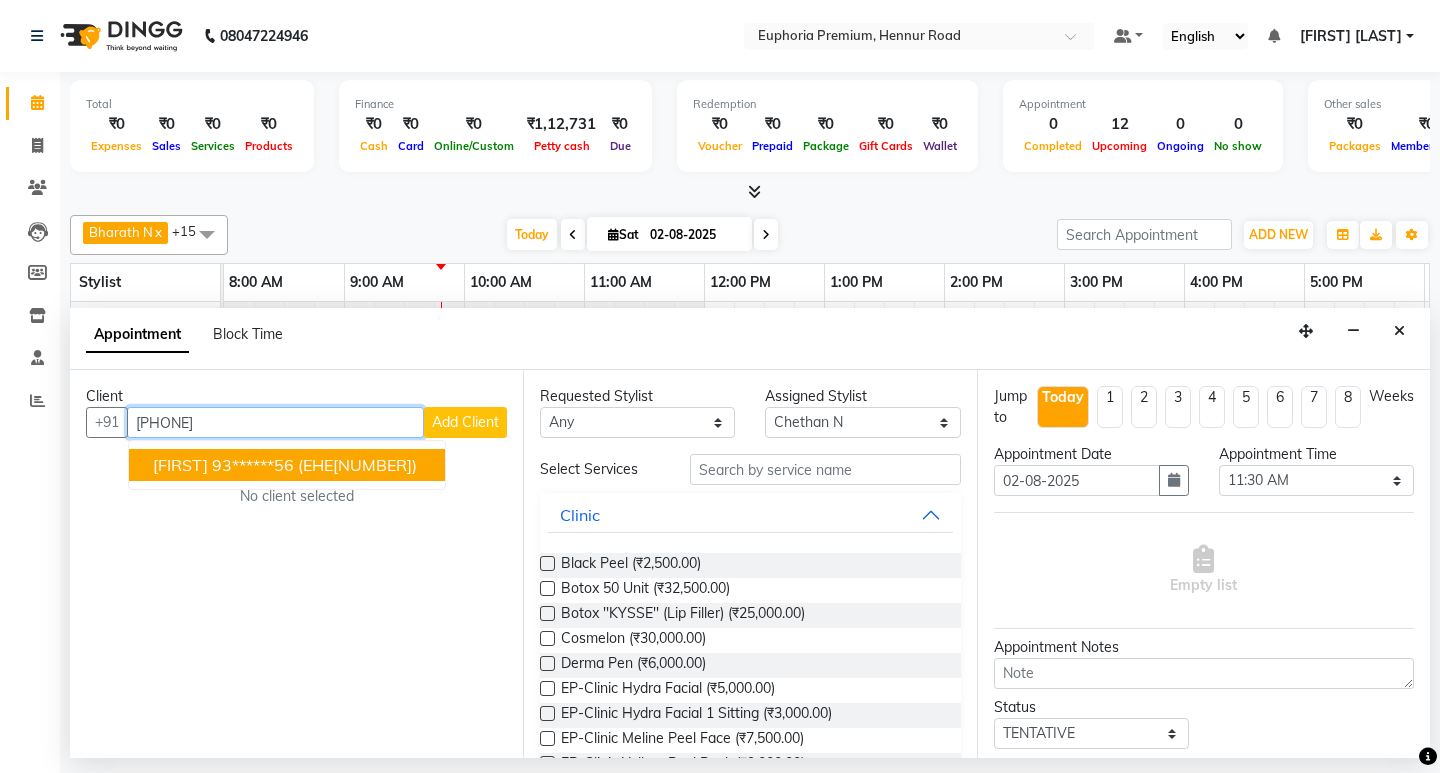click on "(EHE[NUMBER])" at bounding box center [357, 465] 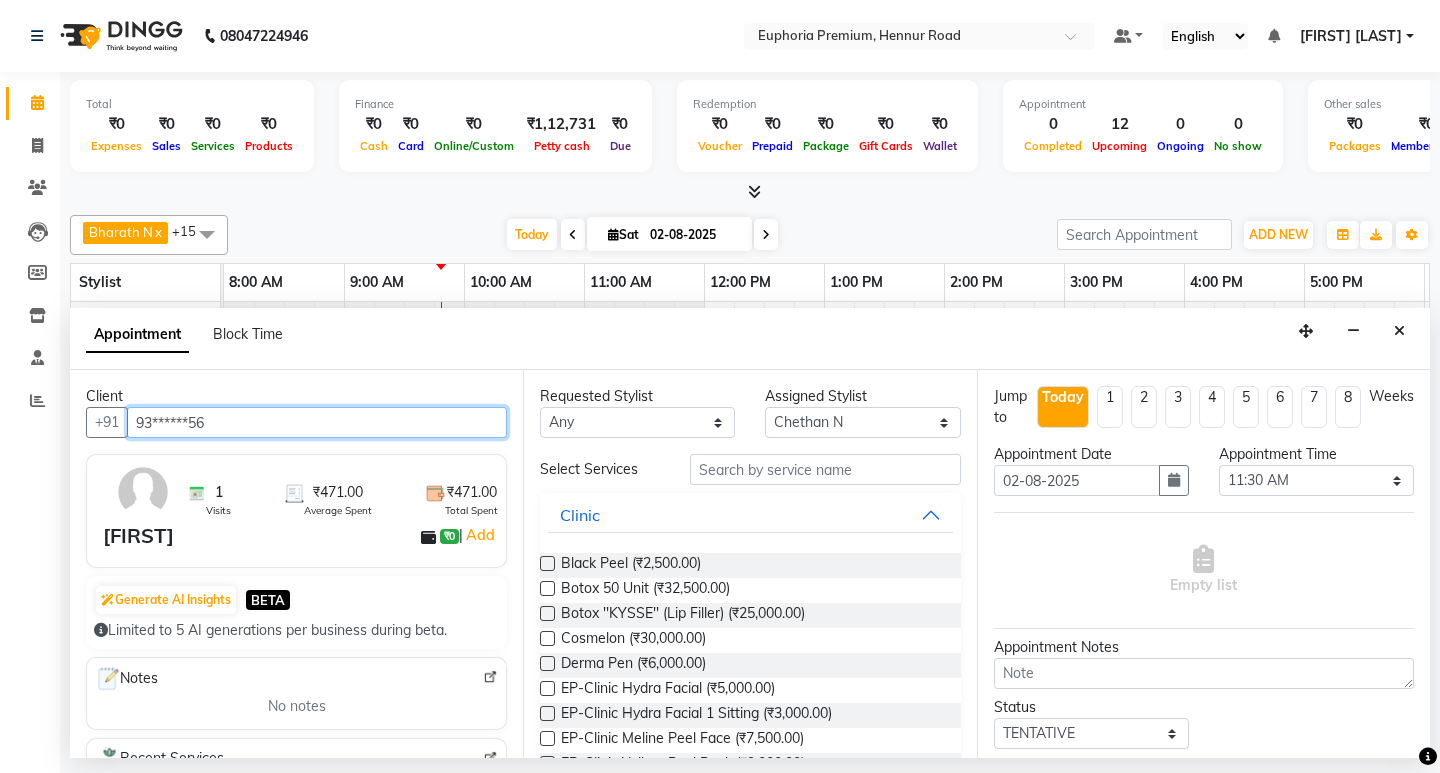 type on "93******56" 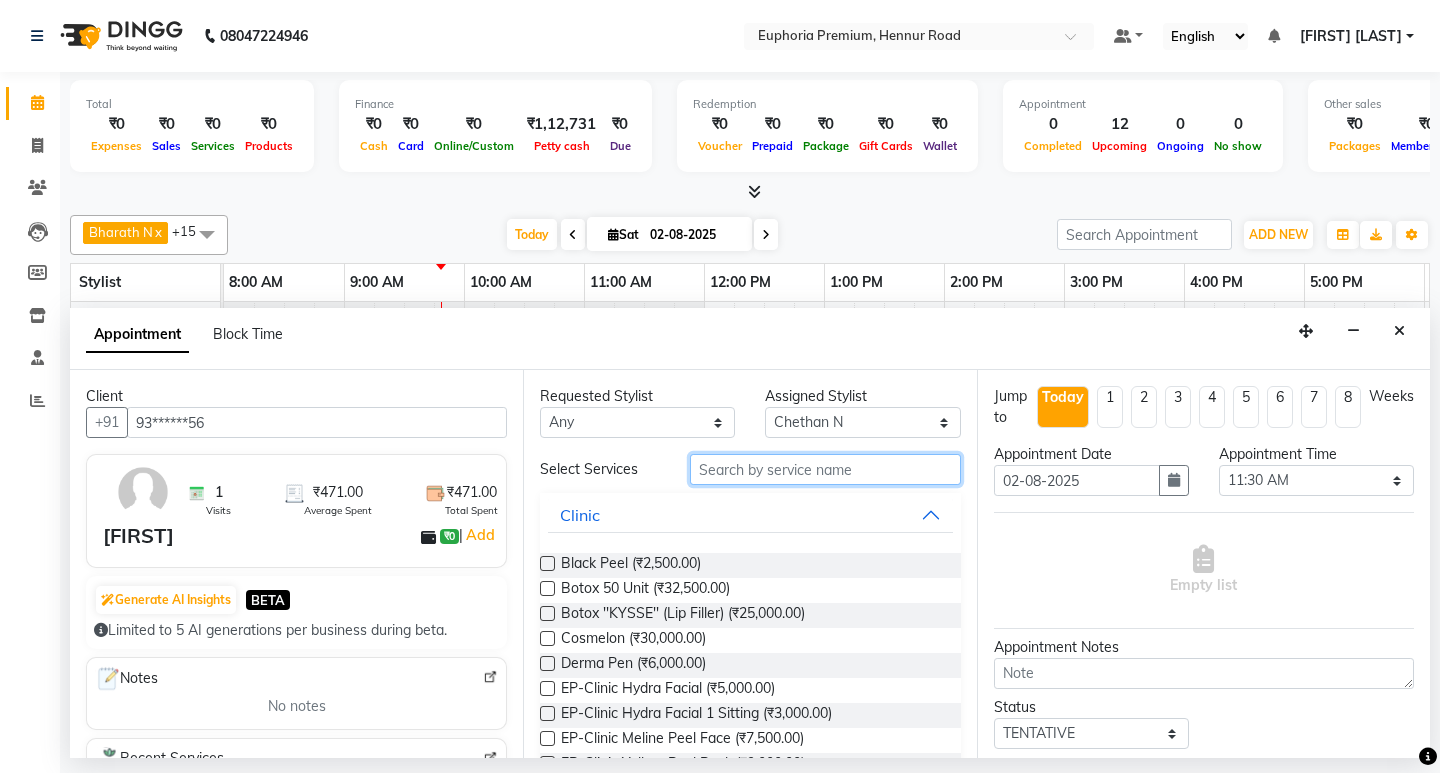 click at bounding box center [825, 469] 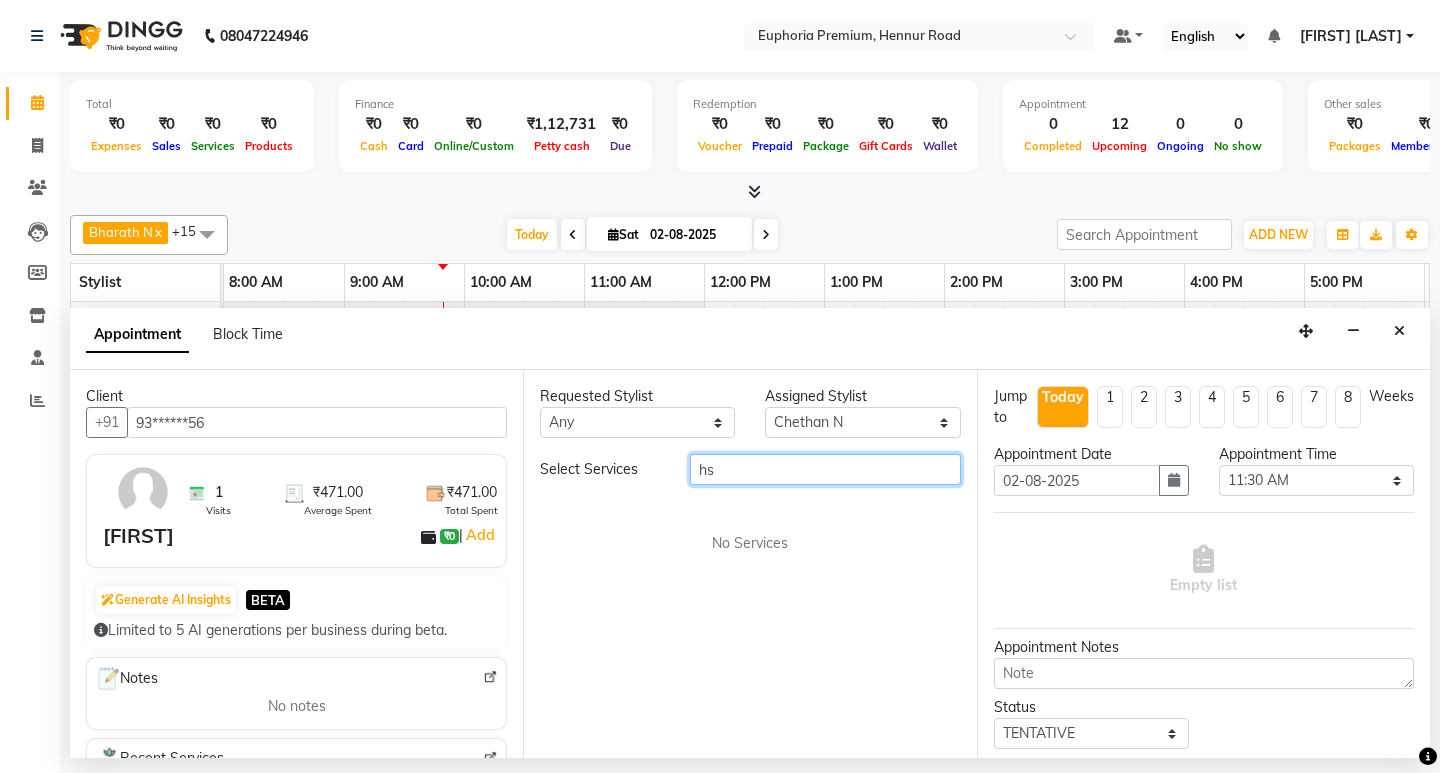 type on "h" 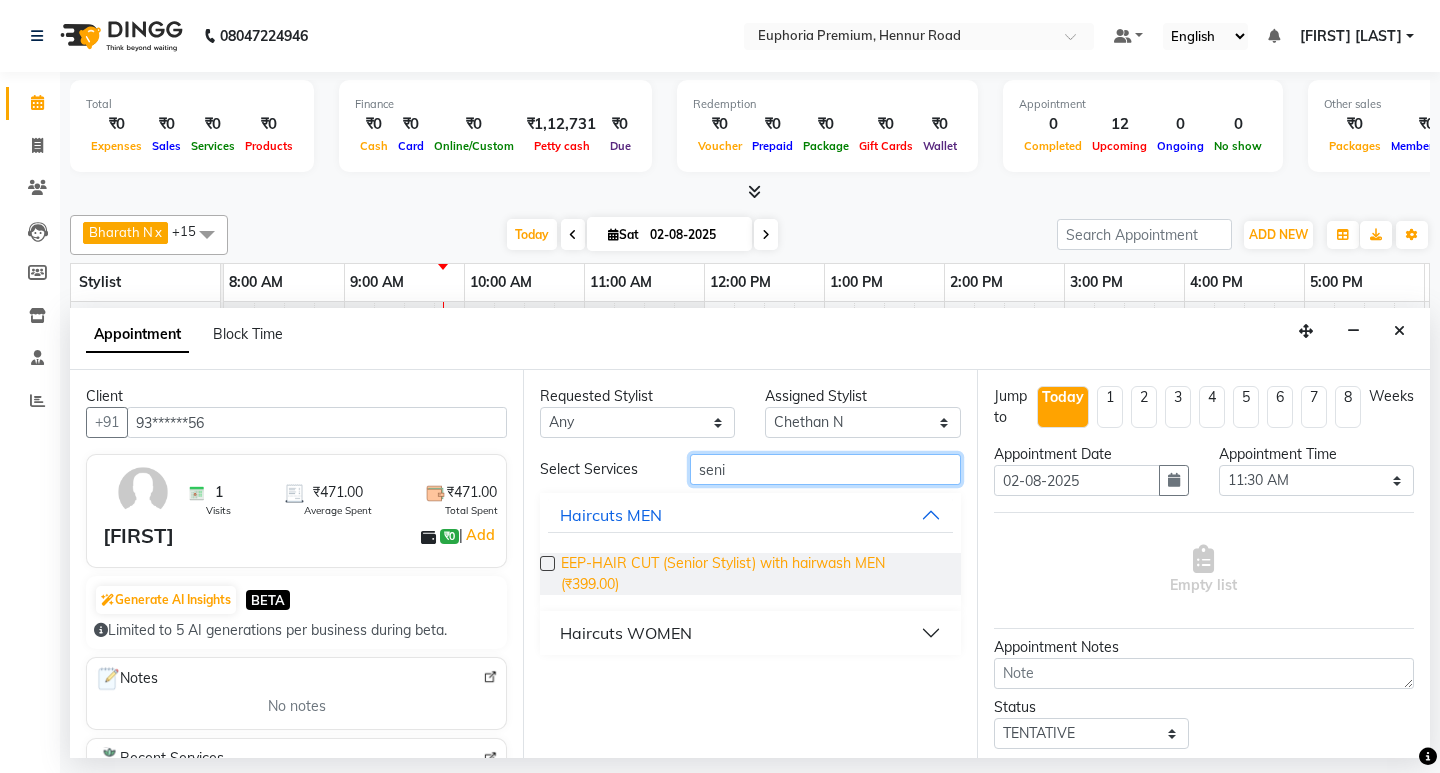 type on "seni" 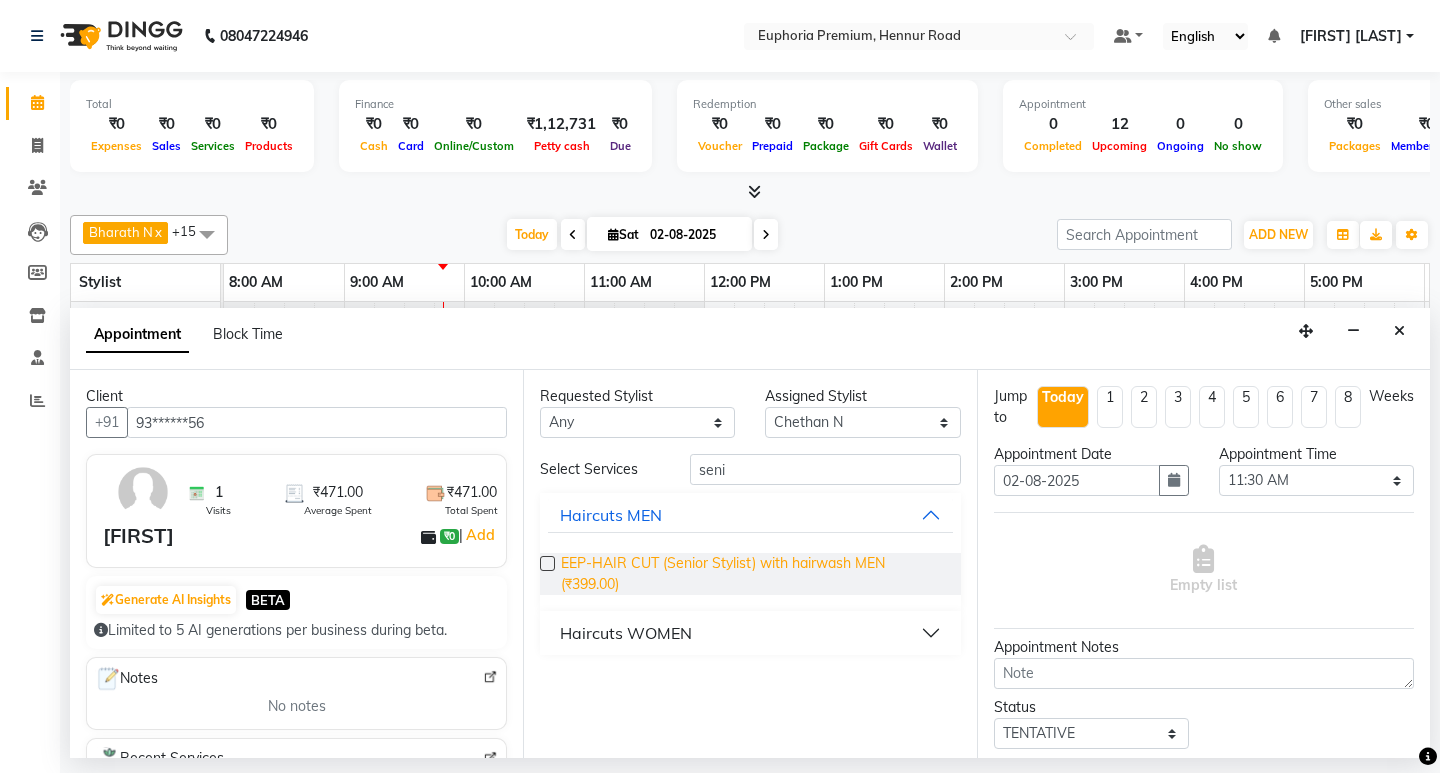 click on "EEP-HAIR CUT (Senior Stylist) with hairwash MEN (₹399.00)" at bounding box center [752, 574] 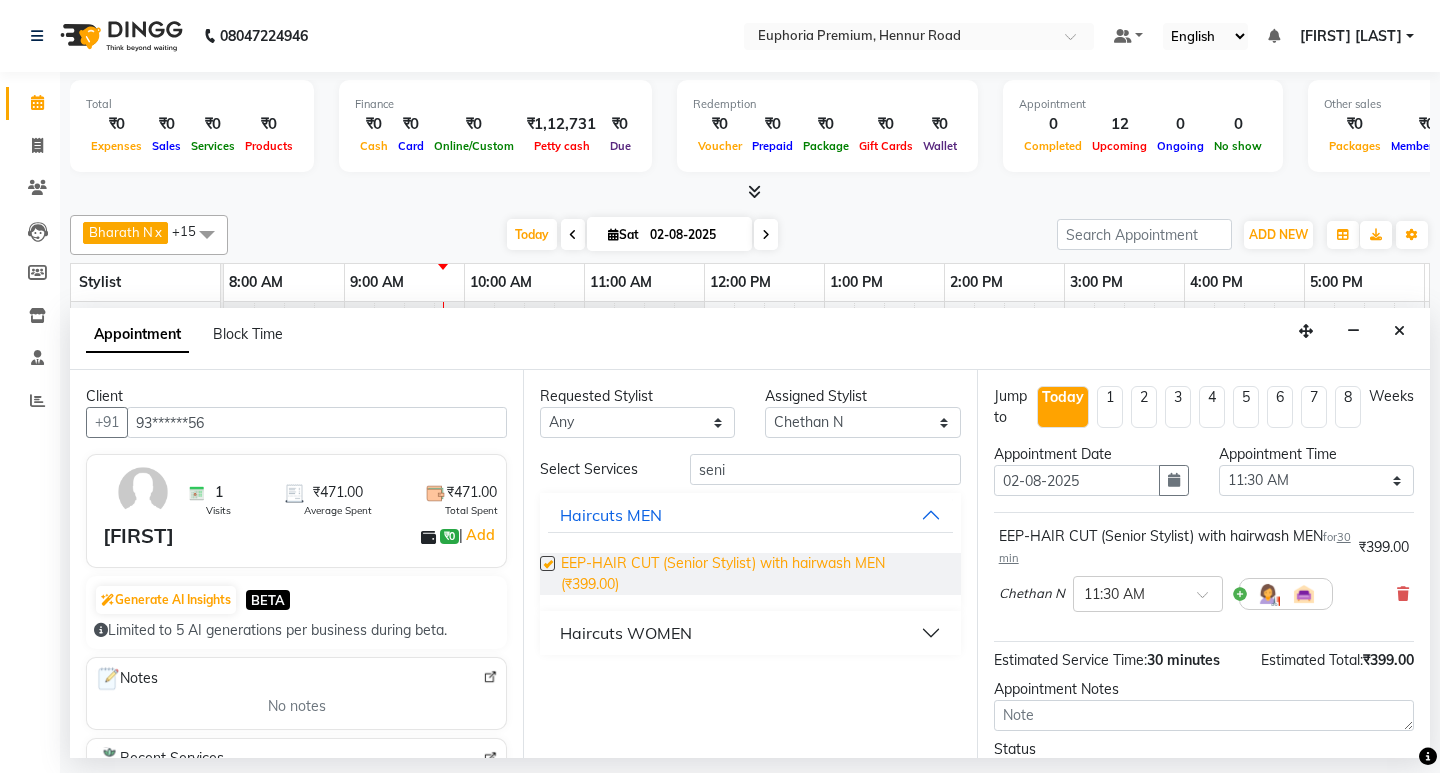 checkbox on "false" 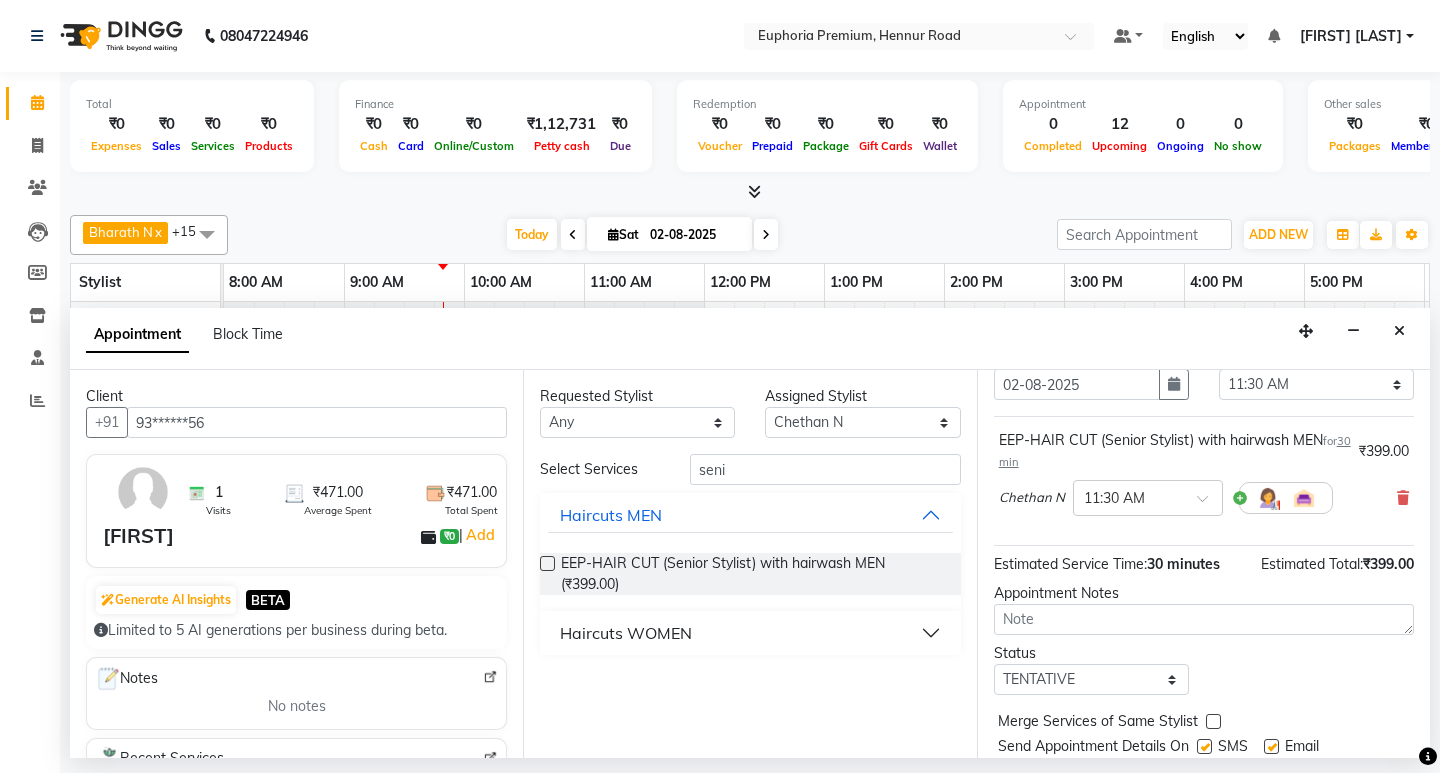 scroll, scrollTop: 159, scrollLeft: 0, axis: vertical 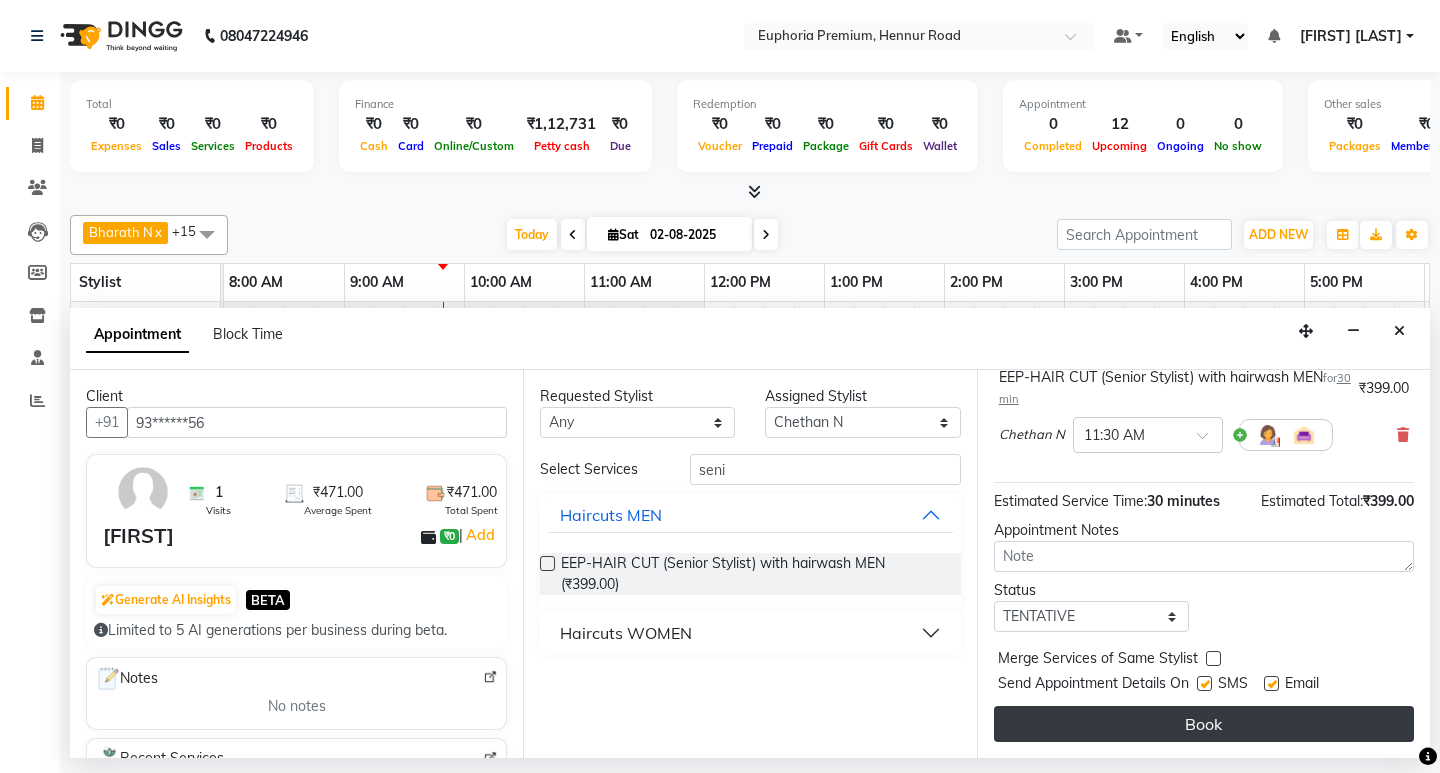 click on "Book" at bounding box center [1204, 724] 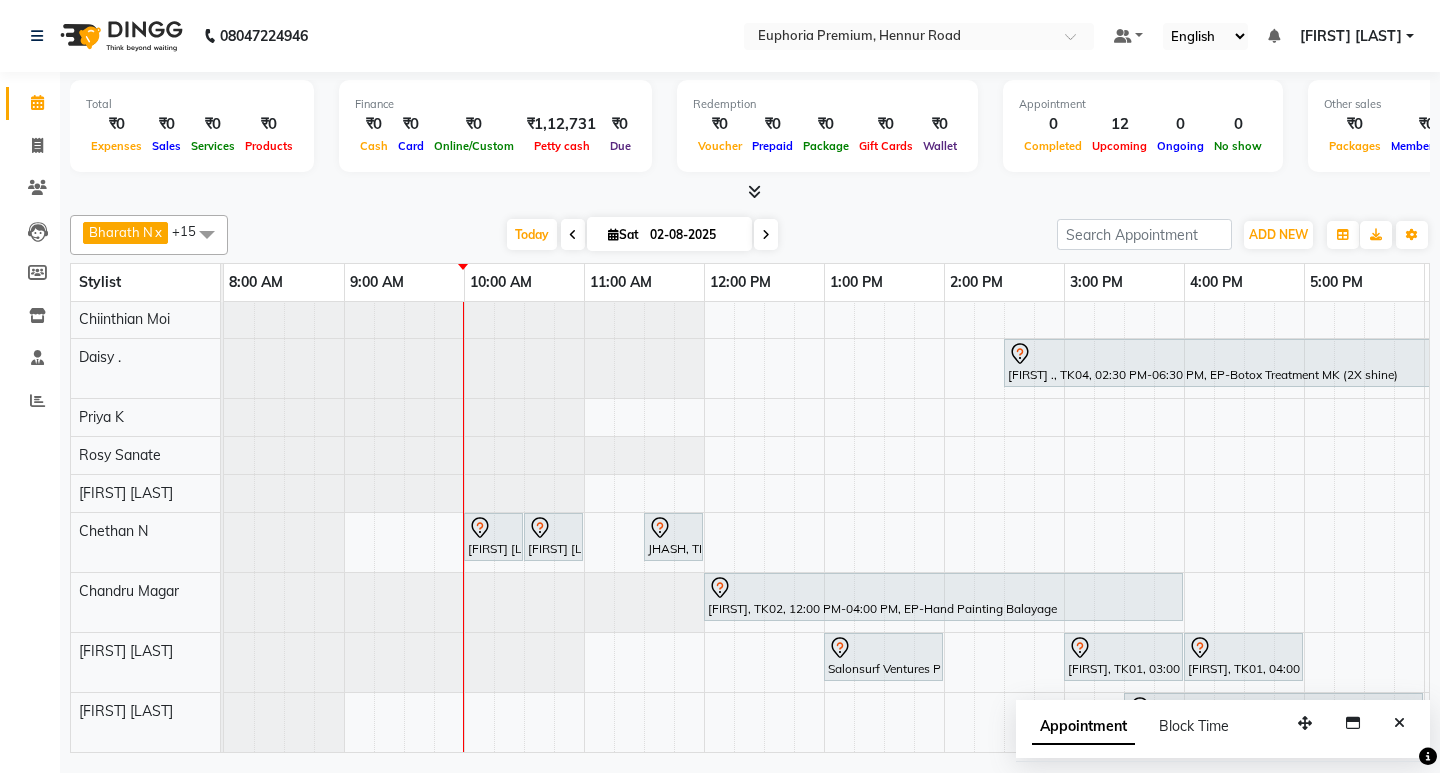 scroll, scrollTop: 248, scrollLeft: 0, axis: vertical 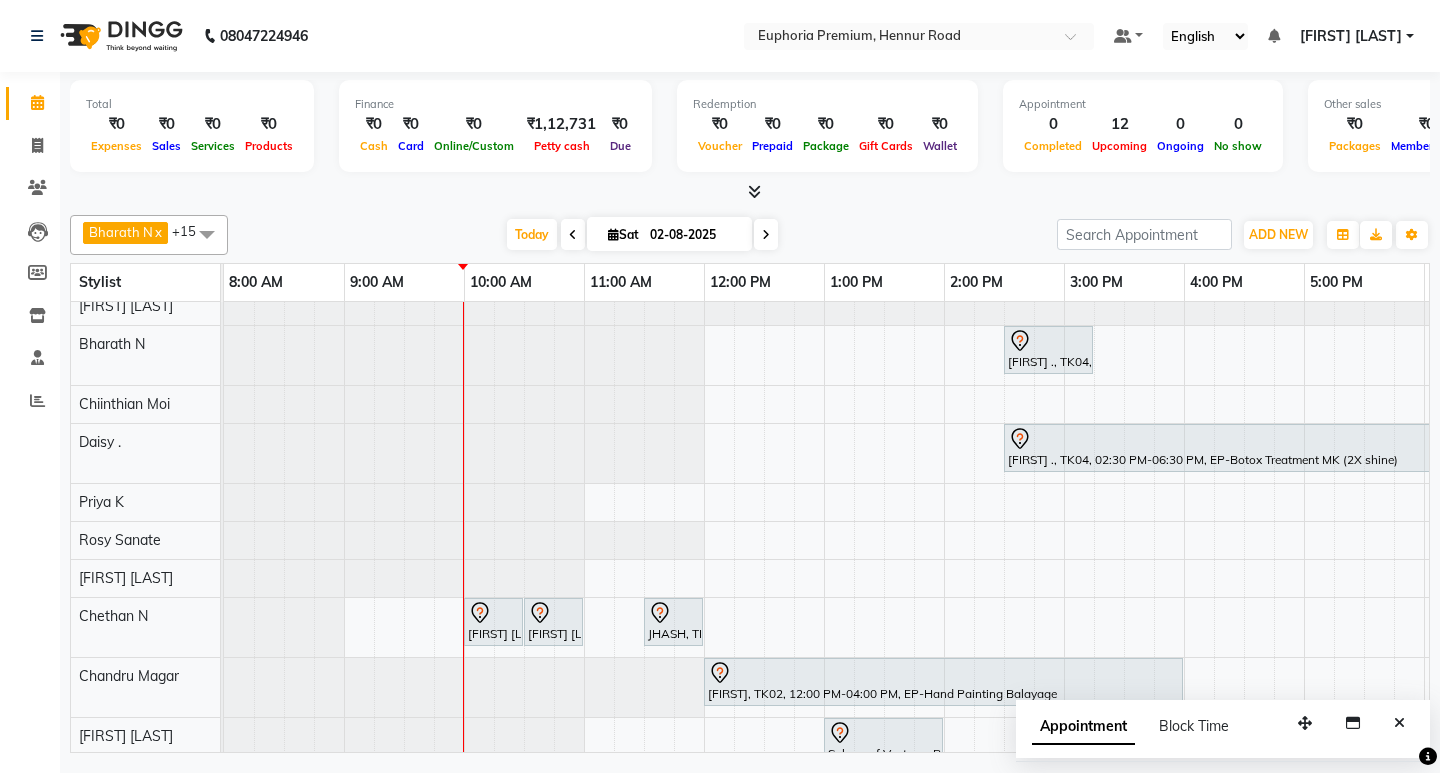 click on "[FIRST], TK02, 11:30 AM-11:50 AM, EP-Eyebrows Threading             [FIRST], TK01, 05:00 PM-05:45 PM, EP-Crystal Pedi             Salonsurf Ventures Pvt Ltd, TK03, 11:00 AM-11:55 AM, EP-Gel Paint Application  Body massage for [SIR]              [LAST], TK04, 02:30 PM-03:15 PM, EP-HAIR CUT (Creative Stylist) with hairwash MEN             [LAST], TK04, 02:30 PM-06:30 PM, EP-Botox Treatment MK (2X shine)             [FIRST] [LAST], TK05, 10:00 AM-10:30 AM, EEP-HAIR CUT (Senior Stylist) with hairwash MEN             [FIRST] [LAST], TK05, 10:30 AM-11:00 AM, EP-Beard Trim/Design MEN             [FIRST], TK06, 11:30 AM-12:00 PM, EEP-HAIR CUT (Senior Stylist) with hairwash MEN             [FIRST], TK02, 12:00 PM-04:00 PM, EP-Hand Painting Balayage             Salonsurf Ventures Pvt Ltd, TK03, 01:00 PM-02:00 PM, EP-Artistic Cut - Creative Stylist             [FIRST], TK01, 03:00 PM-04:00 PM, EP-Color My Root  CT             [FIRST], TK01, 04:00 PM-05:00 PM, EP-Artistic Cut - Creative Stylist" at bounding box center (1064, 445) 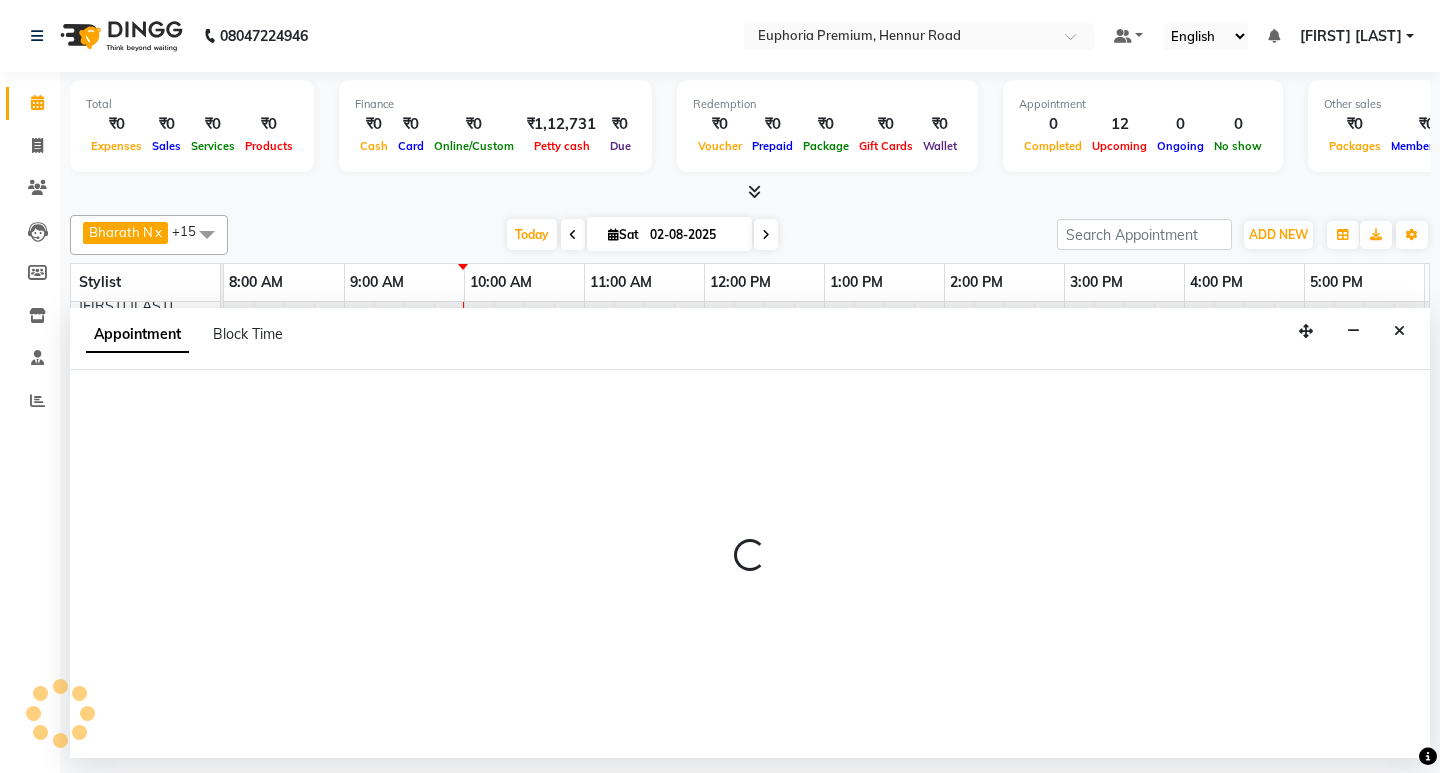 select on "71614" 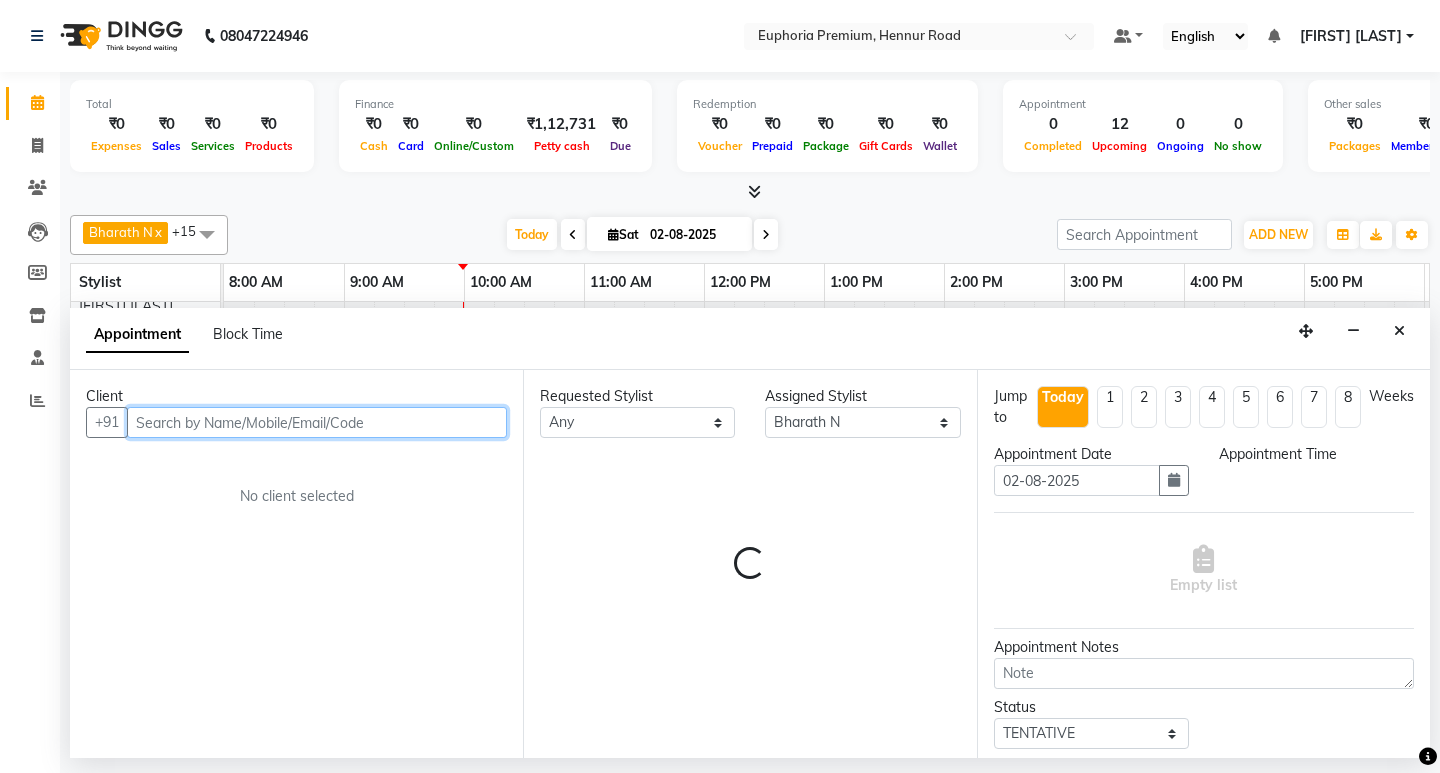 select on "720" 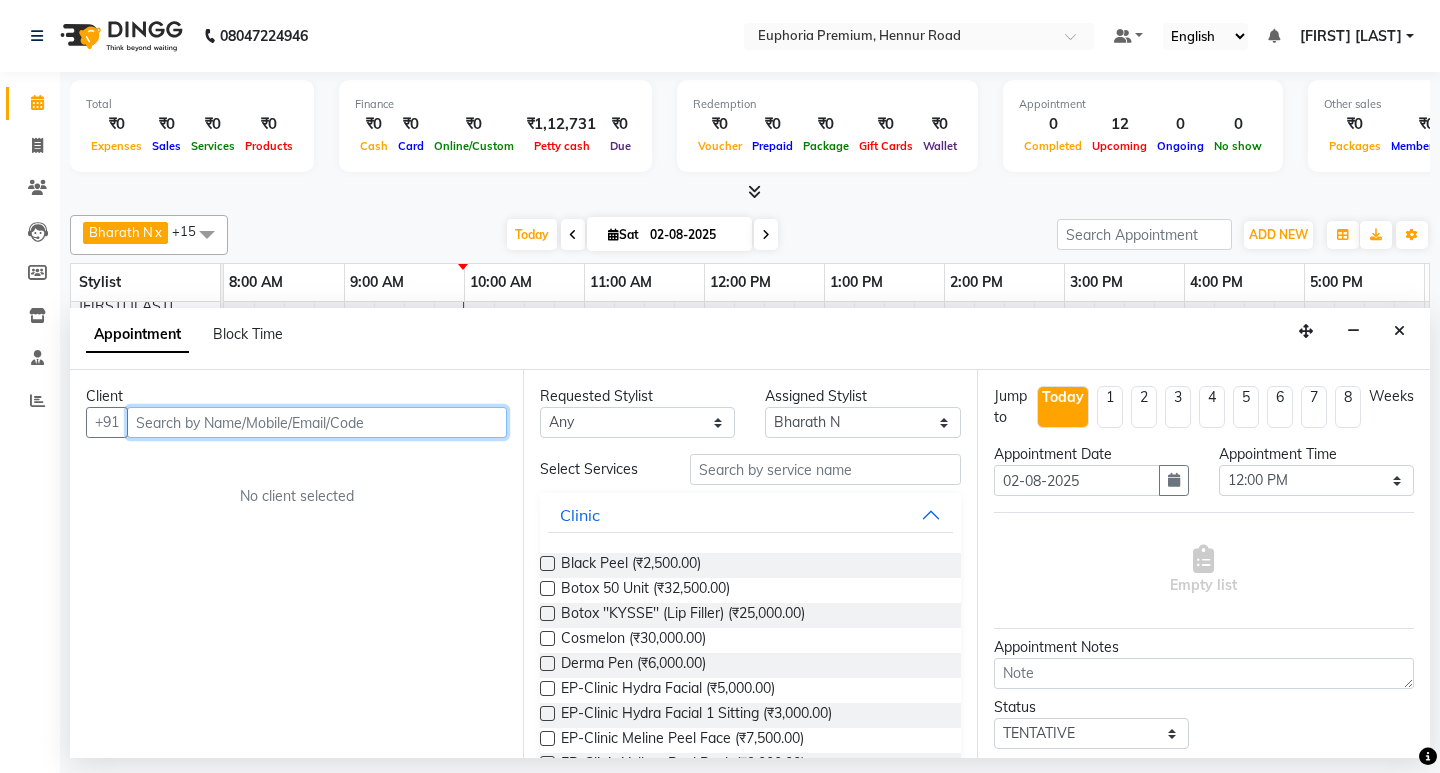 click at bounding box center [317, 422] 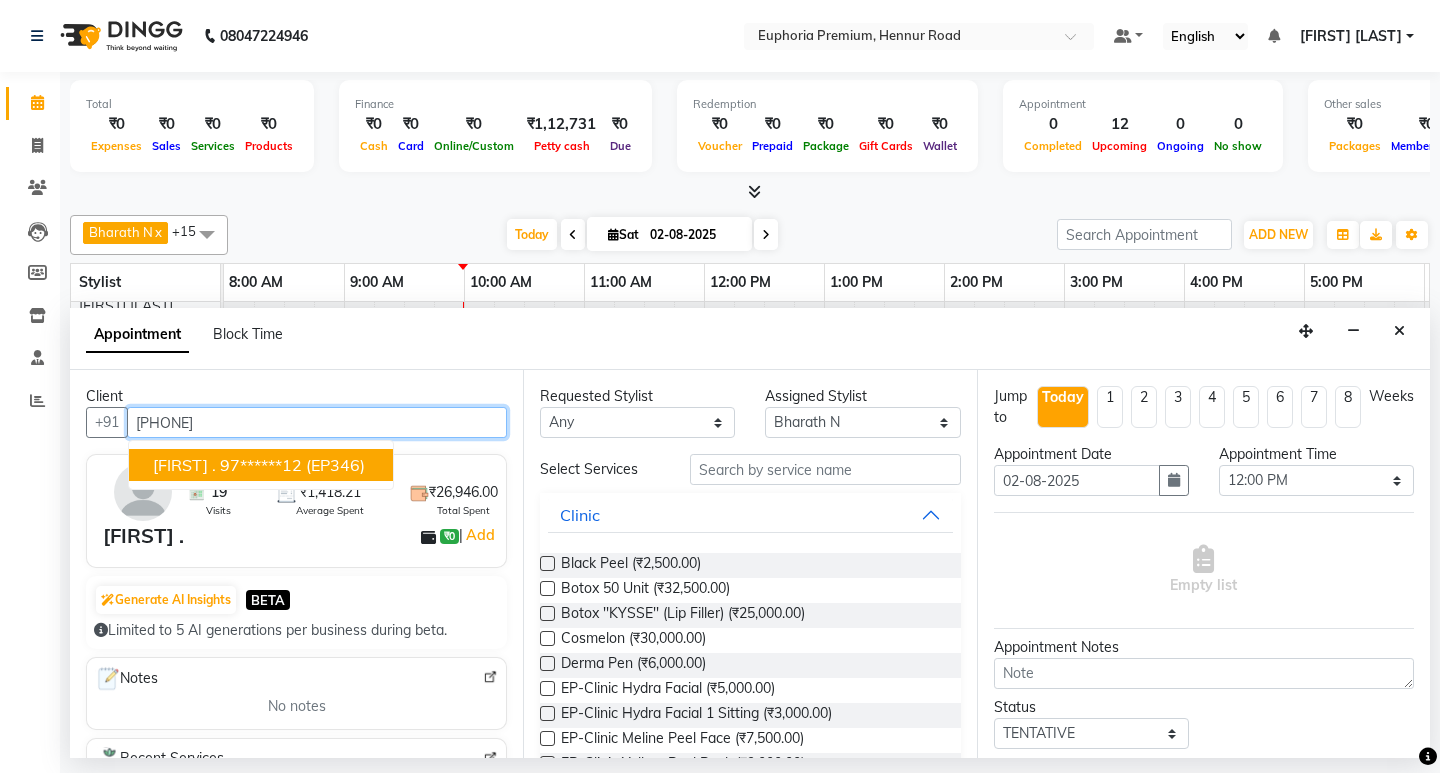 click on "97******12" at bounding box center (261, 465) 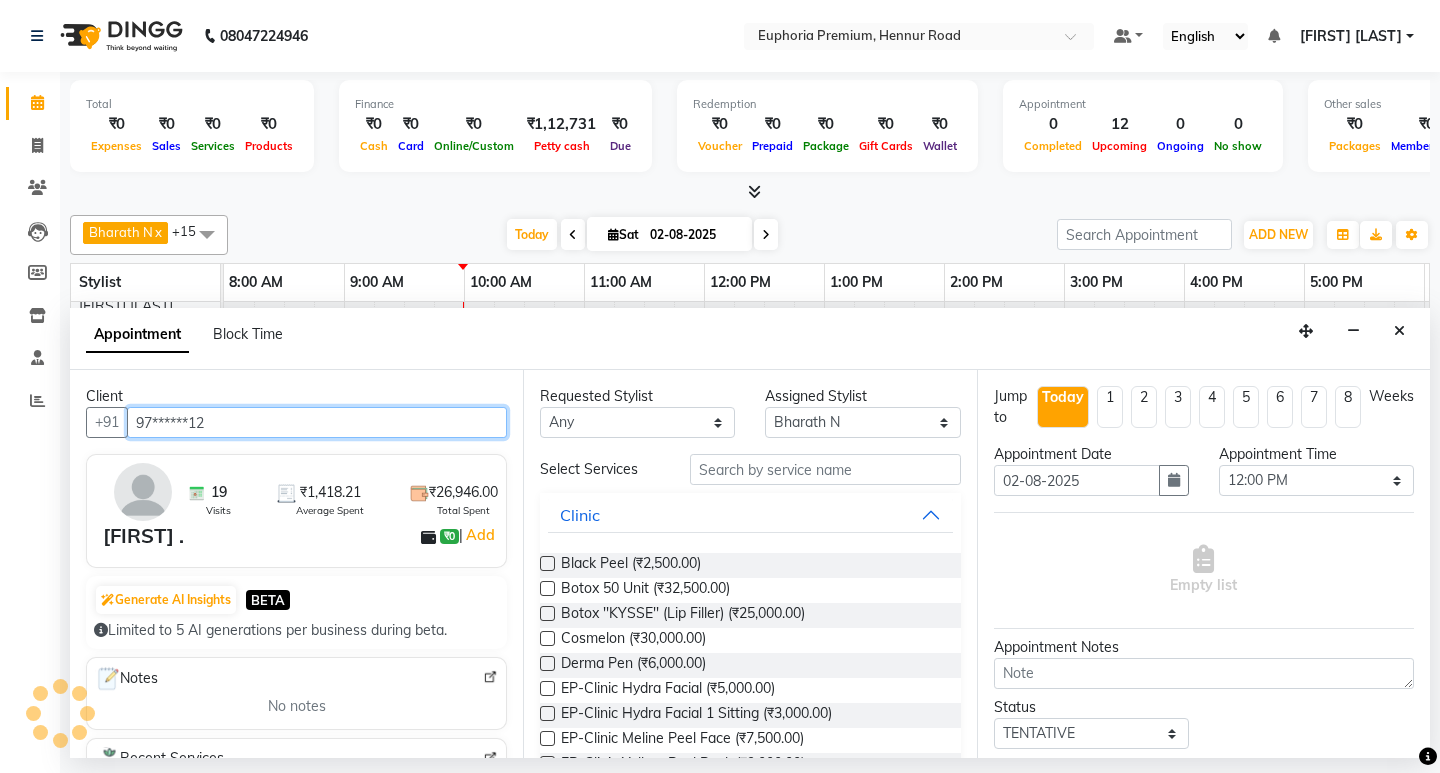 type on "97******12" 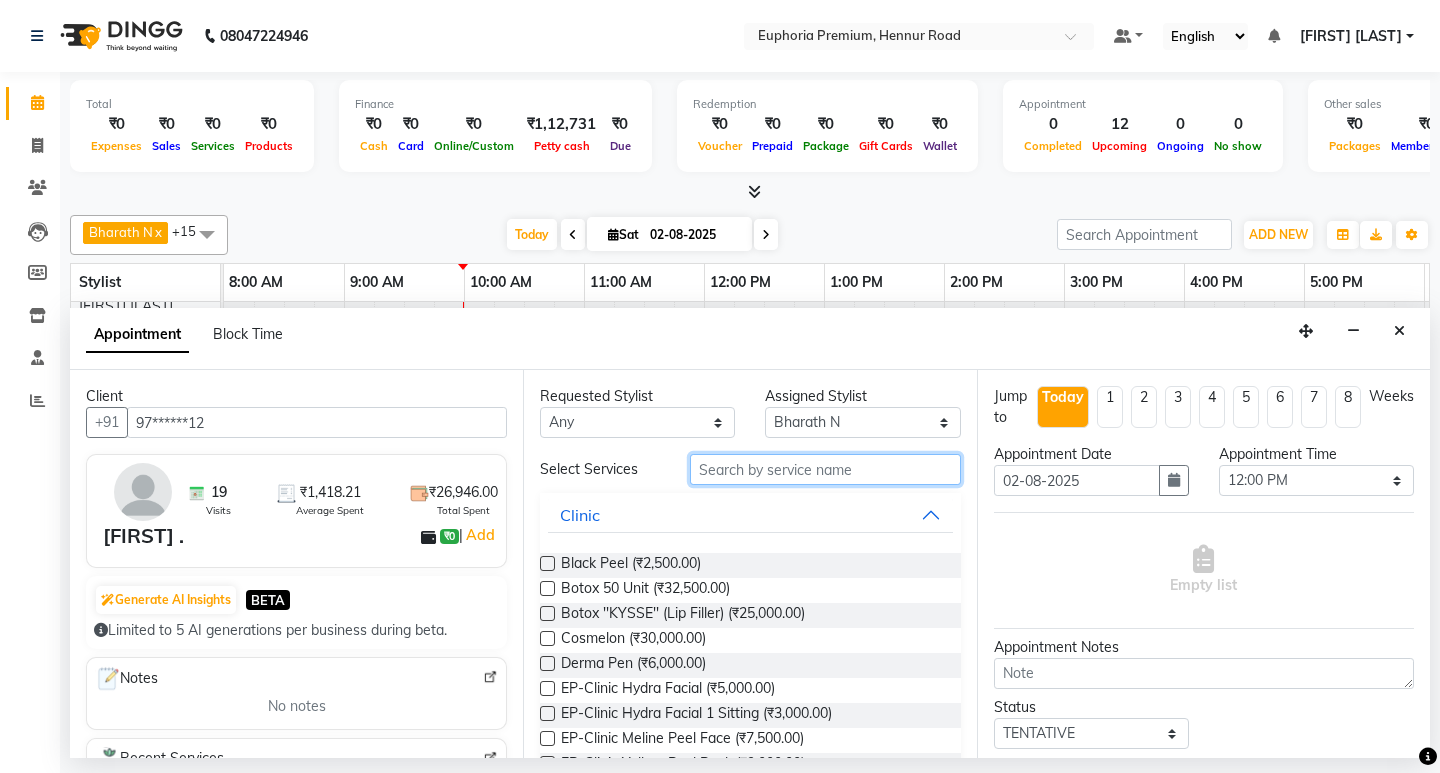 click at bounding box center [825, 469] 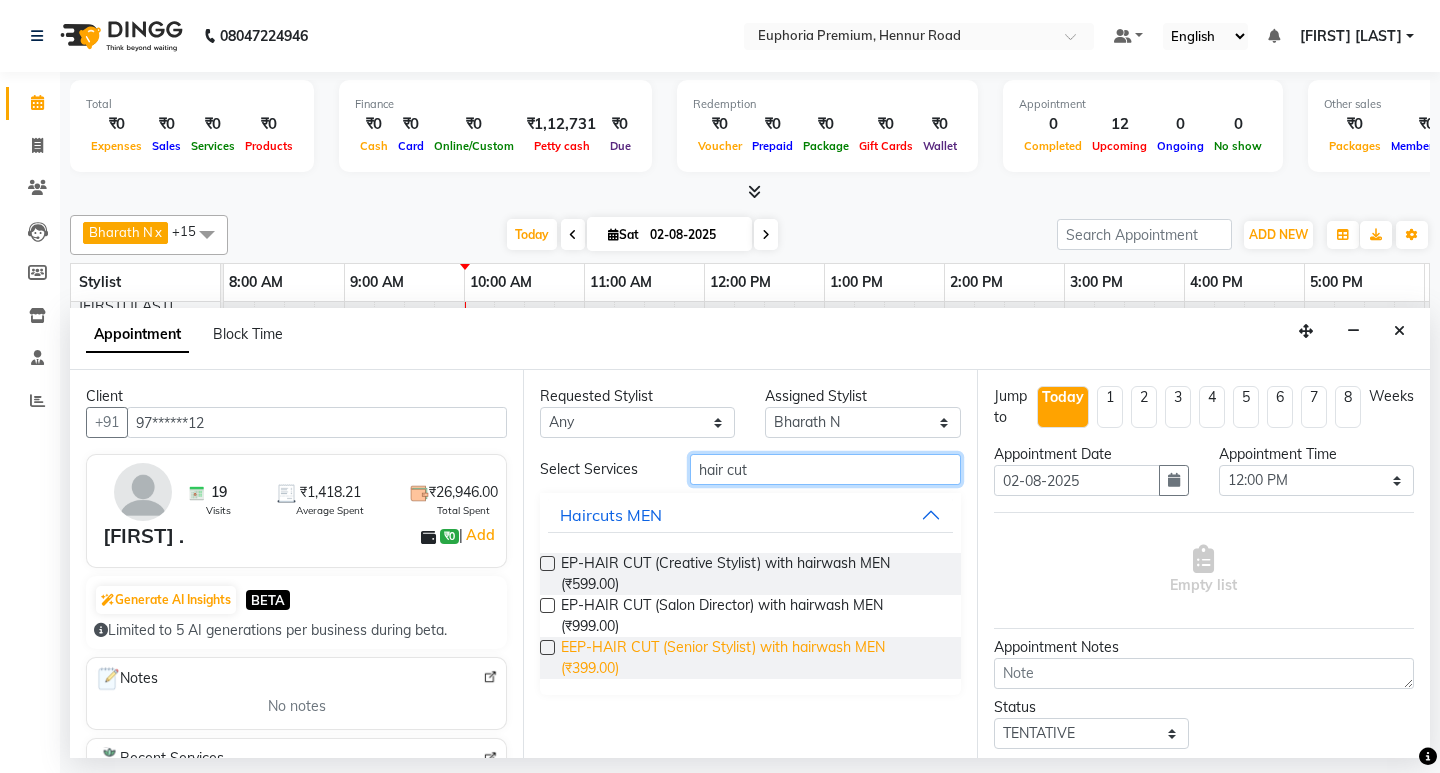 type on "hair cut" 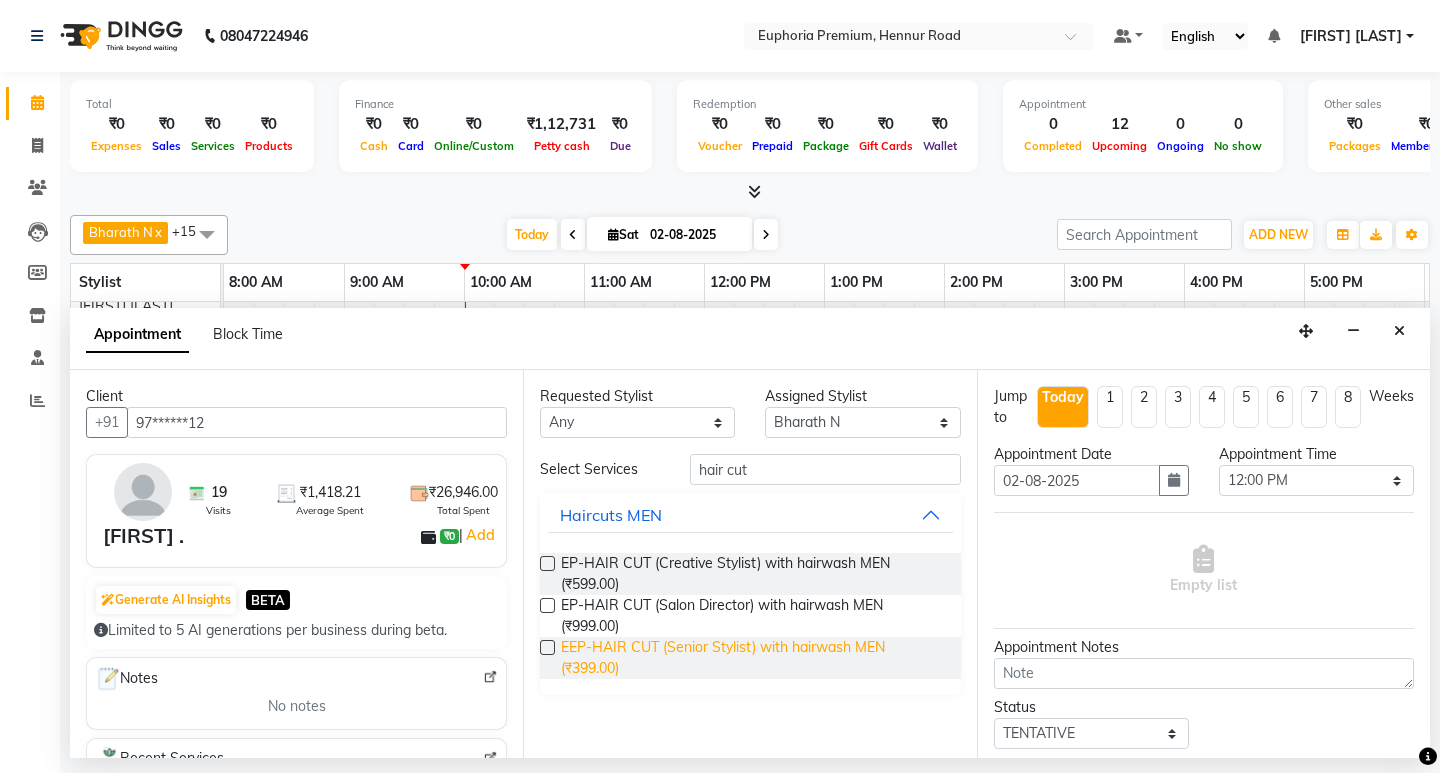 click on "EEP-HAIR CUT (Senior Stylist) with hairwash MEN (₹399.00)" at bounding box center [752, 658] 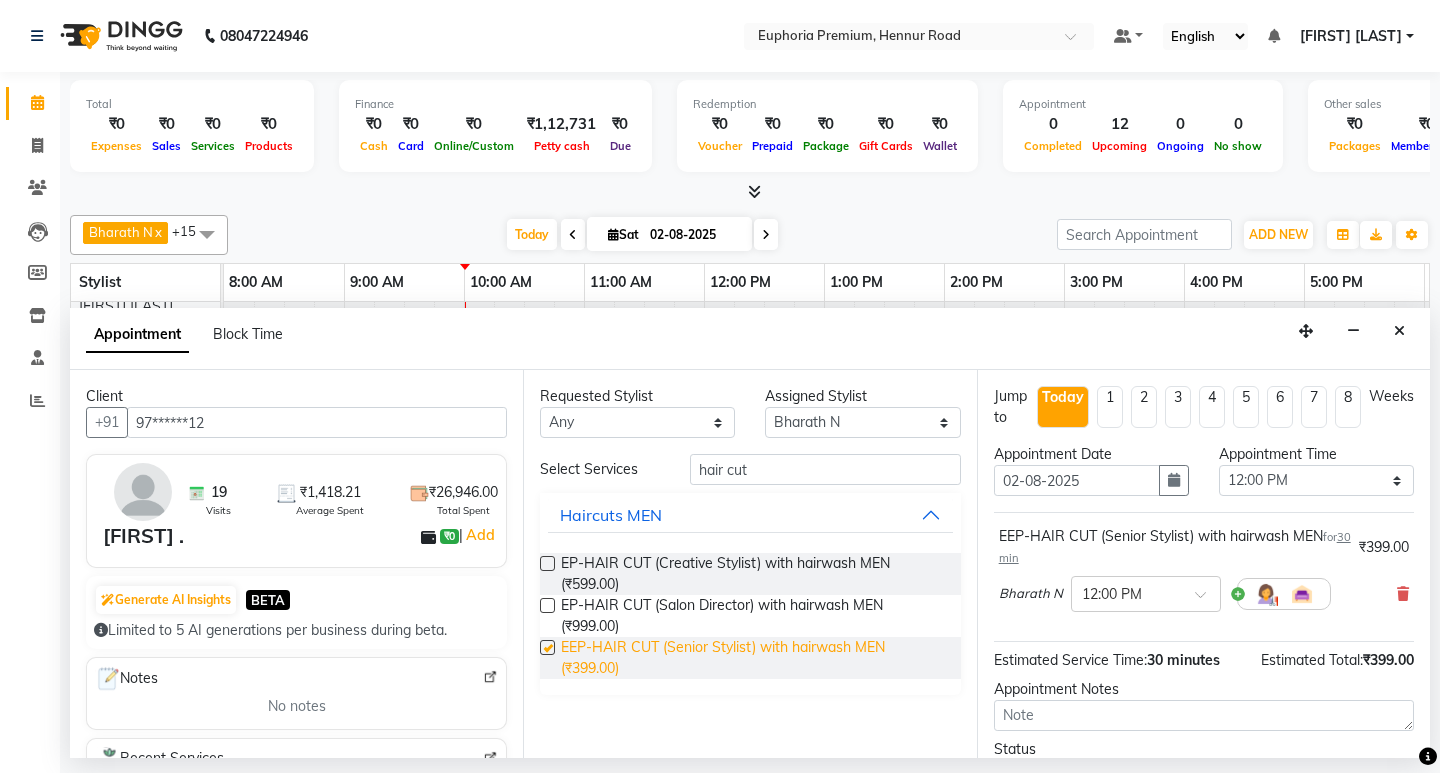 checkbox on "false" 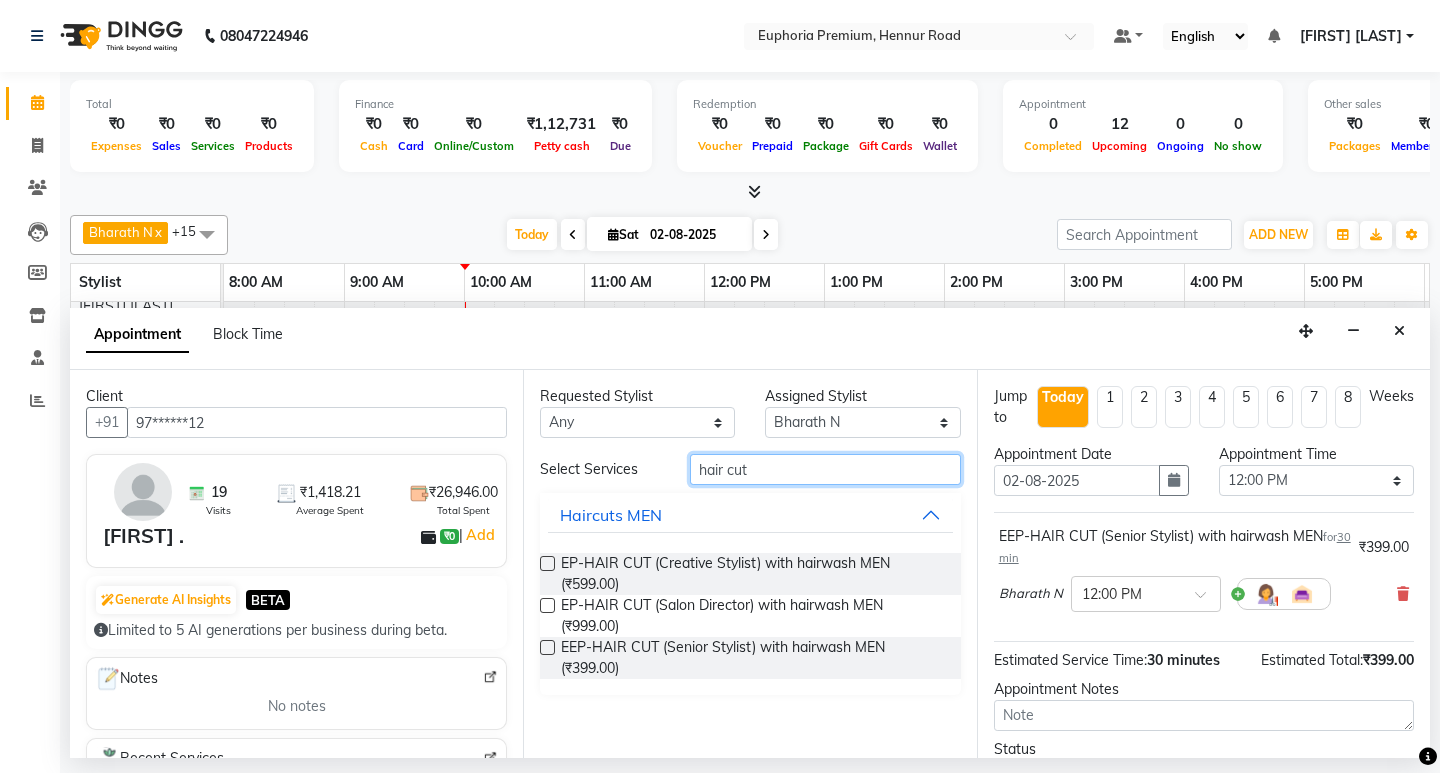 click on "hair cut" at bounding box center [825, 469] 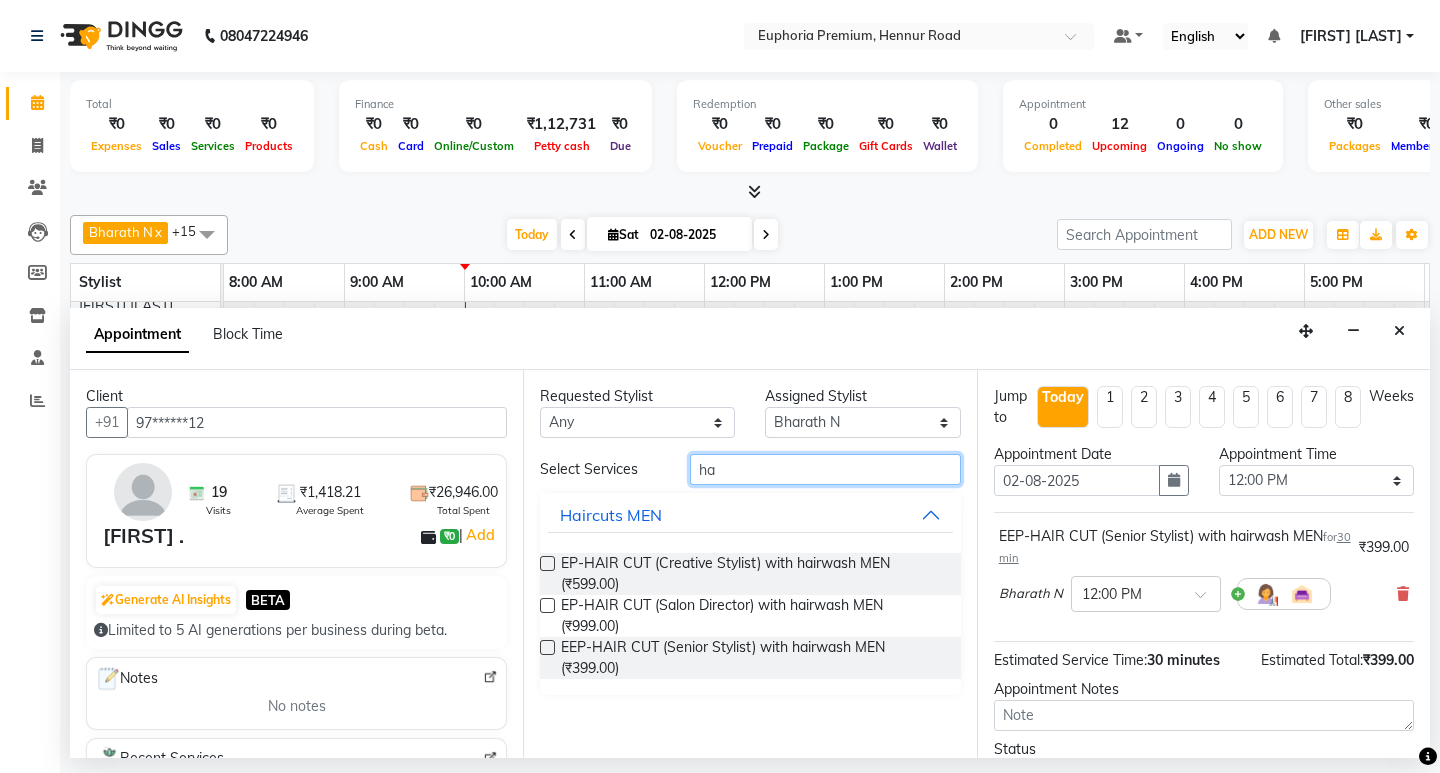 type on "h" 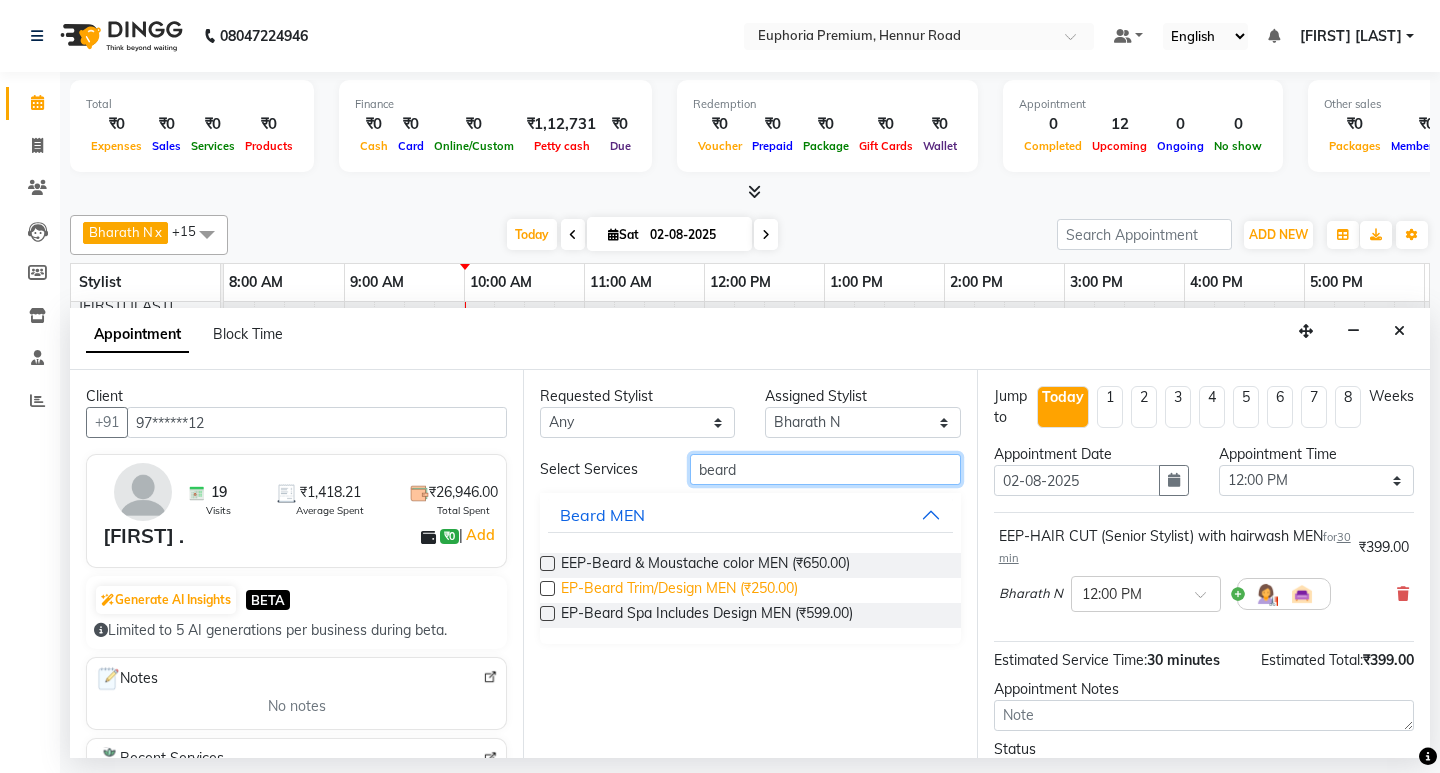 type on "beard" 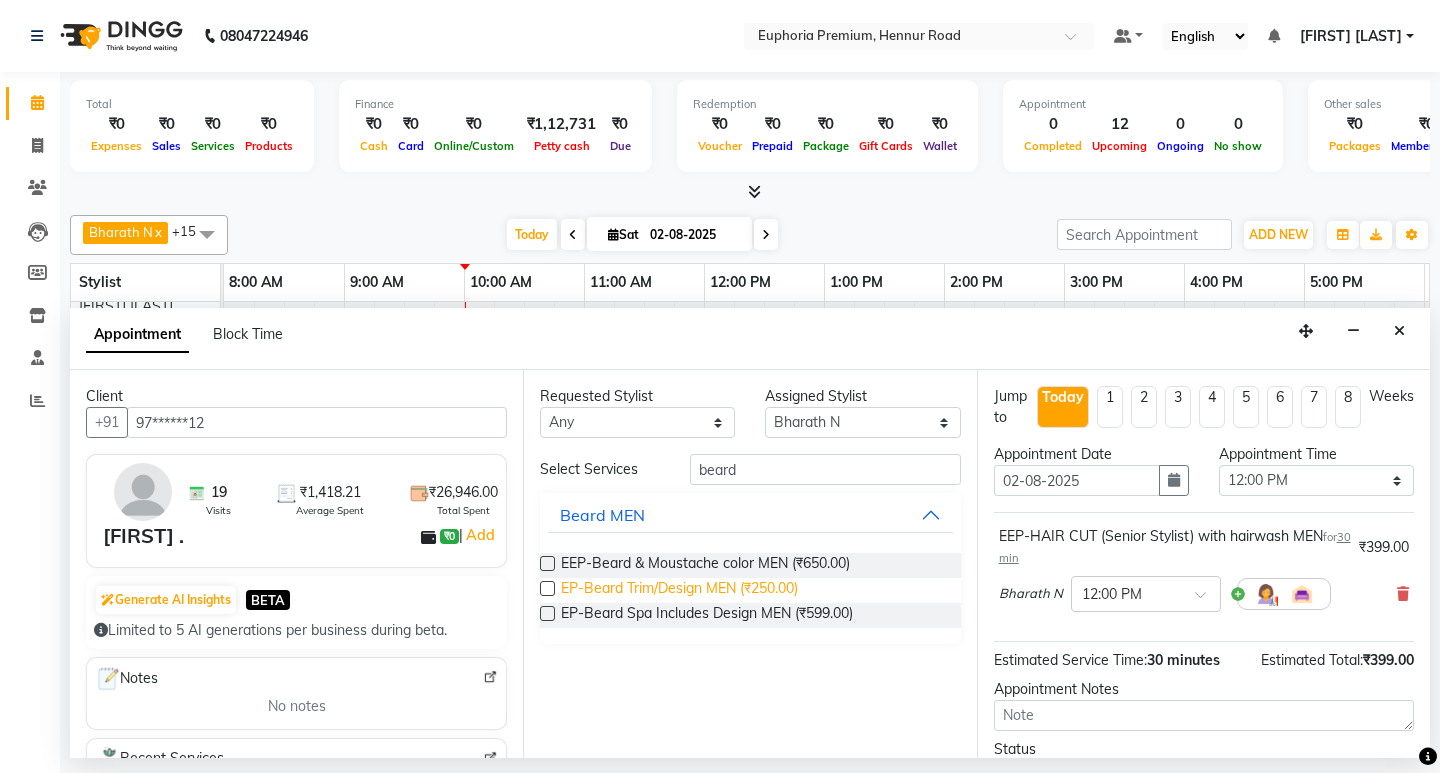 click on "EP-Beard Trim/Design MEN (₹250.00)" at bounding box center [679, 590] 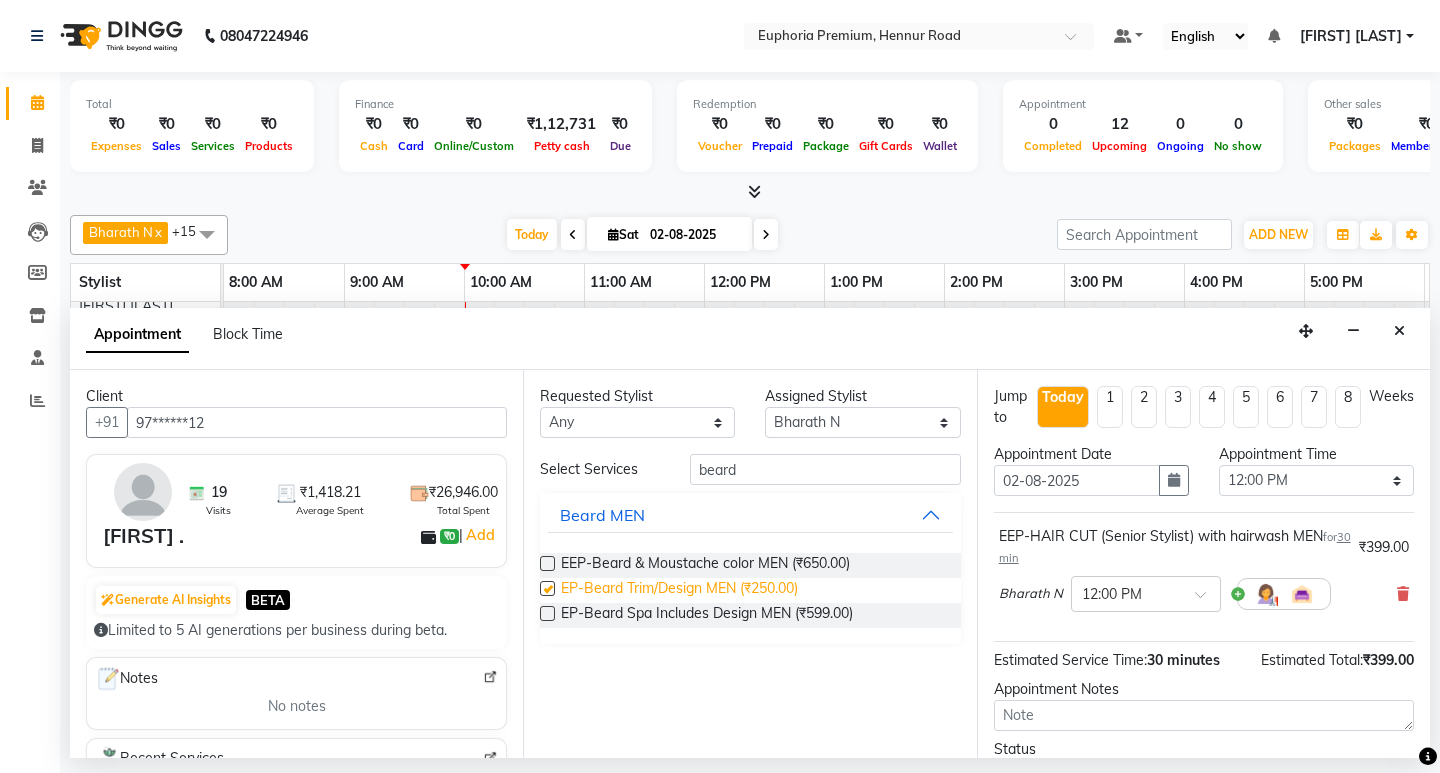 checkbox on "false" 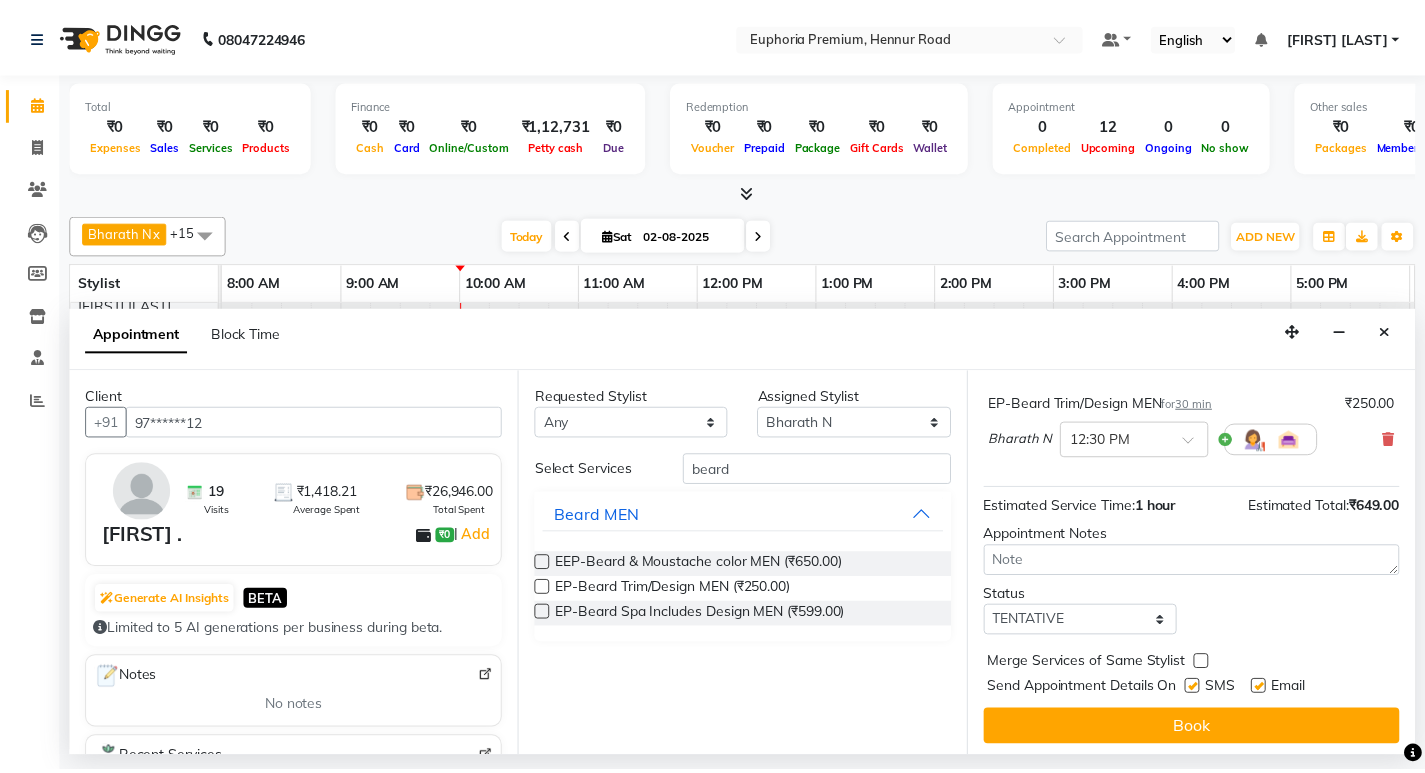 scroll, scrollTop: 250, scrollLeft: 0, axis: vertical 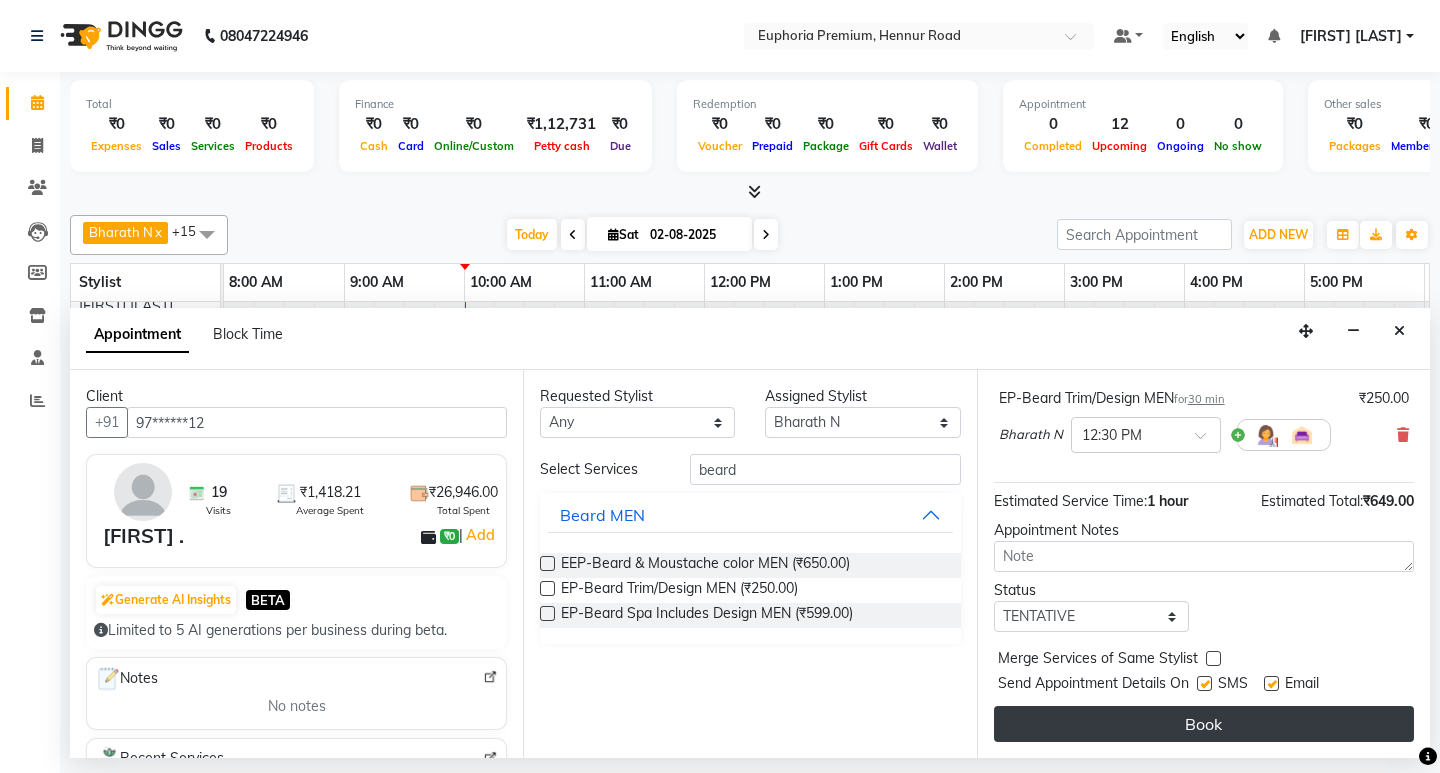 click on "Book" at bounding box center (1204, 724) 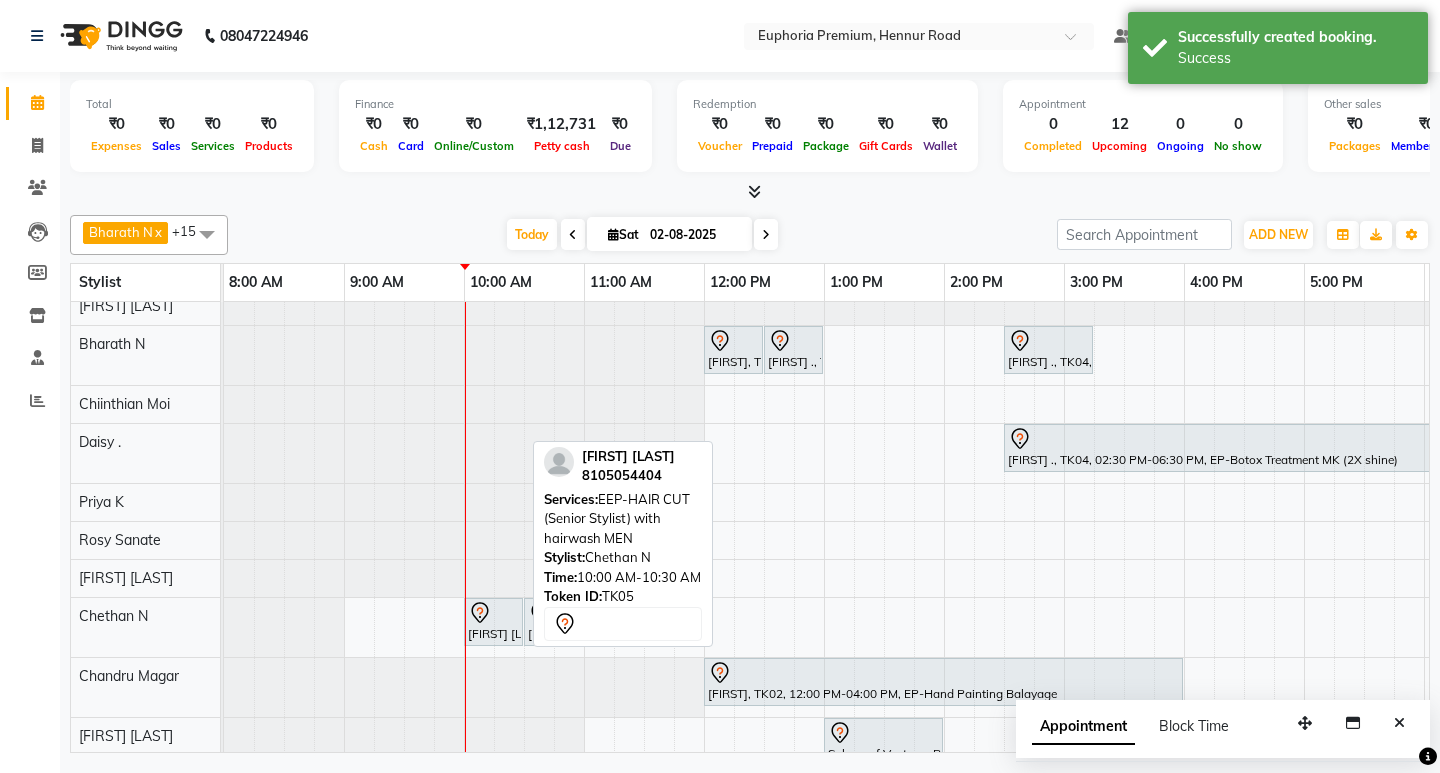 click 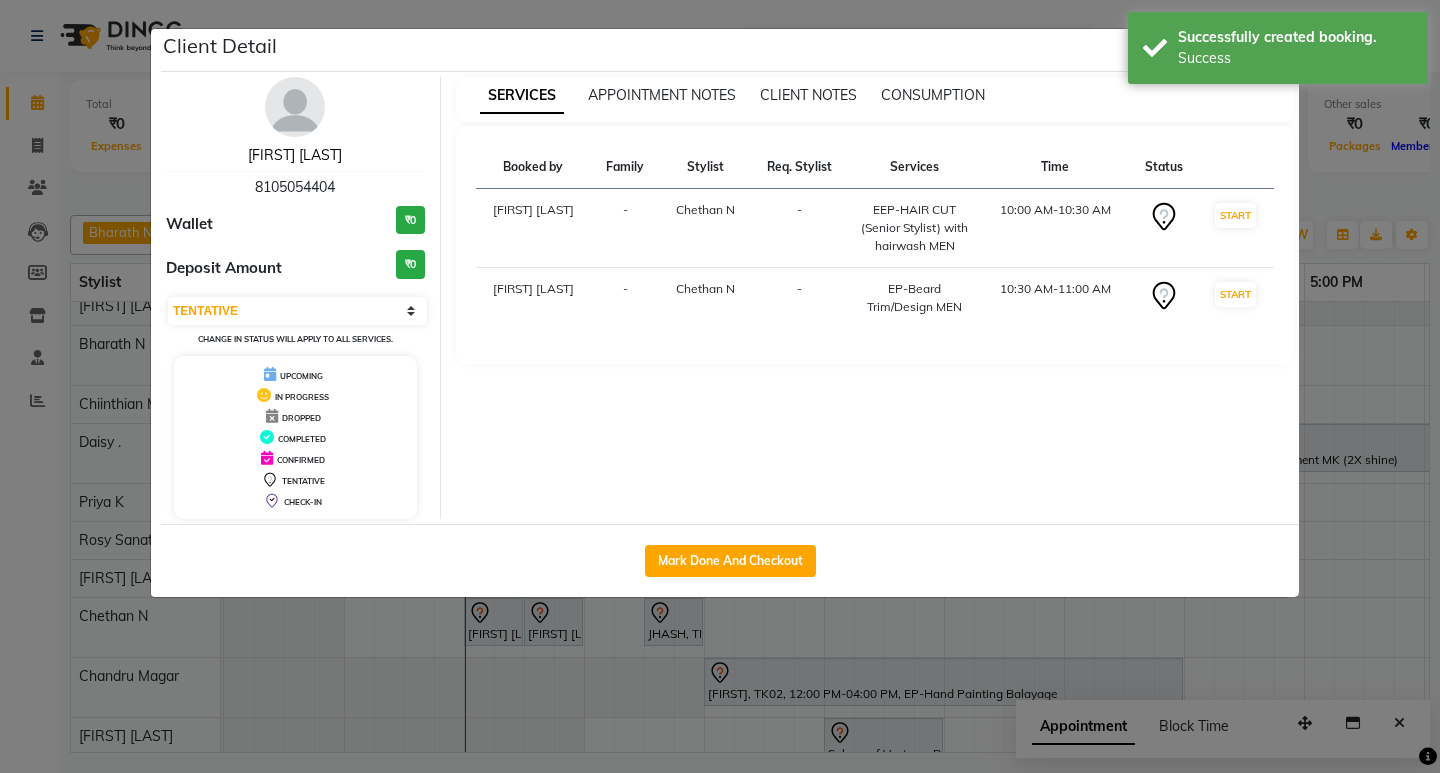 click on "[FIRST] [LAST]" at bounding box center (295, 155) 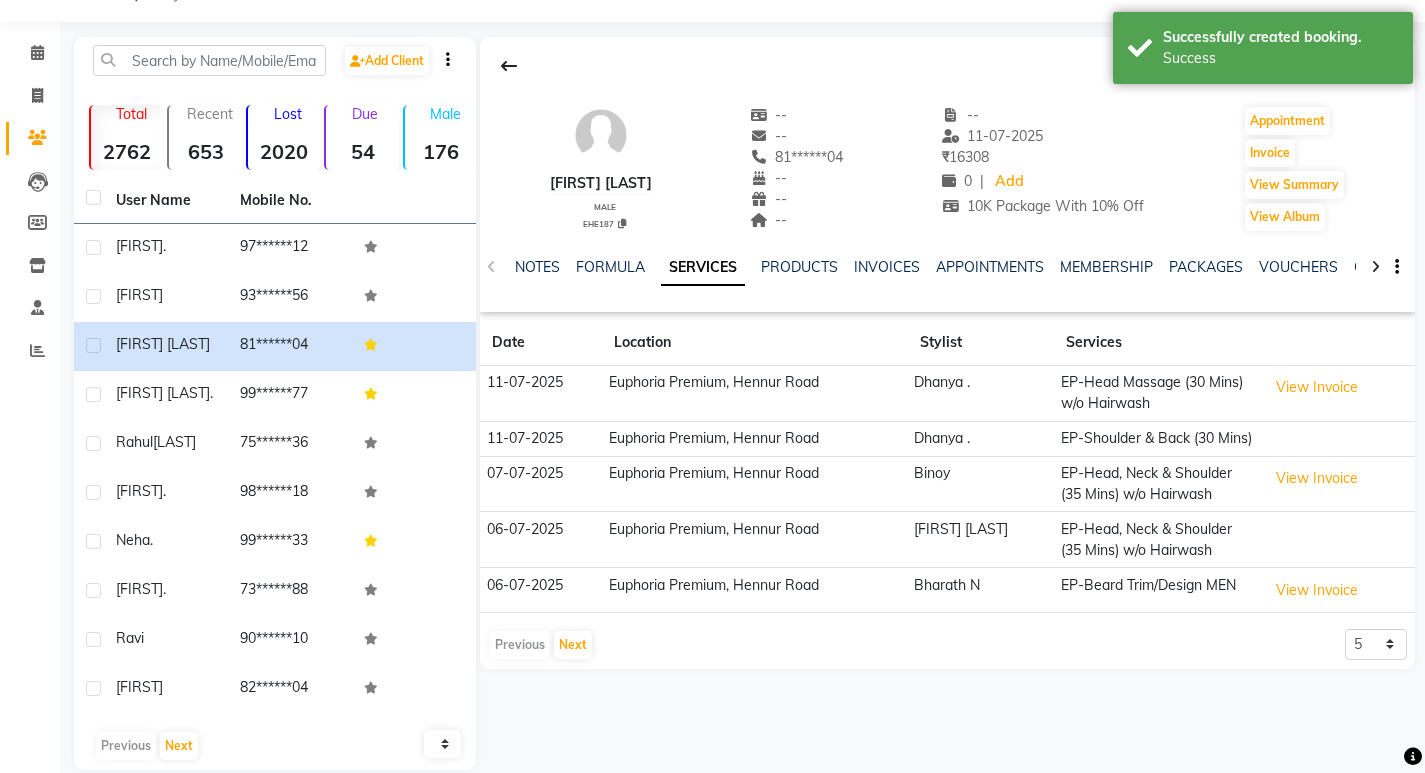 scroll, scrollTop: 77, scrollLeft: 0, axis: vertical 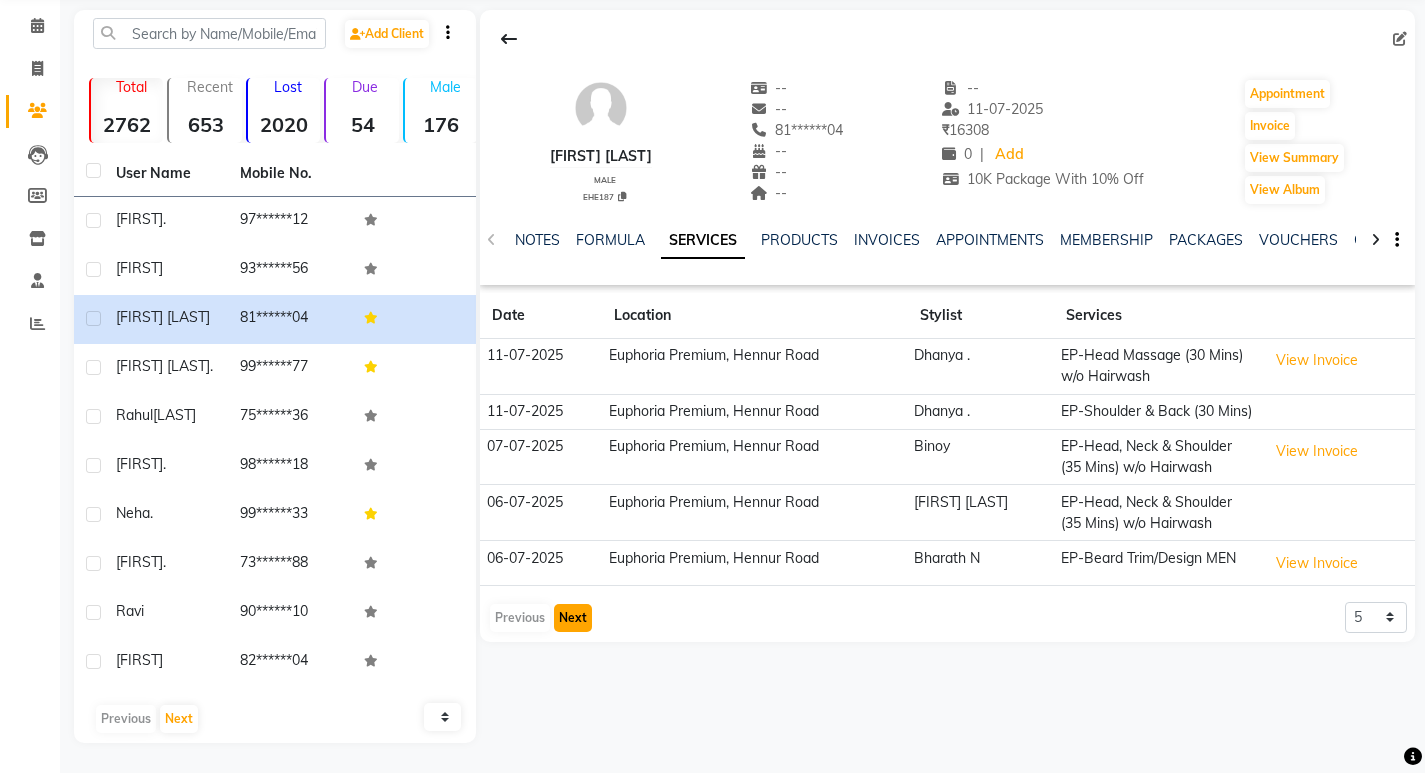 click on "Next" 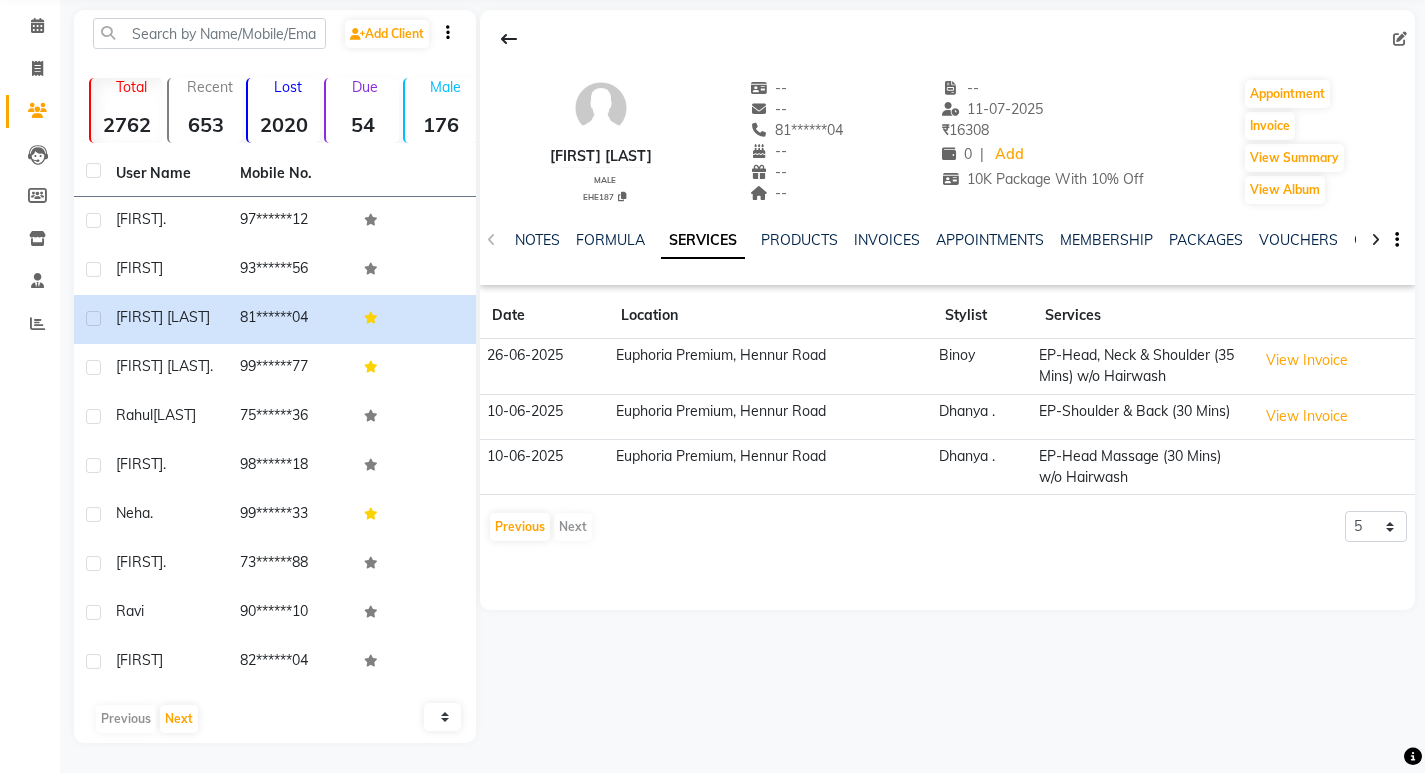 click on "Previous   Next" 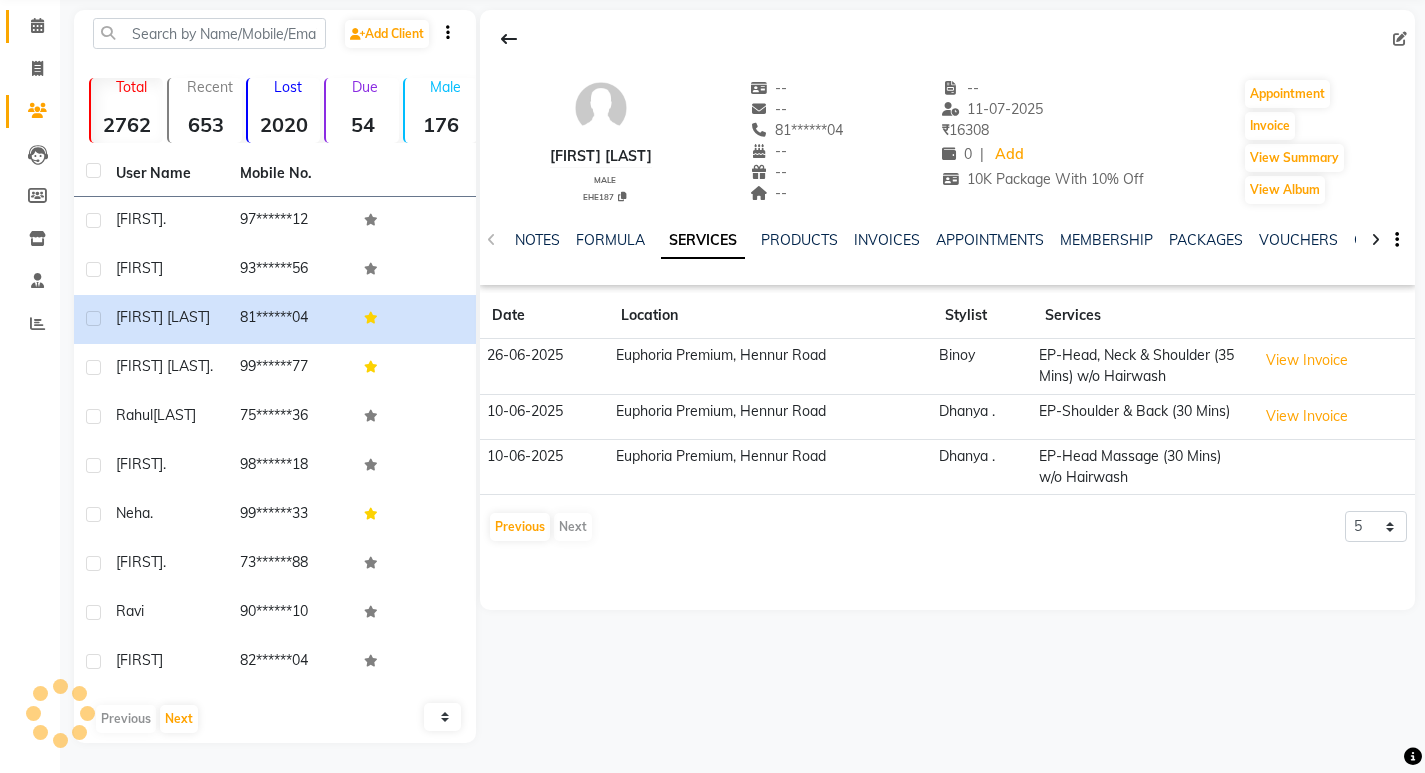 click on "Calendar" 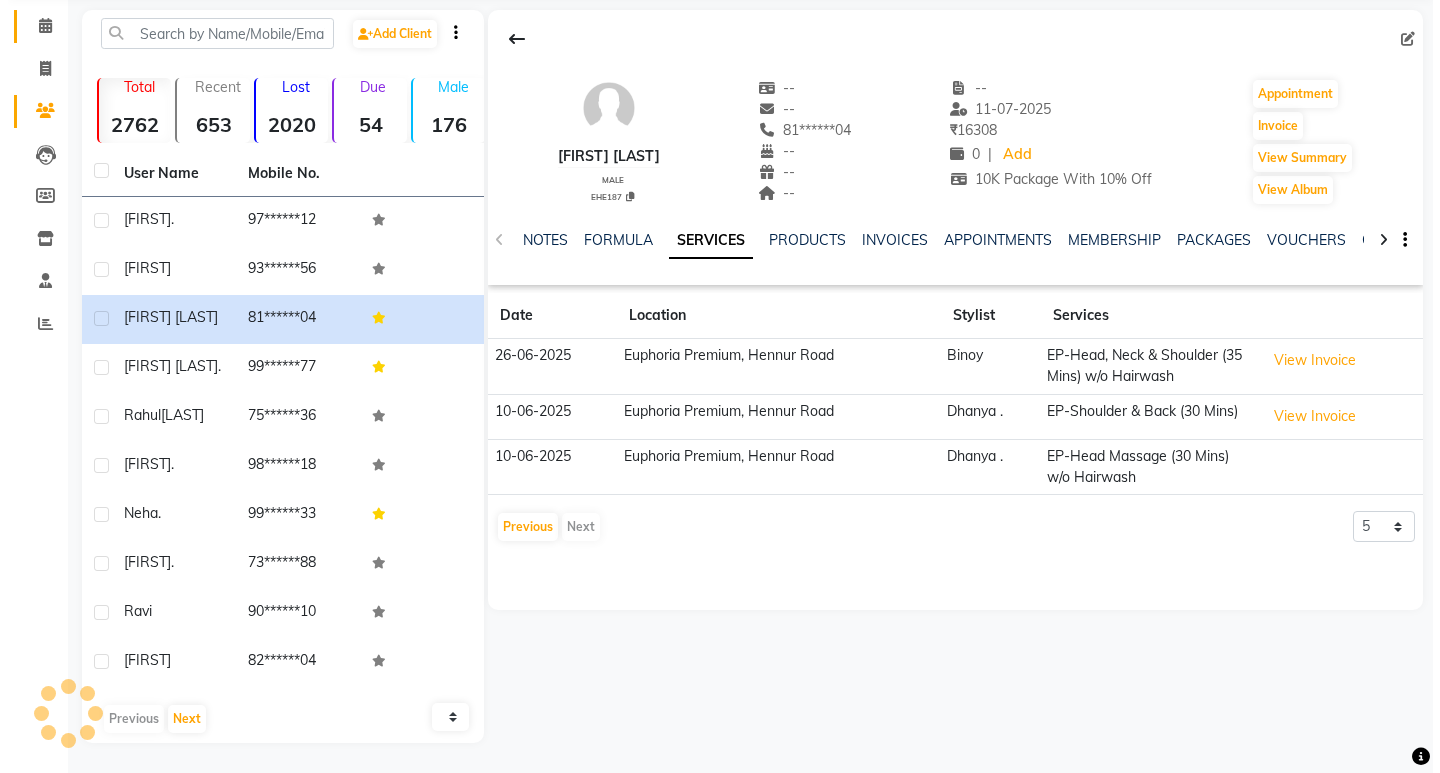 scroll, scrollTop: 0, scrollLeft: 0, axis: both 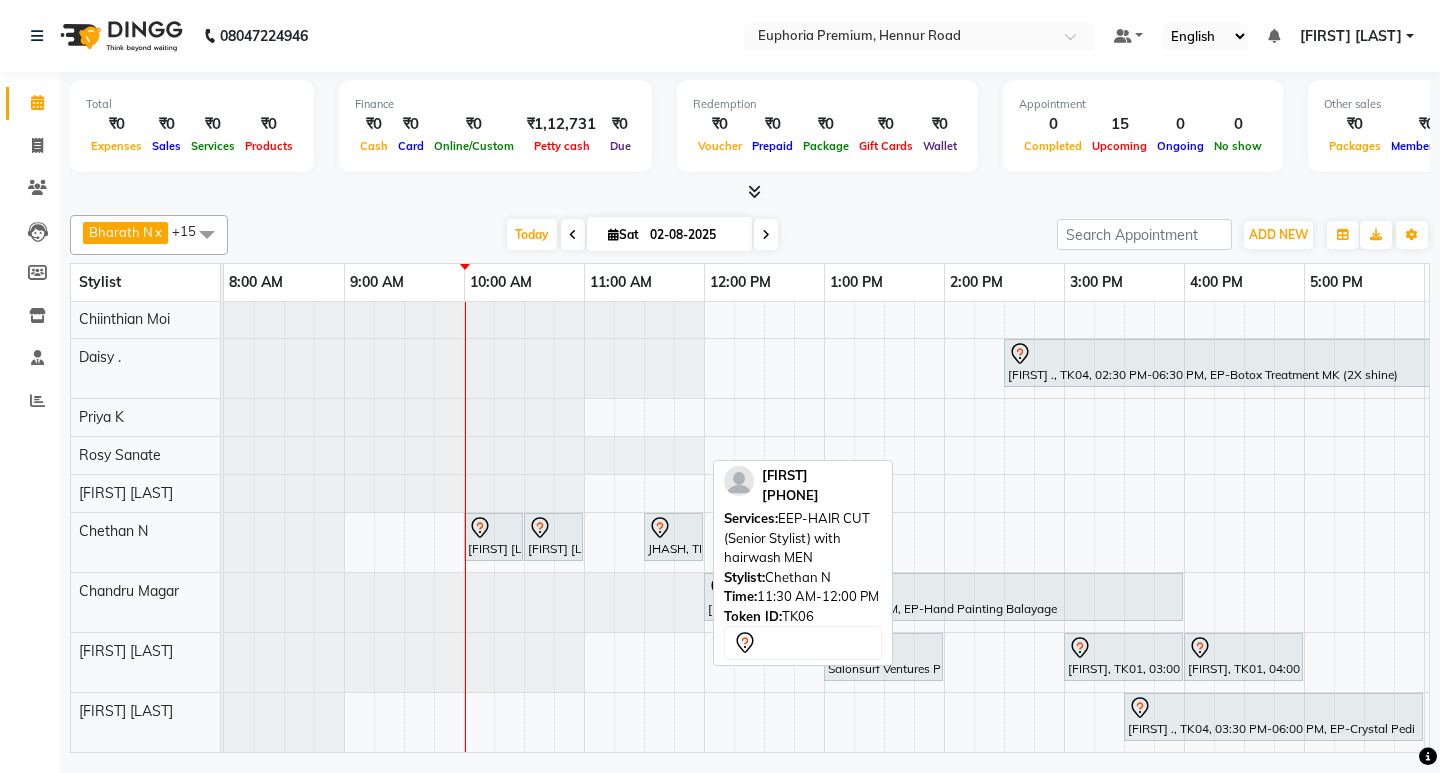 click 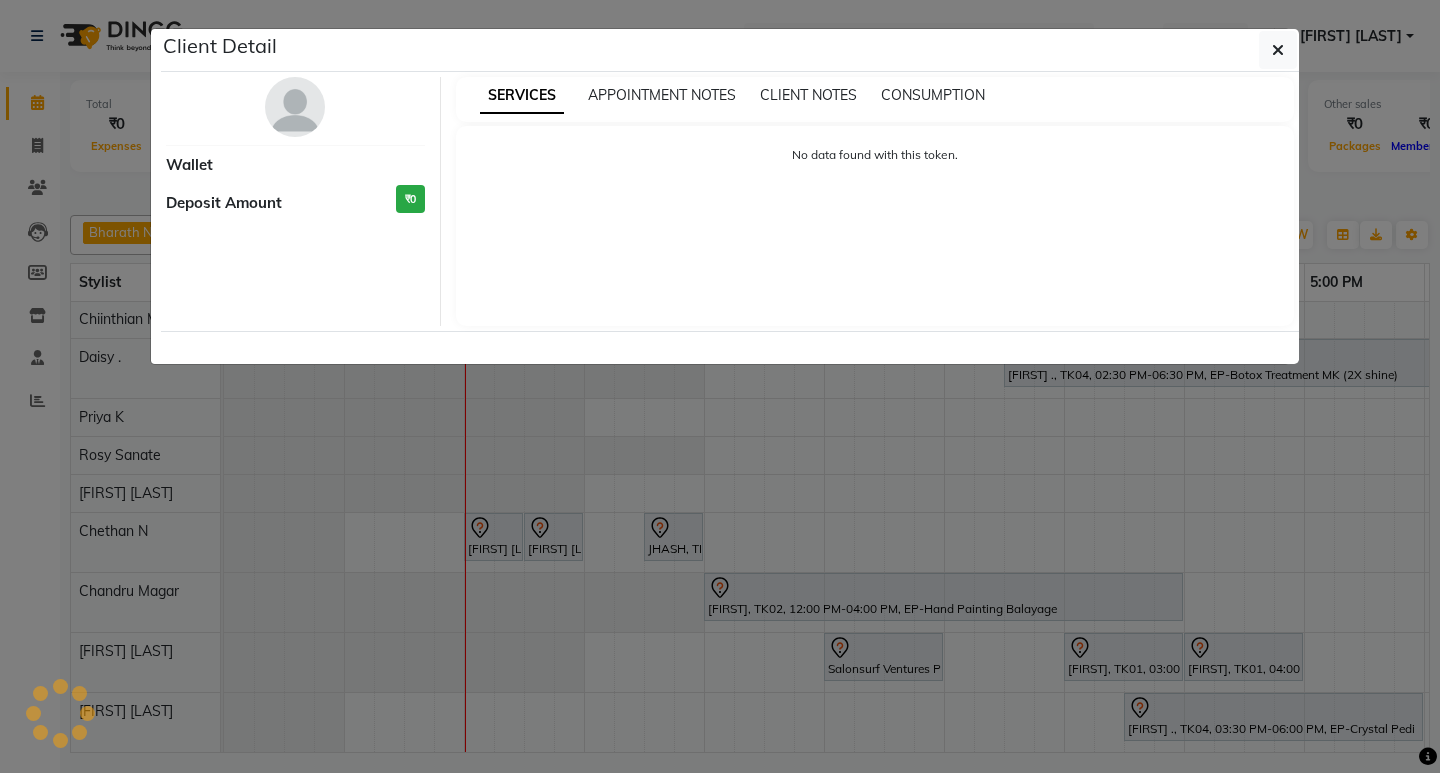 select on "7" 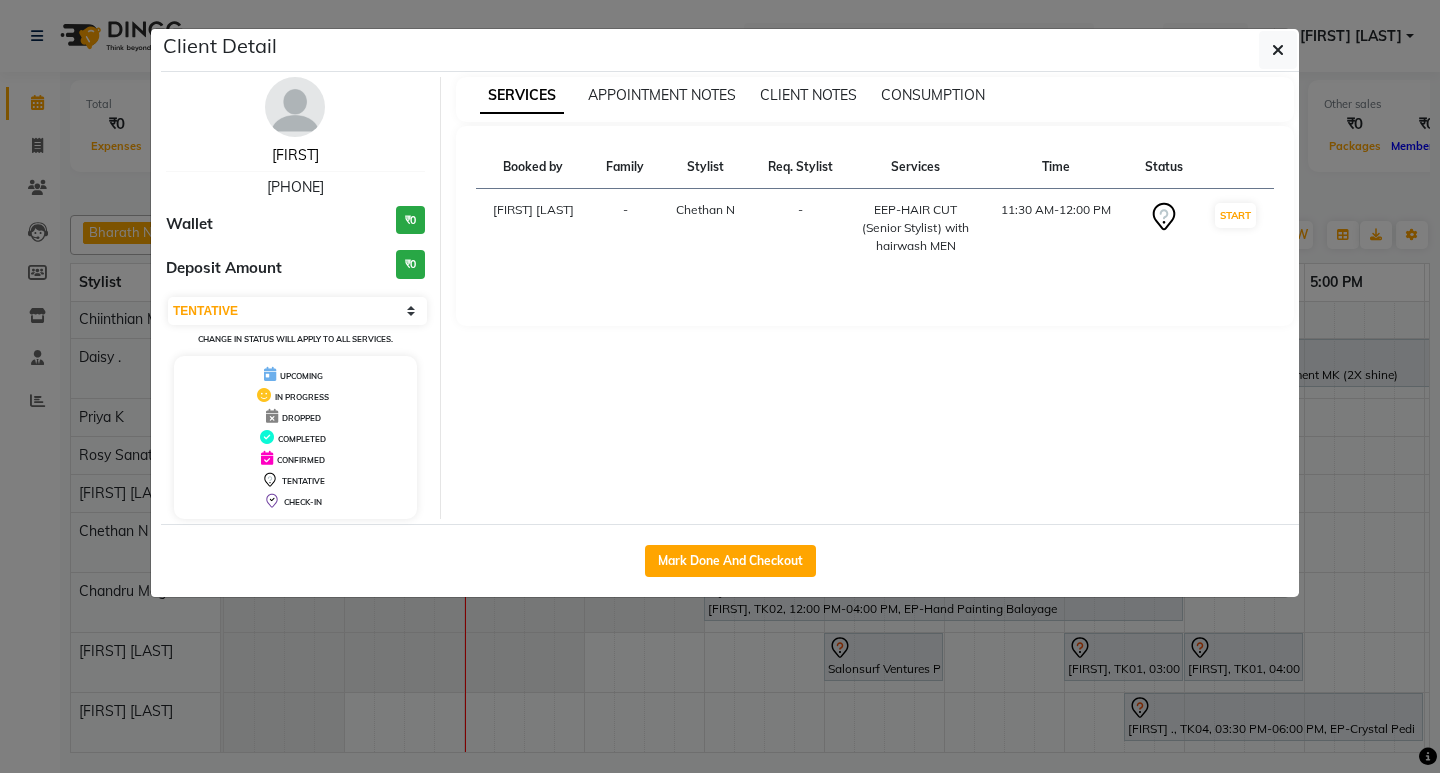 click on "[FIRST]" at bounding box center (295, 155) 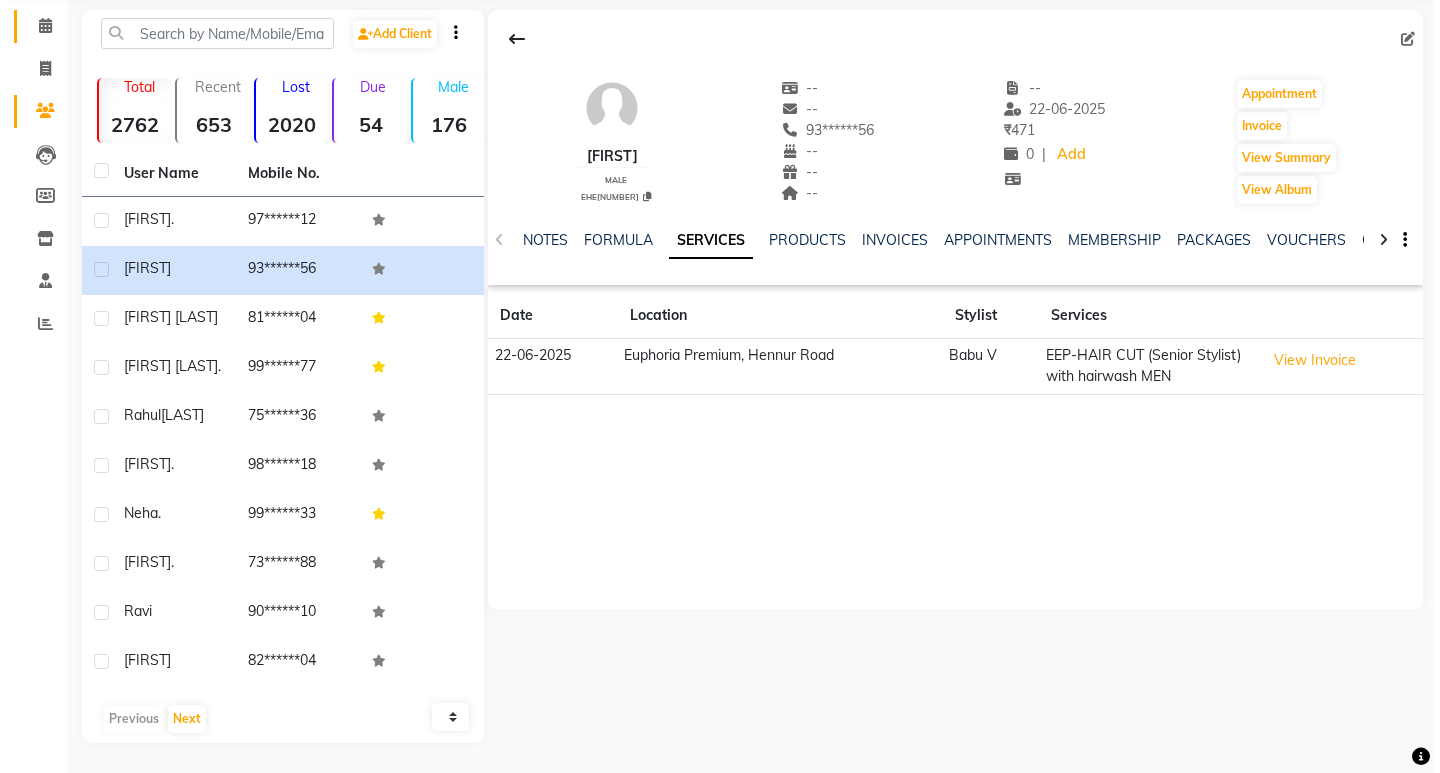 scroll, scrollTop: 0, scrollLeft: 0, axis: both 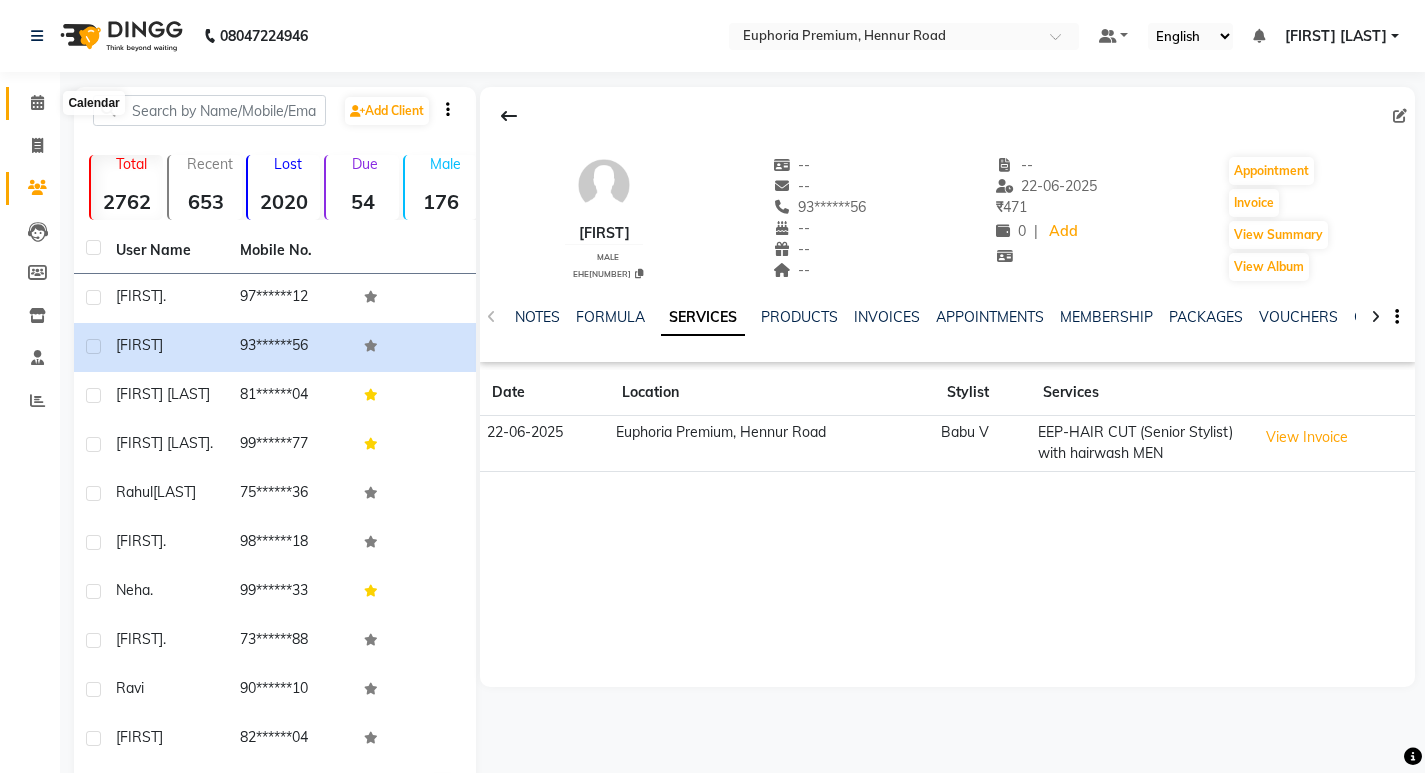 click 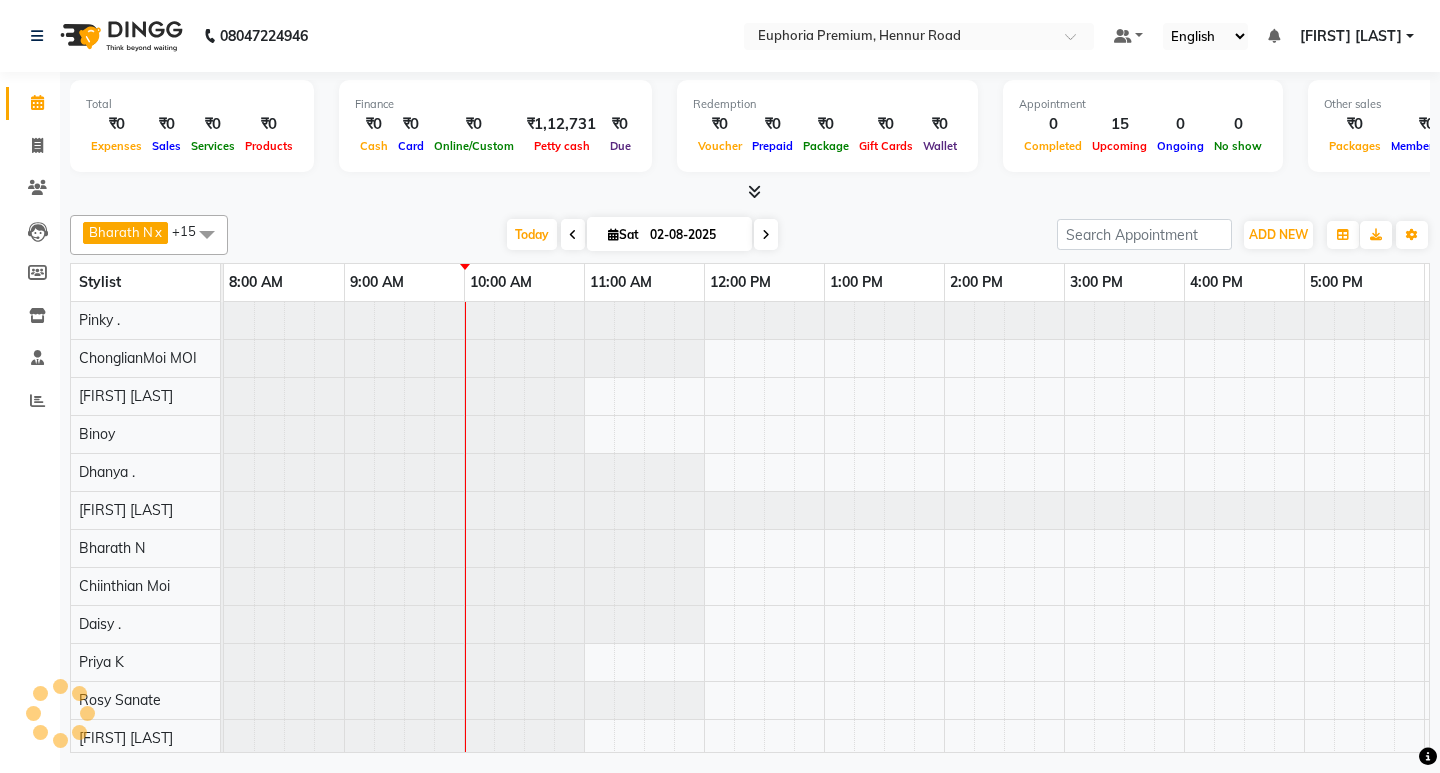 scroll, scrollTop: 0, scrollLeft: 0, axis: both 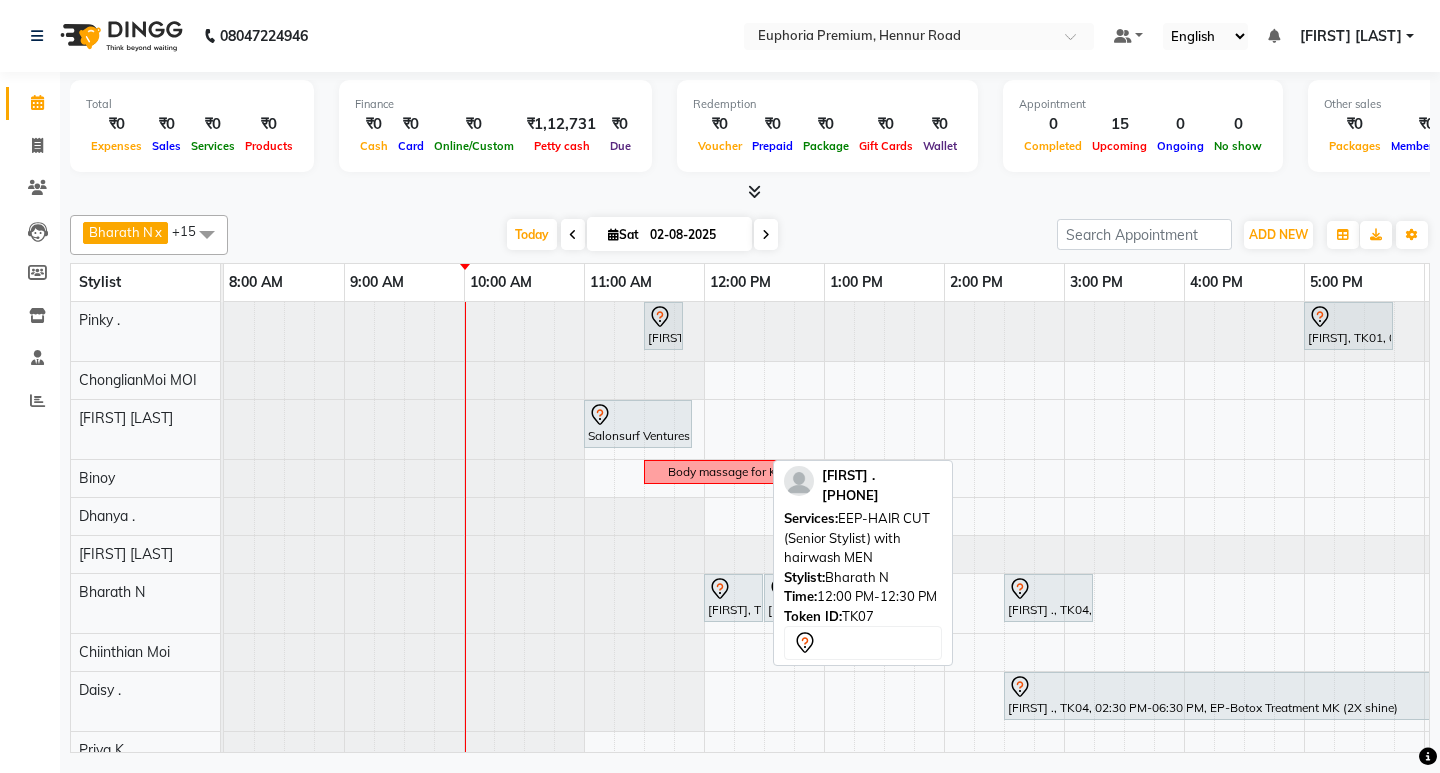 click on "[FIRST], TK07, 12:00 PM-12:30 PM, EEP-HAIR CUT (Senior Stylist) with hairwash MEN" at bounding box center (733, 598) 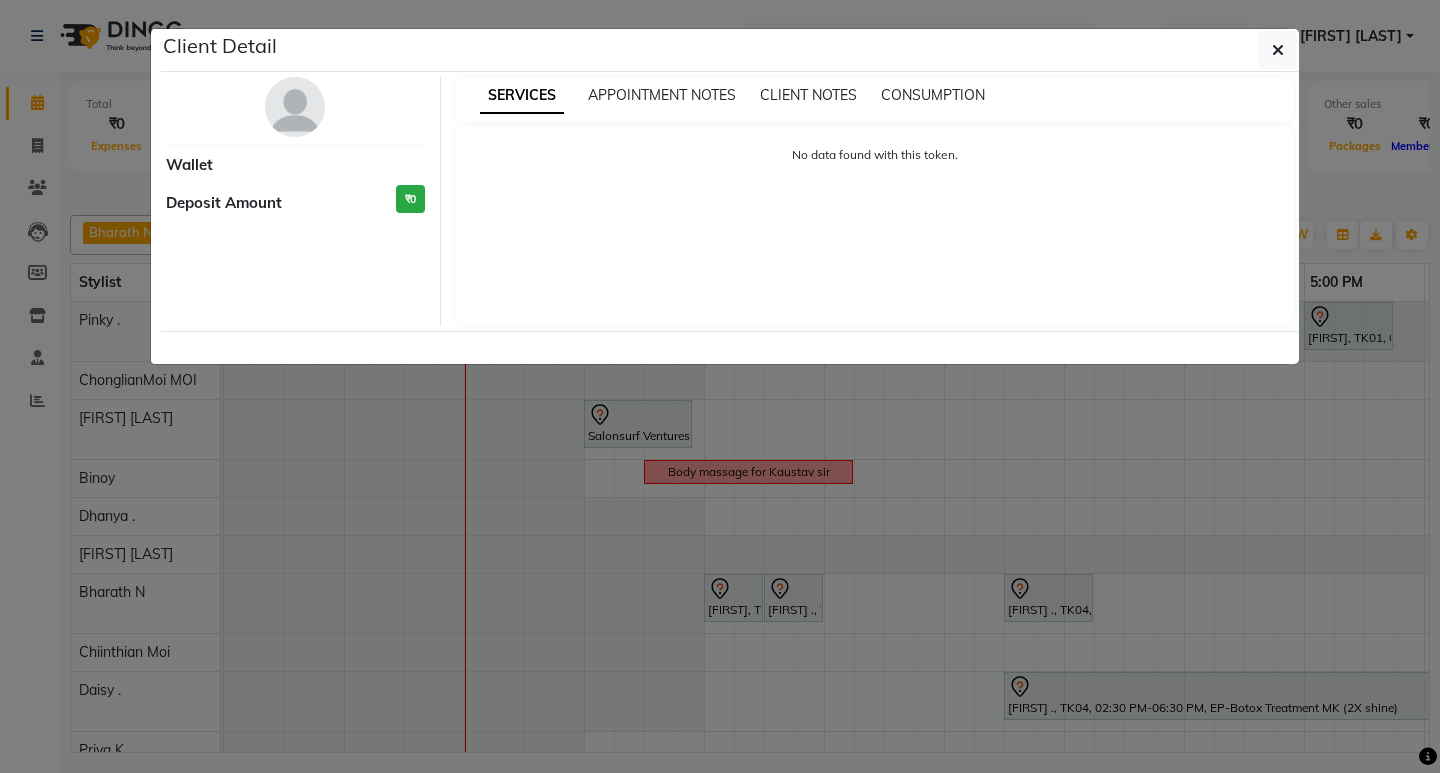 select on "7" 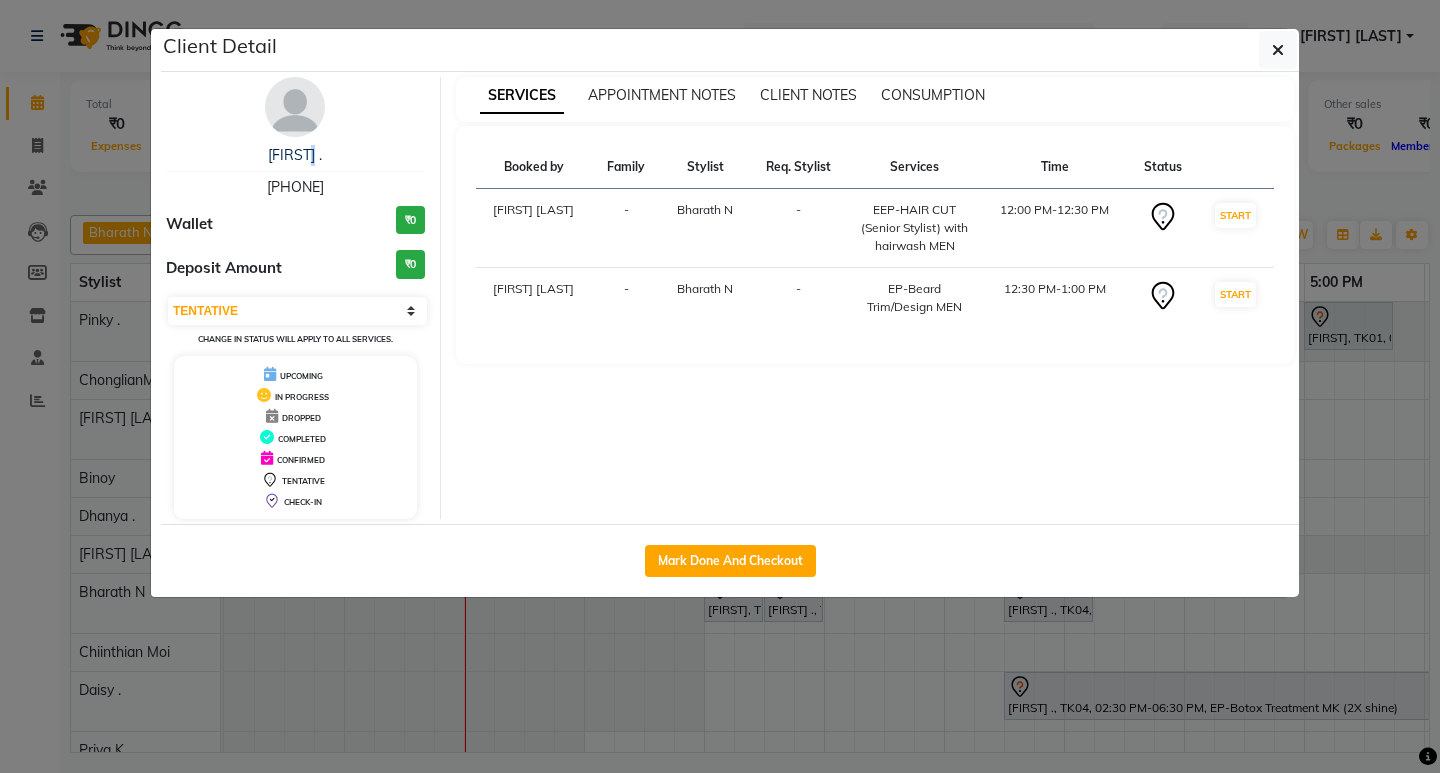 click on "[FIRST] ." at bounding box center (295, 155) 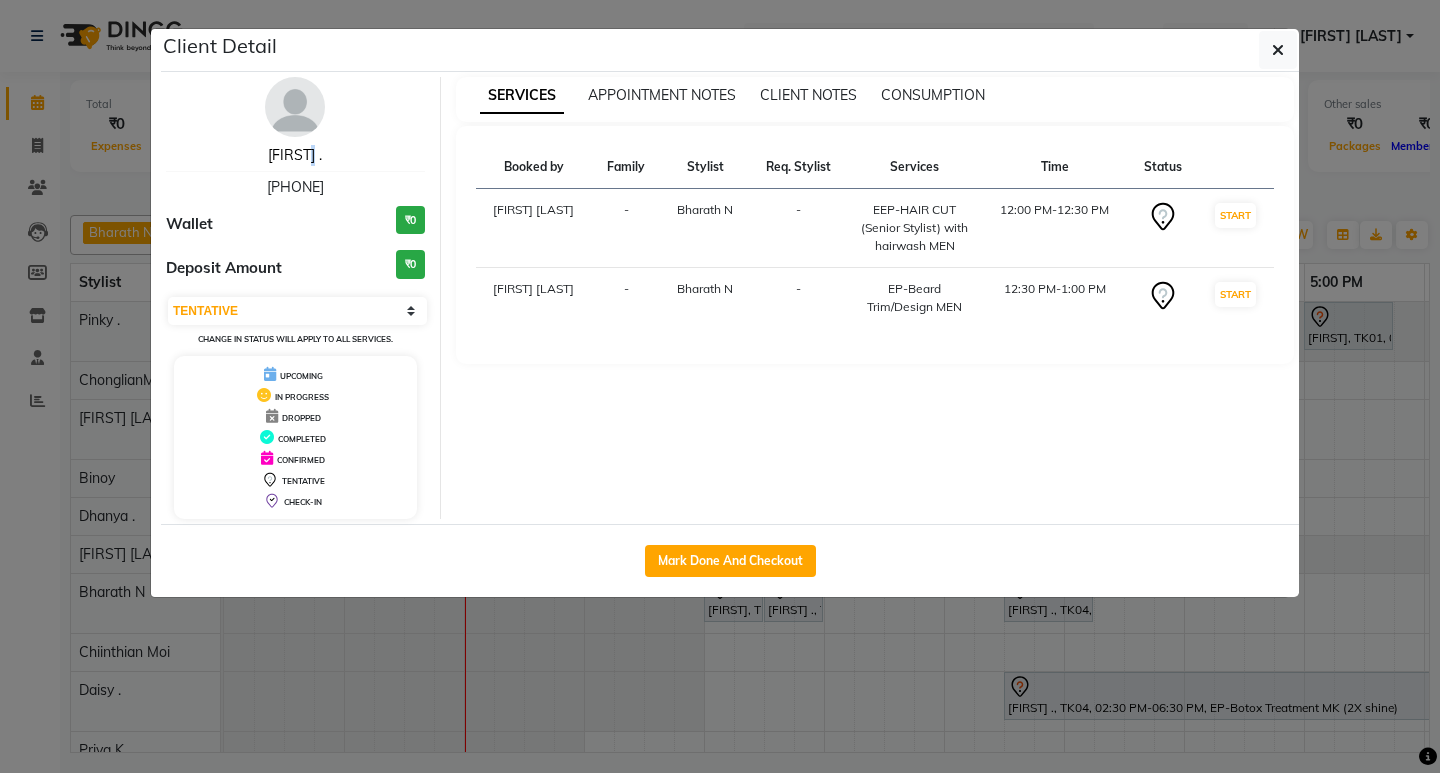 click on "[FIRST] ." at bounding box center [295, 155] 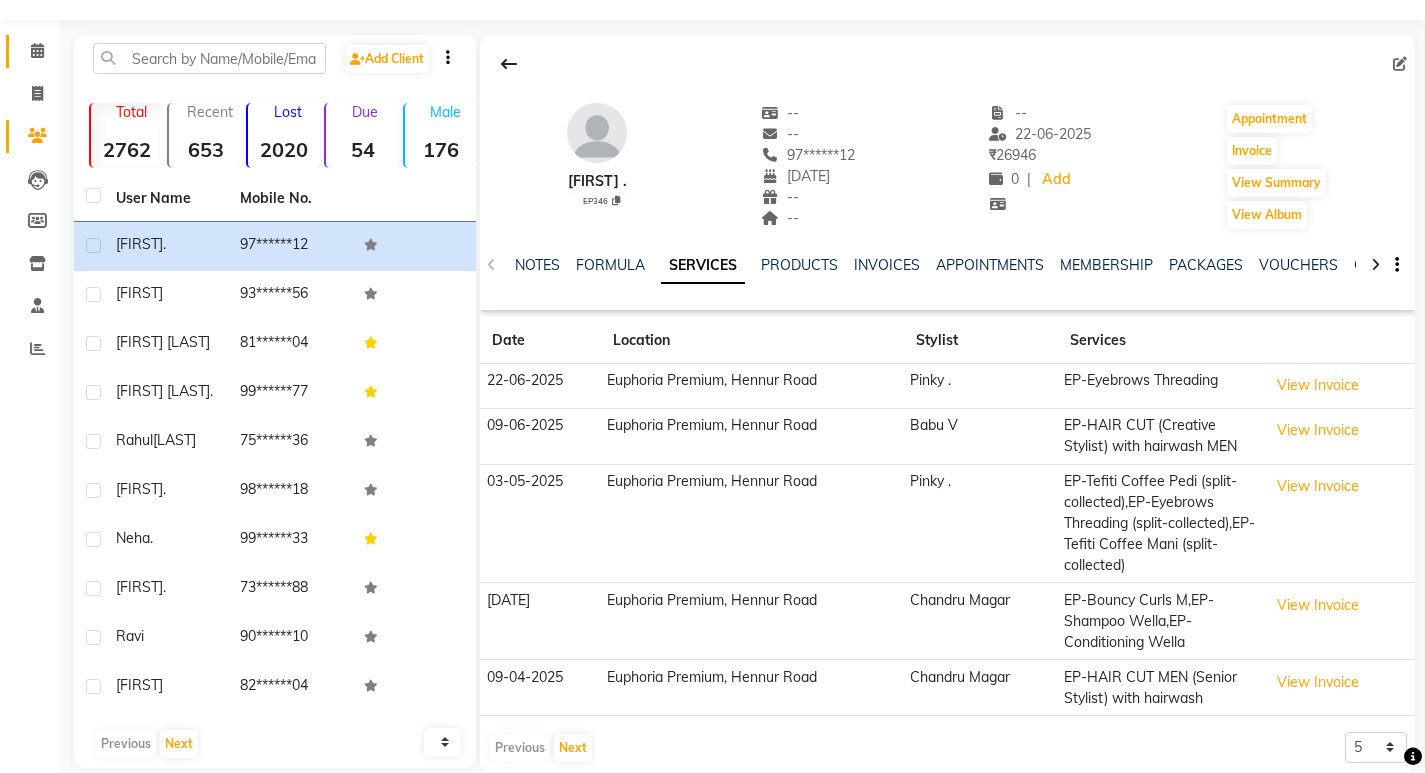 scroll, scrollTop: 81, scrollLeft: 0, axis: vertical 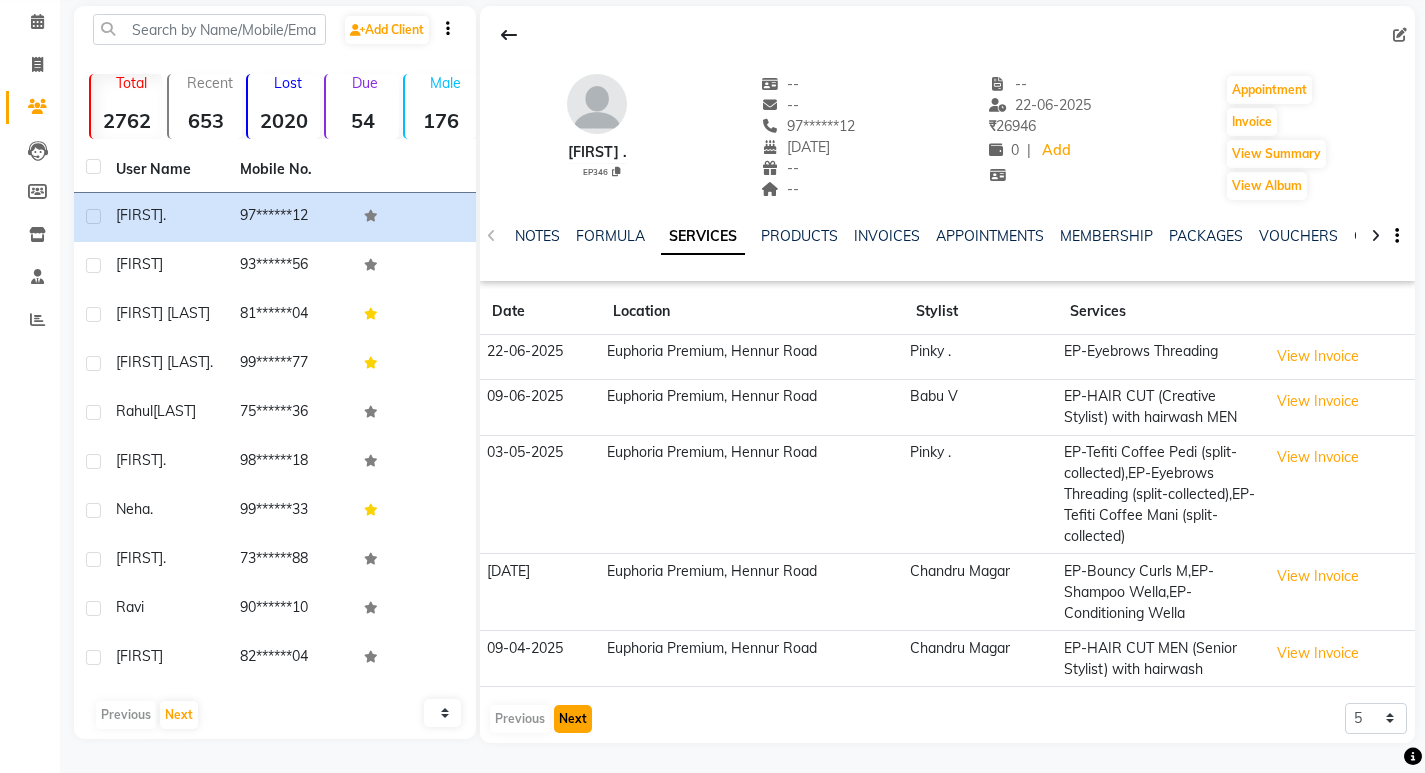 click on "Next" 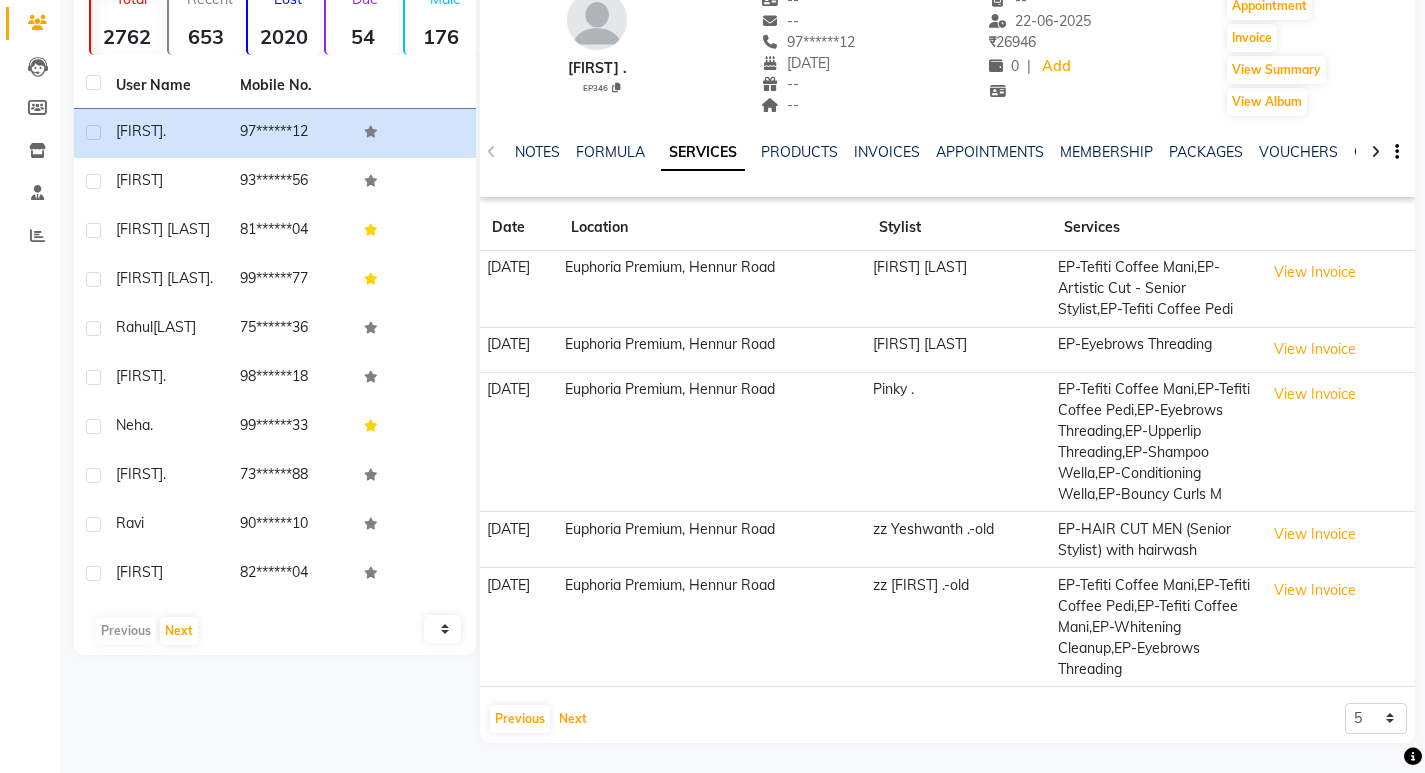 scroll, scrollTop: 186, scrollLeft: 0, axis: vertical 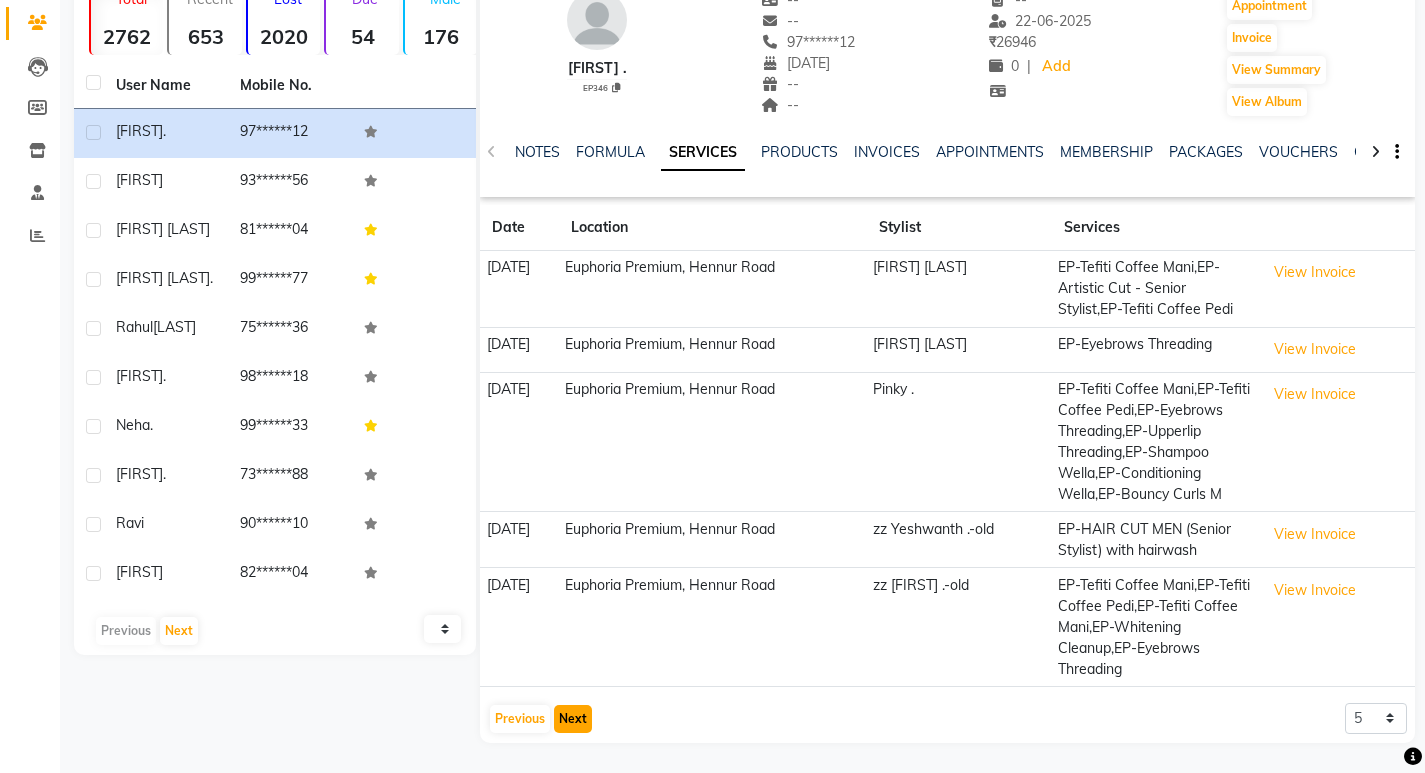 click on "Next" 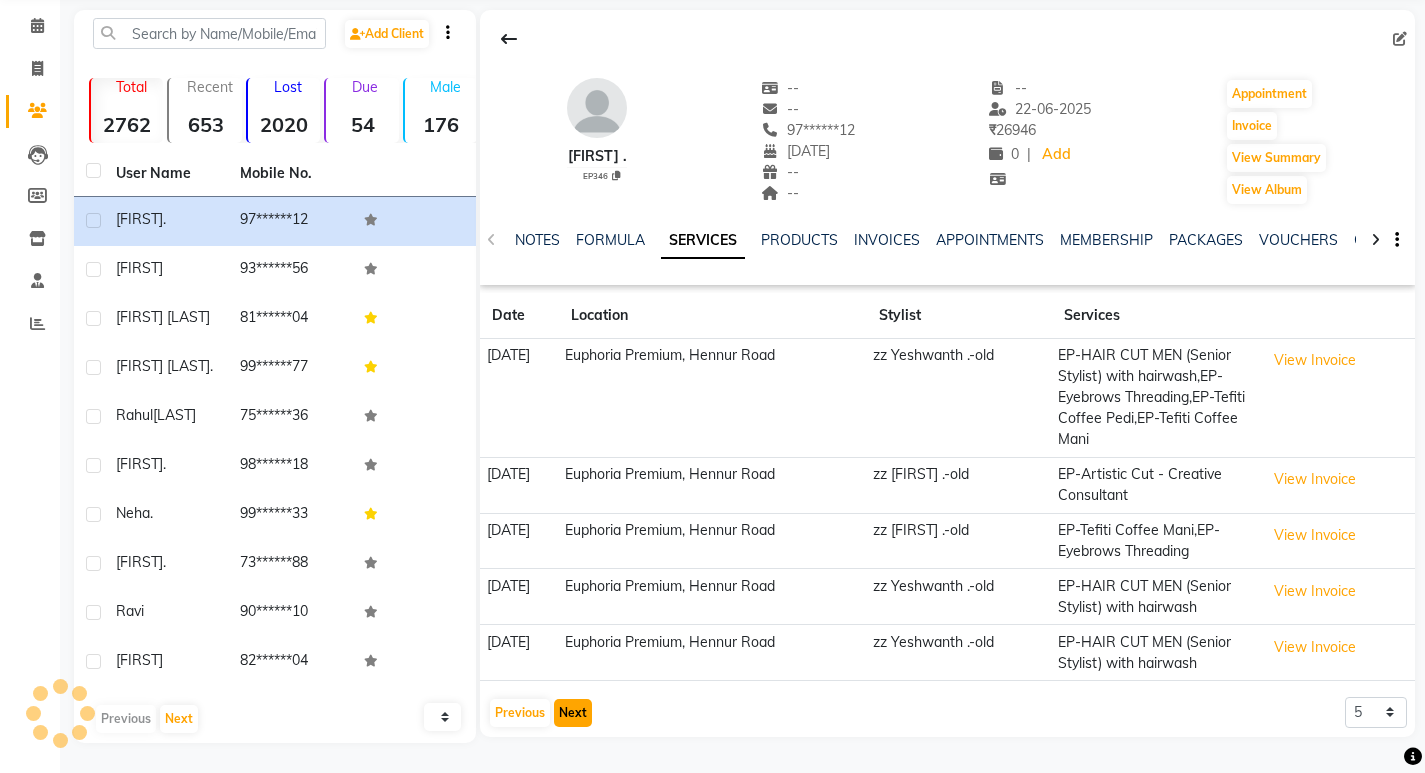 scroll, scrollTop: 77, scrollLeft: 0, axis: vertical 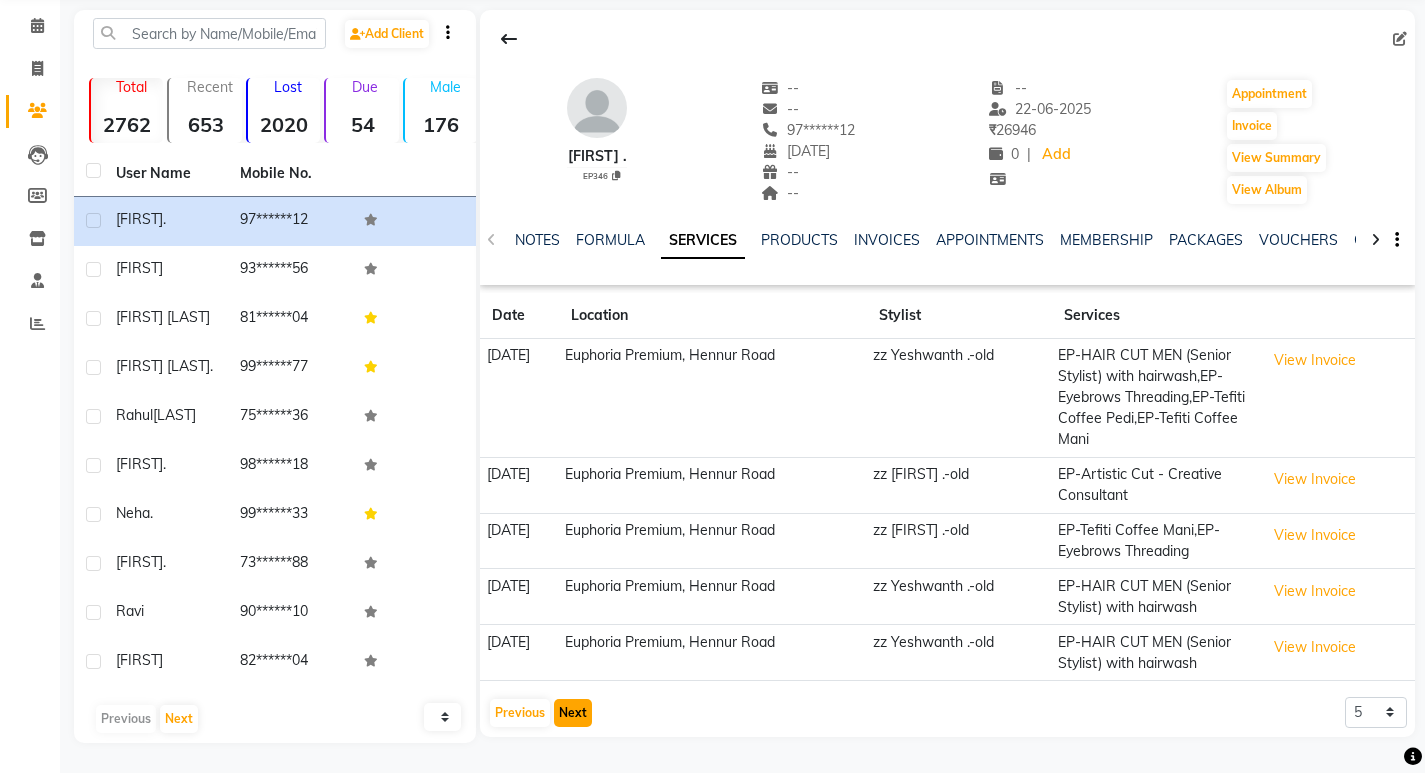 click on "Next" 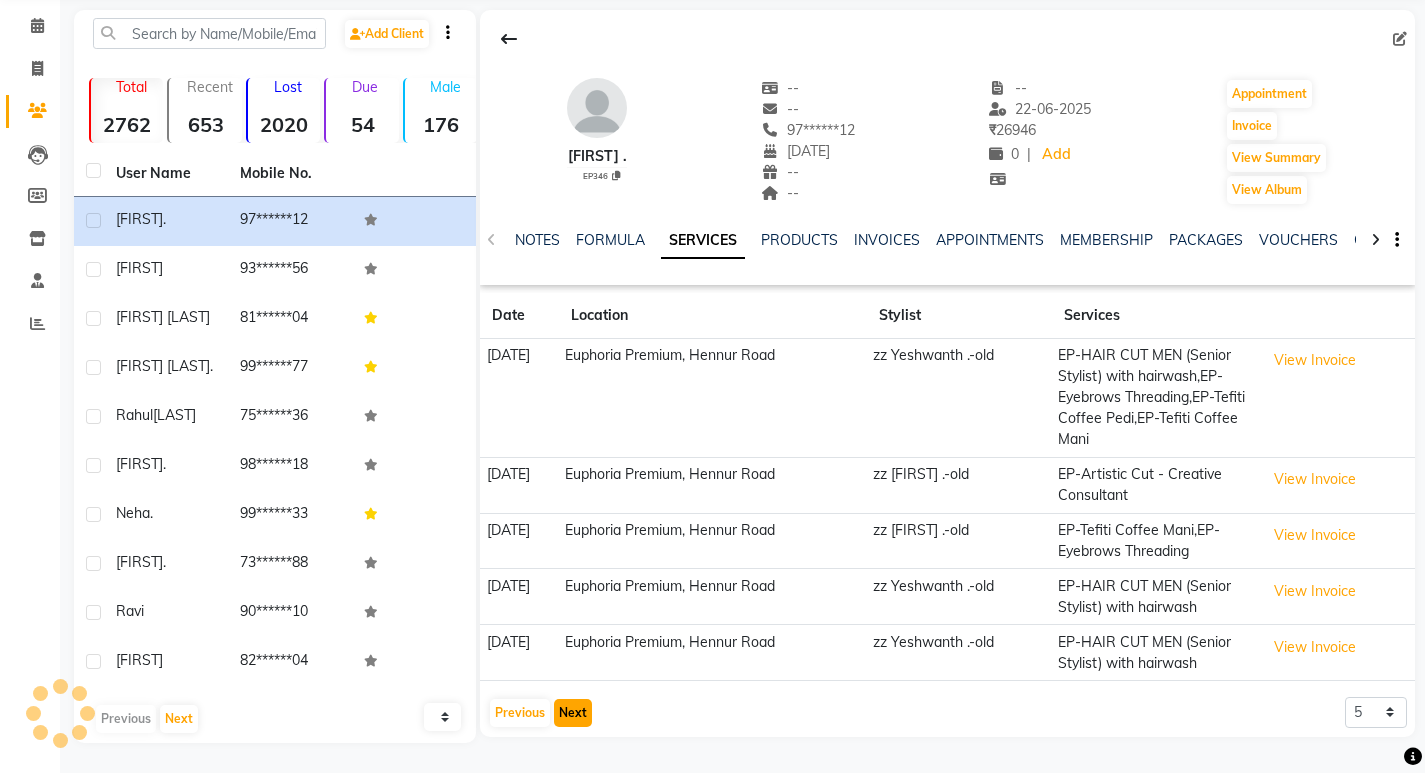 click on "Next" 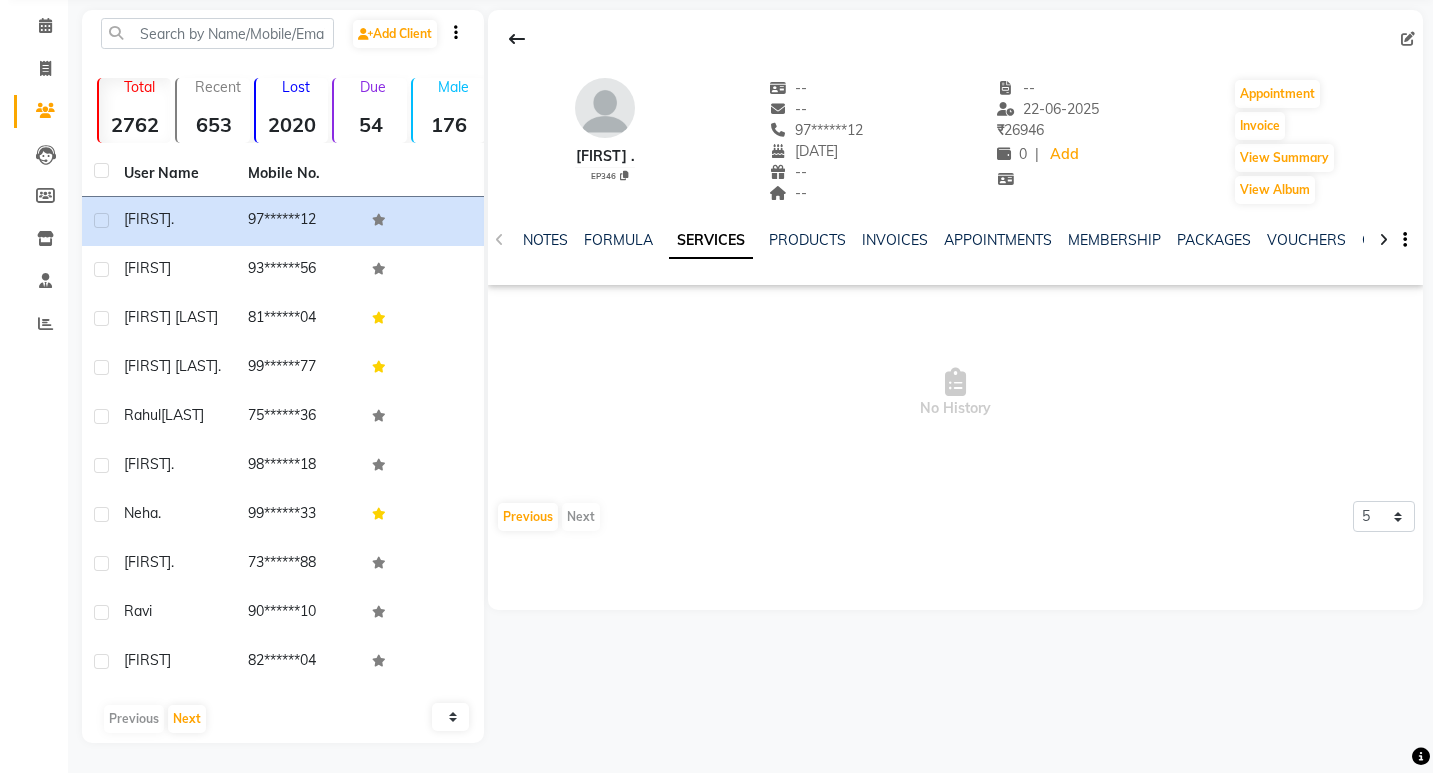scroll, scrollTop: 0, scrollLeft: 0, axis: both 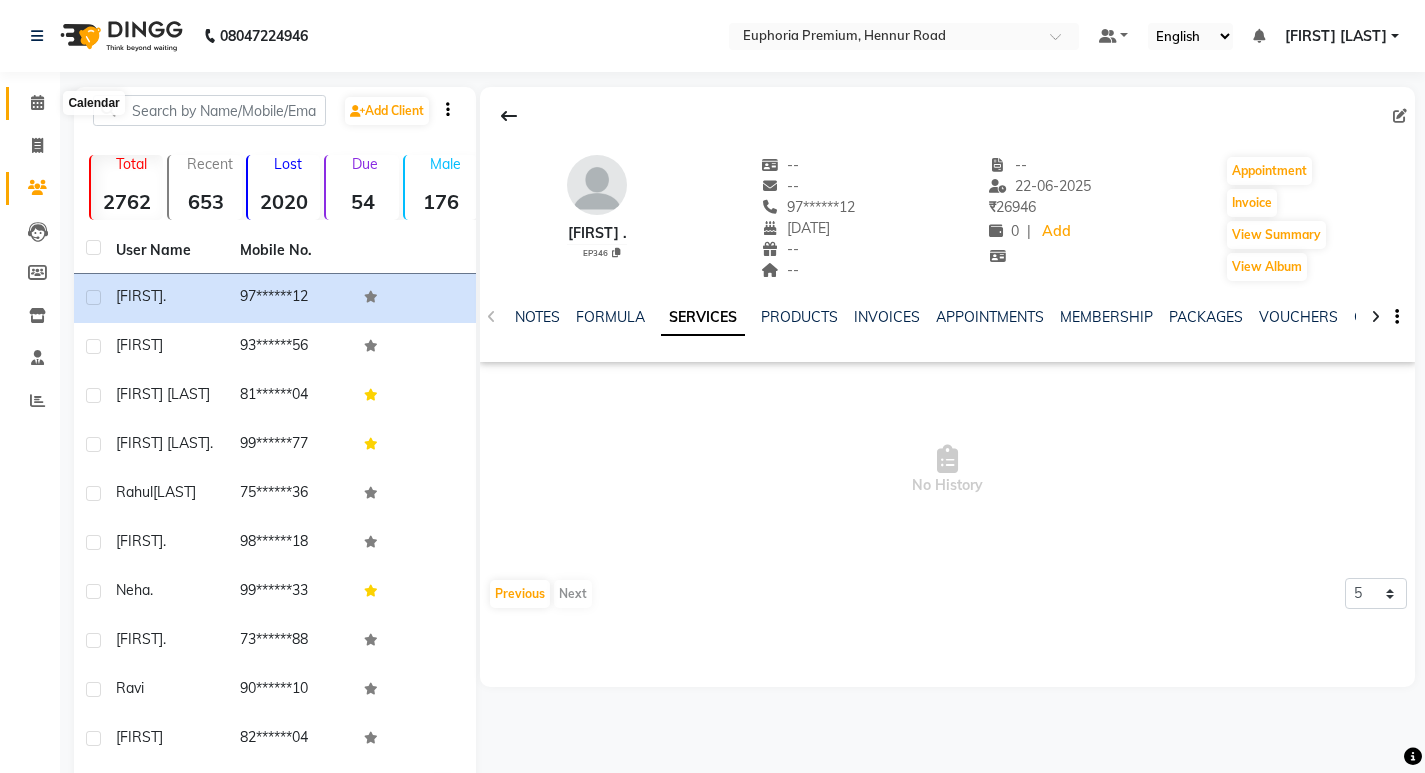 click 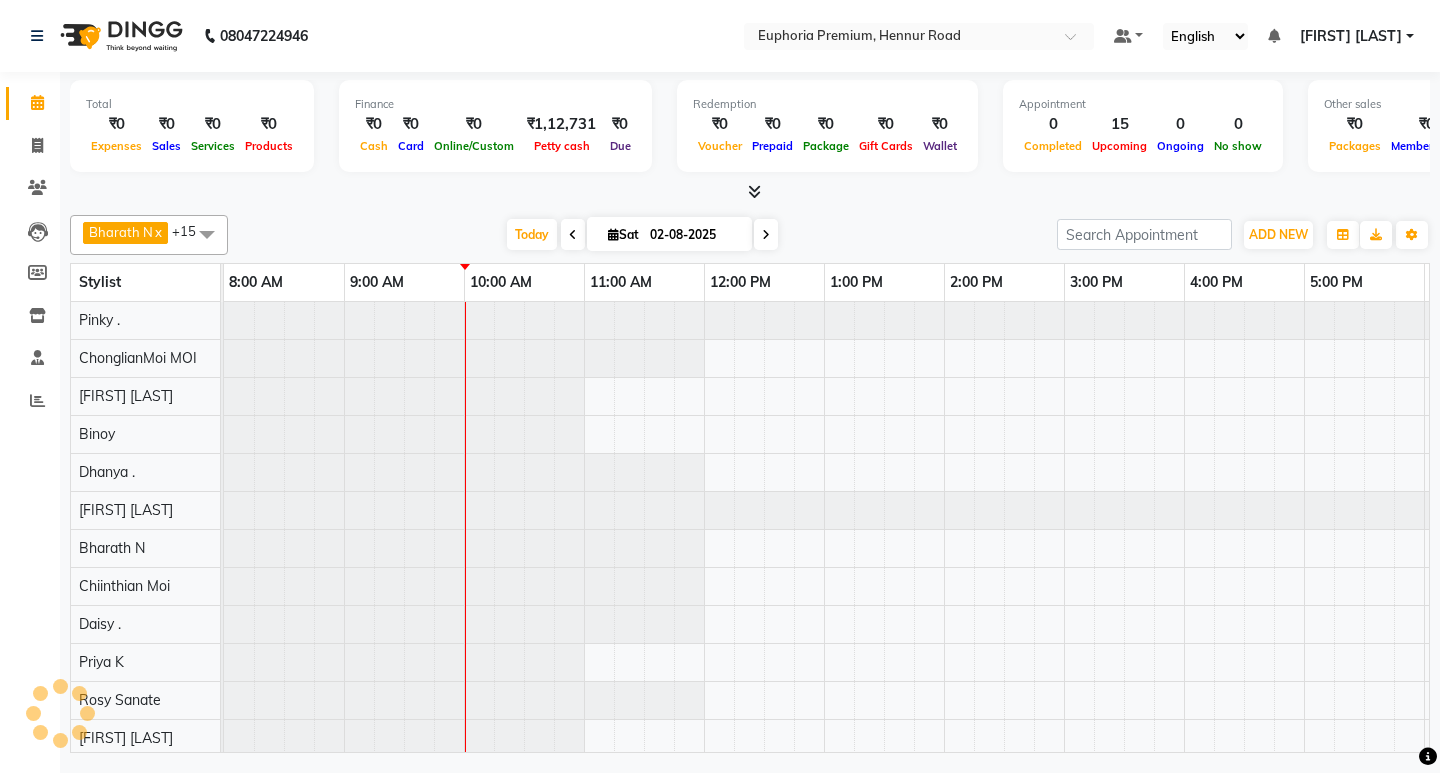 scroll, scrollTop: 0, scrollLeft: 0, axis: both 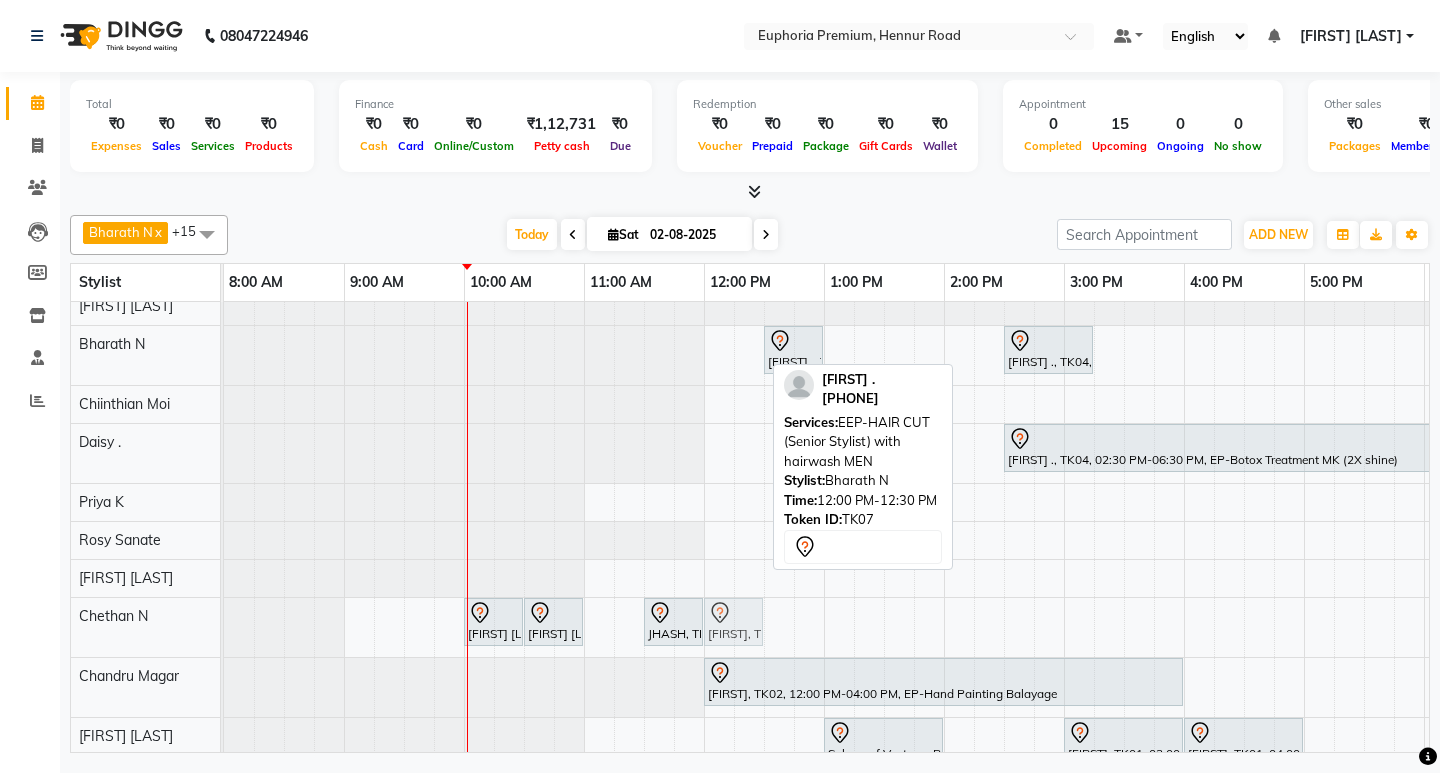 drag, startPoint x: 731, startPoint y: 348, endPoint x: 739, endPoint y: 600, distance: 252.12695 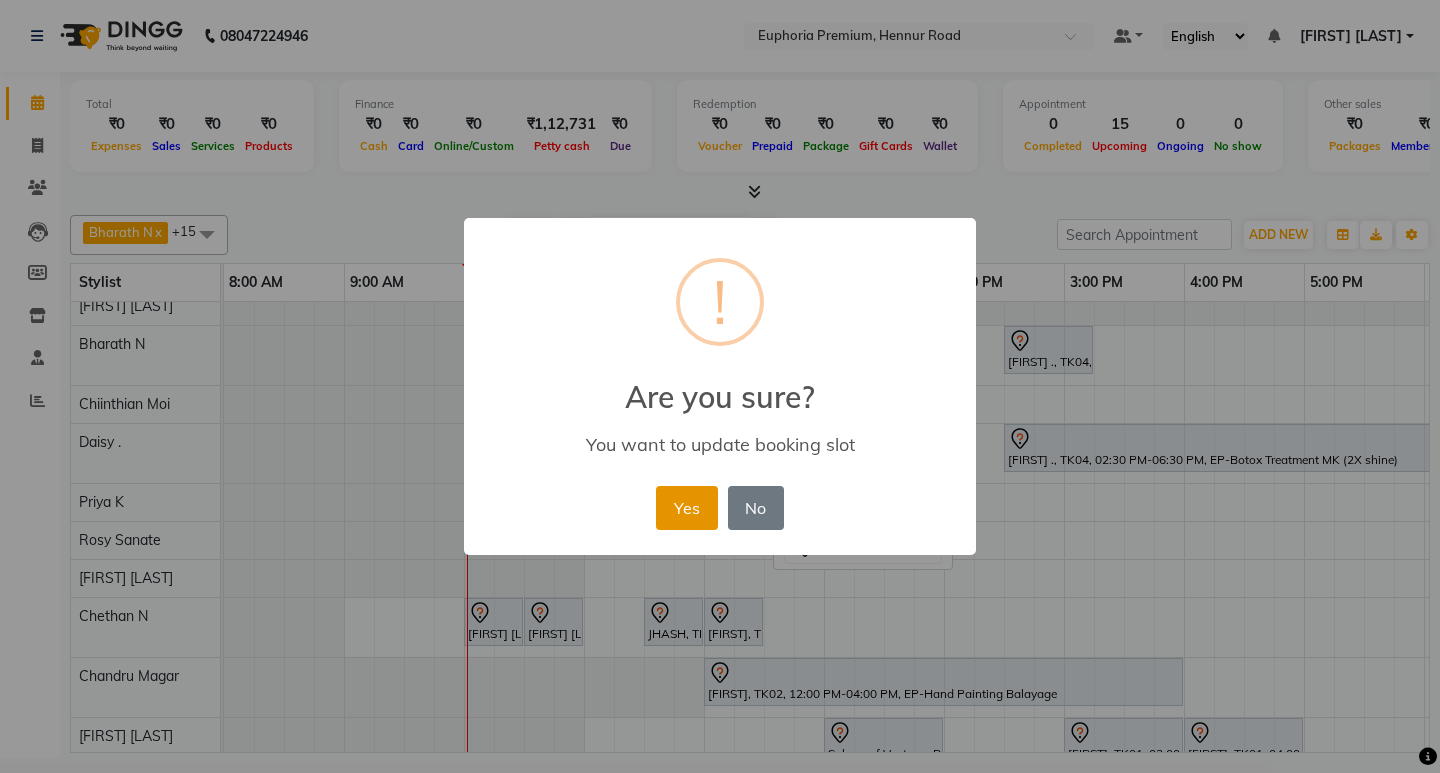 click on "Yes" at bounding box center (686, 508) 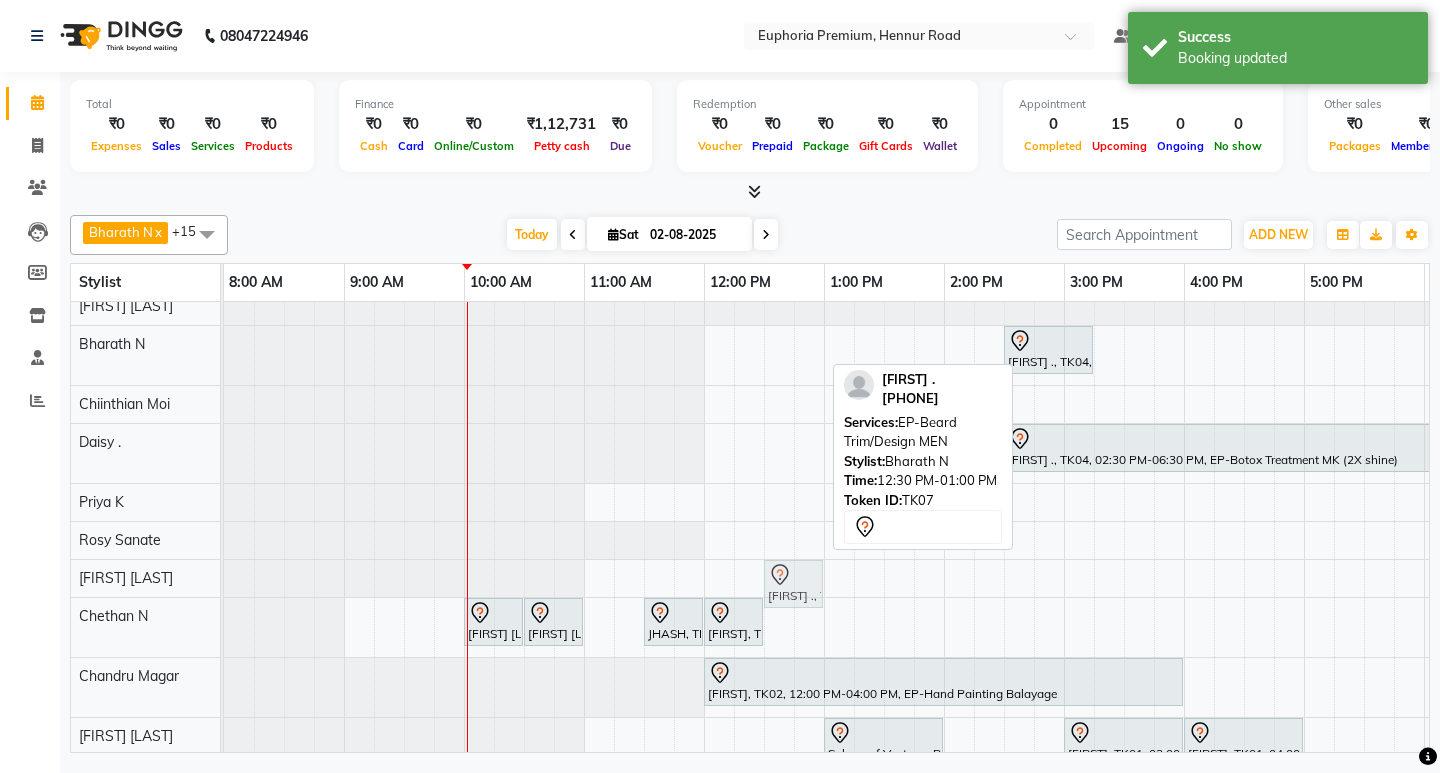 drag, startPoint x: 783, startPoint y: 345, endPoint x: 800, endPoint y: 556, distance: 211.68373 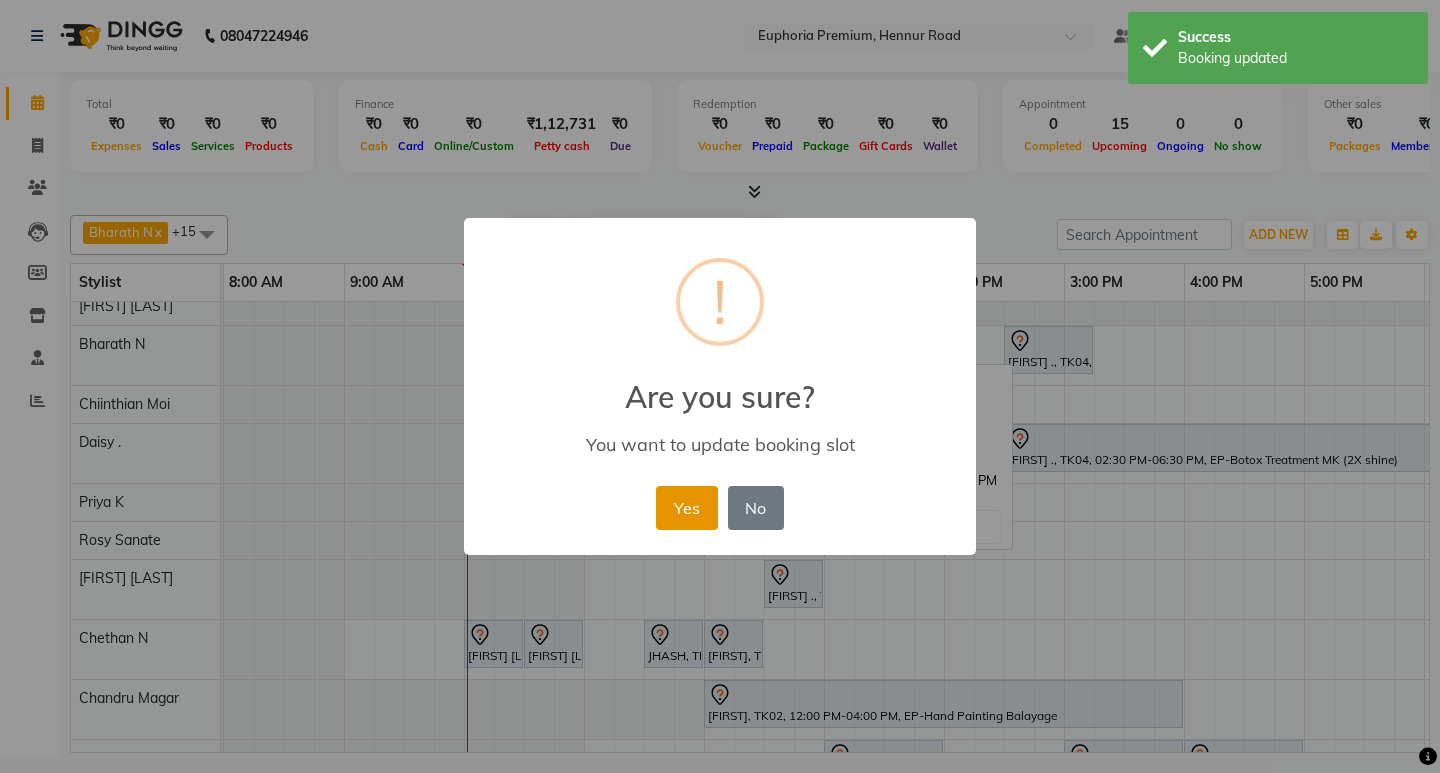 click on "Yes" at bounding box center [686, 508] 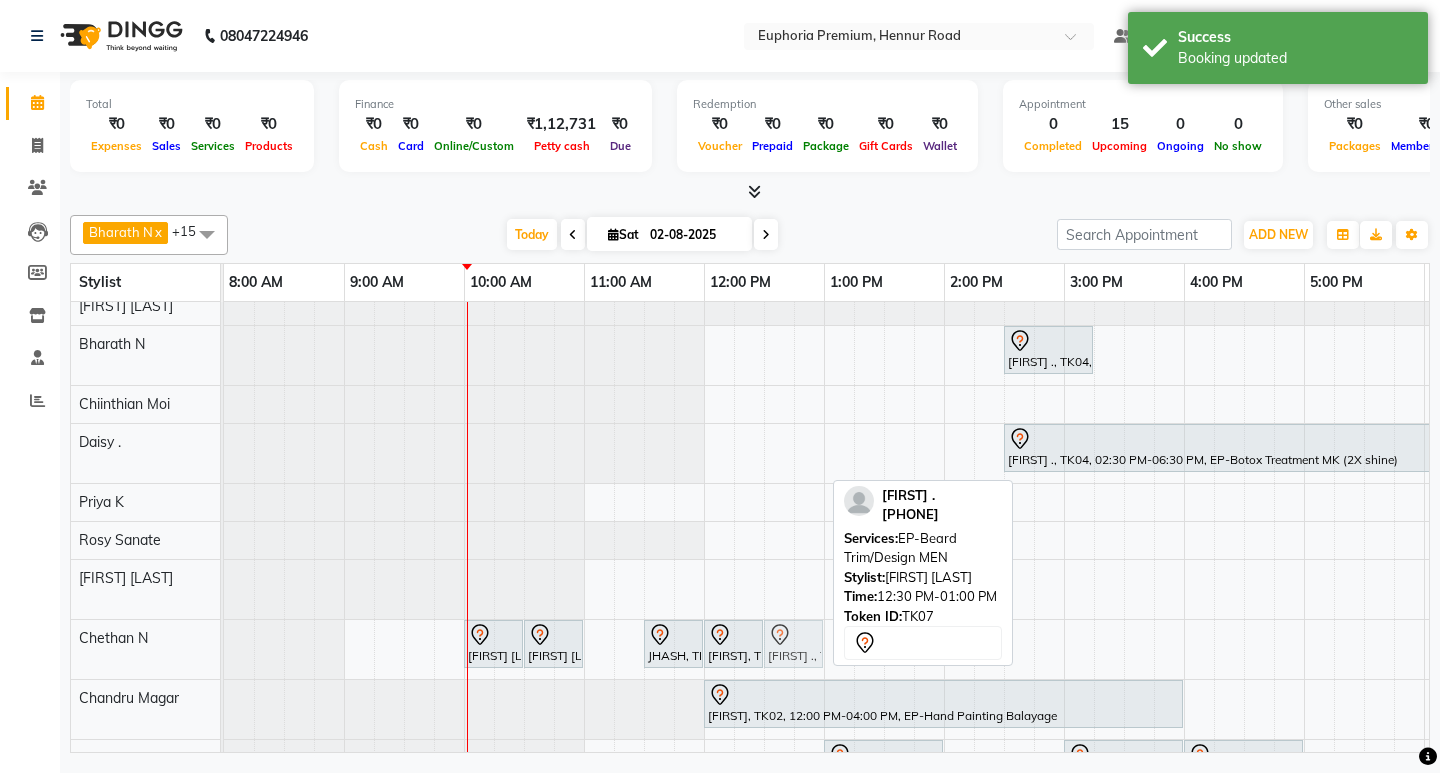 drag, startPoint x: 796, startPoint y: 587, endPoint x: 785, endPoint y: 626, distance: 40.5216 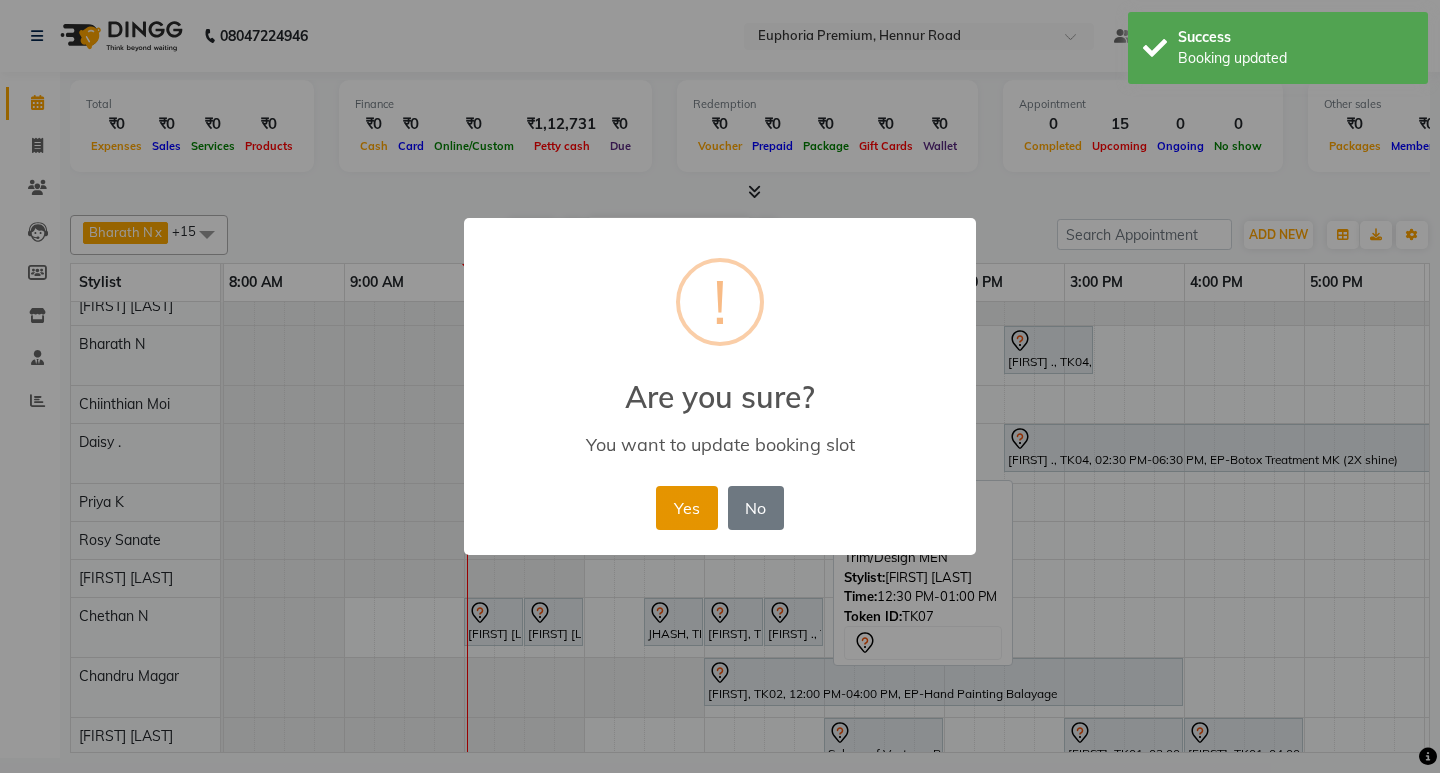 click on "Yes" at bounding box center (686, 508) 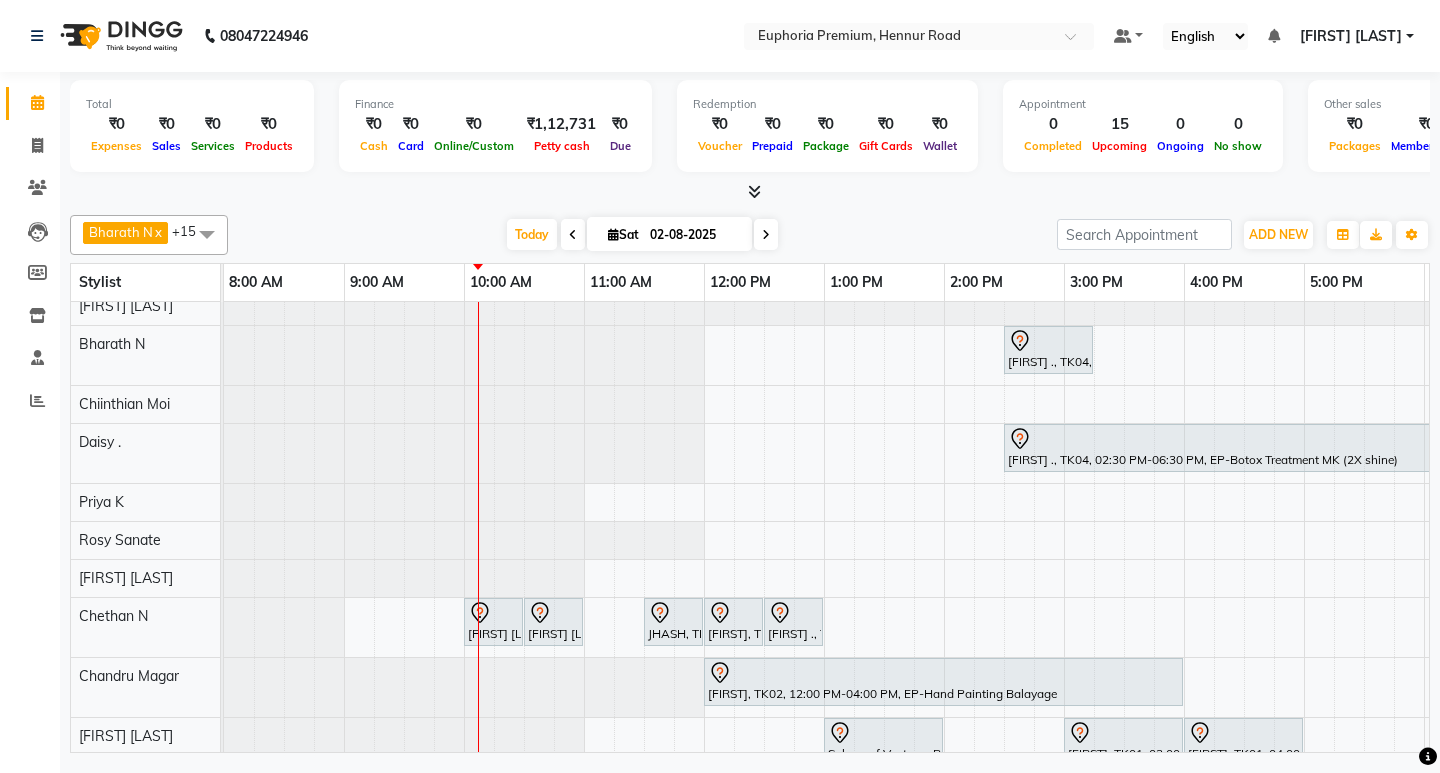 scroll, scrollTop: 304, scrollLeft: 0, axis: vertical 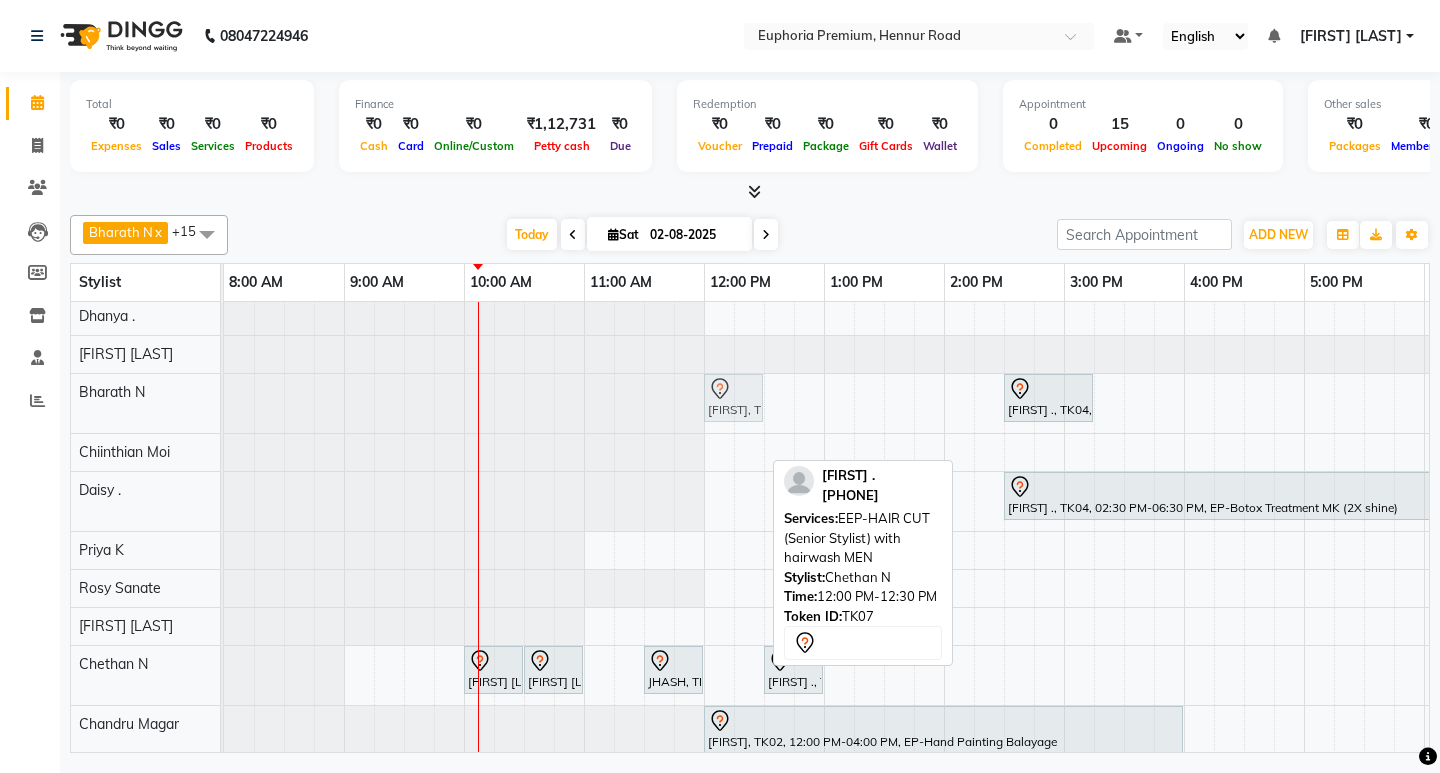 drag, startPoint x: 736, startPoint y: 663, endPoint x: 725, endPoint y: 426, distance: 237.25514 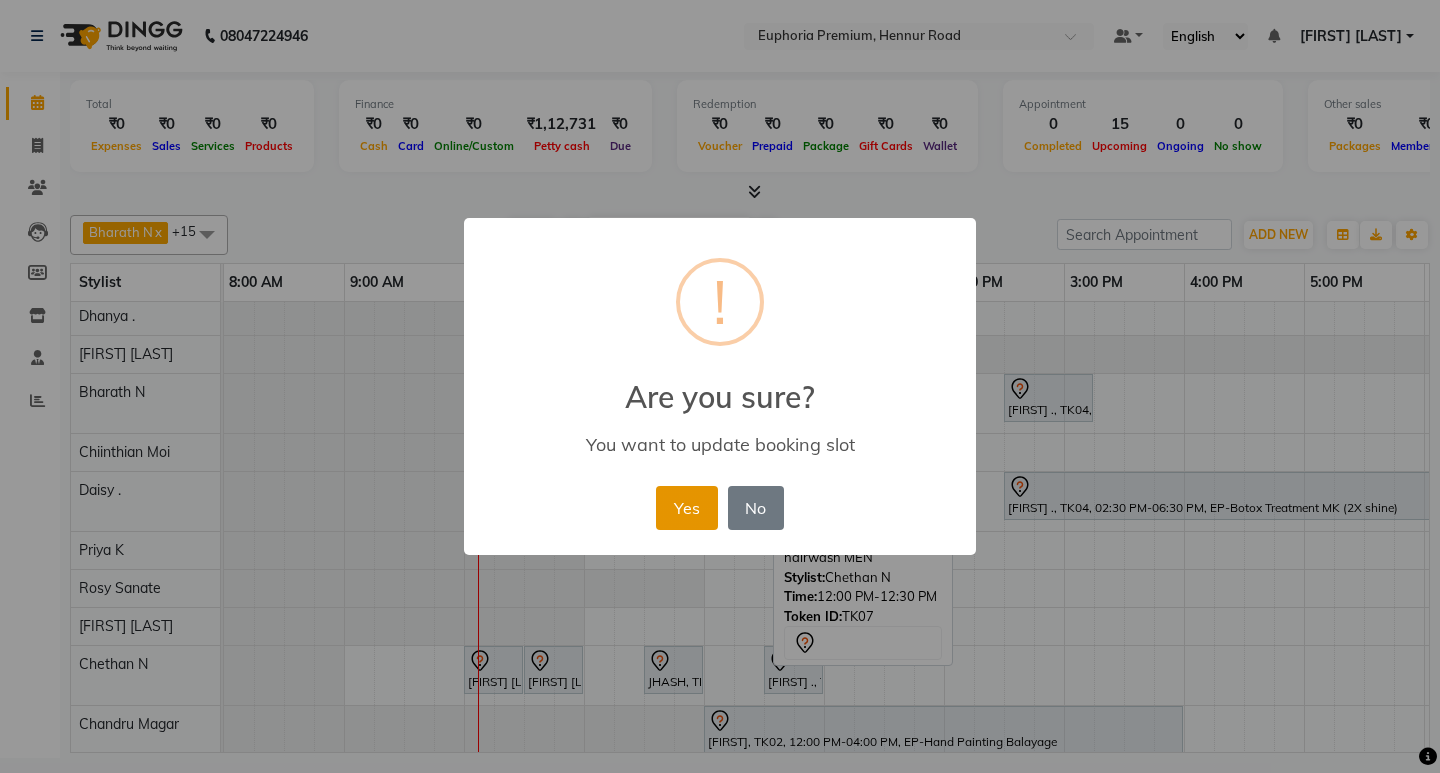 click on "Yes" at bounding box center (686, 508) 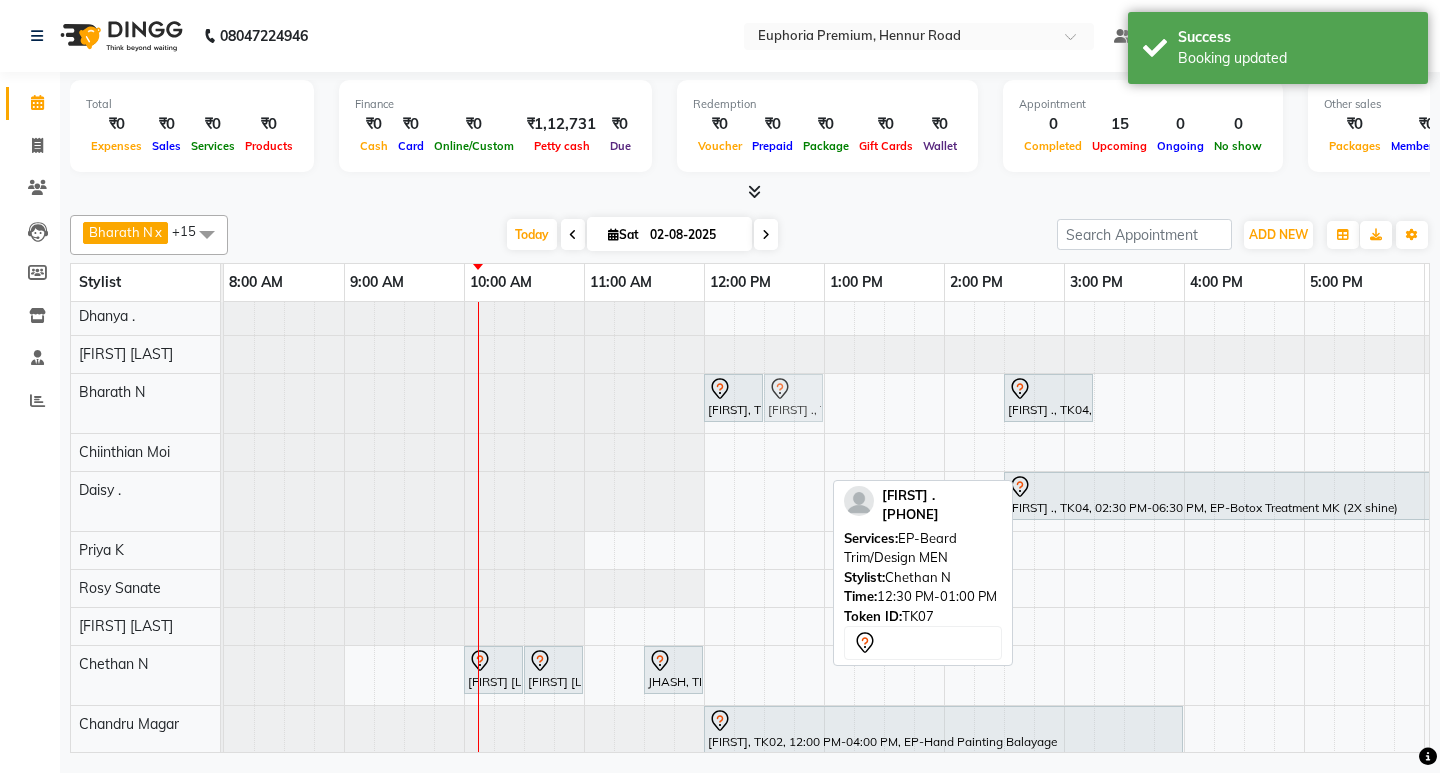 drag, startPoint x: 786, startPoint y: 672, endPoint x: 785, endPoint y: 403, distance: 269.00186 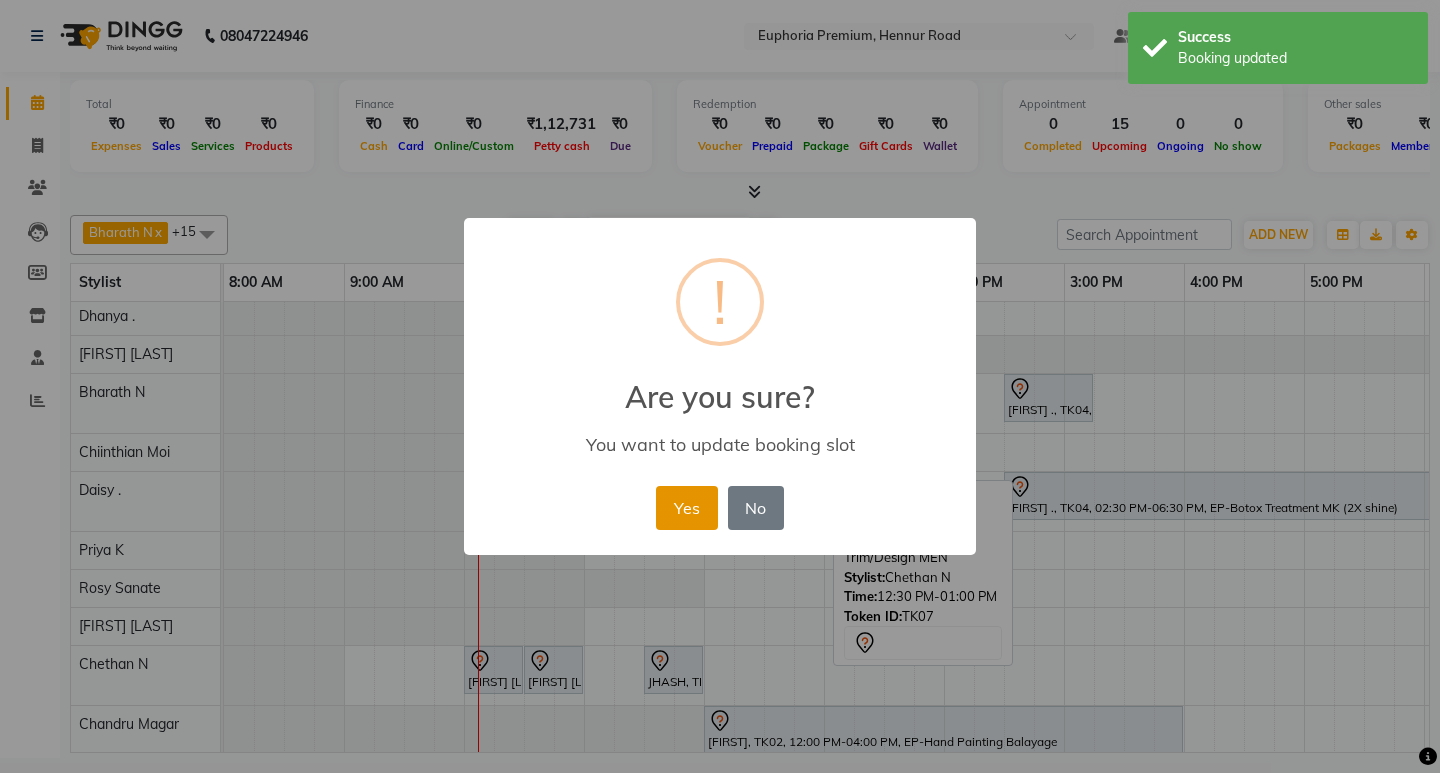 click on "Yes" at bounding box center [686, 508] 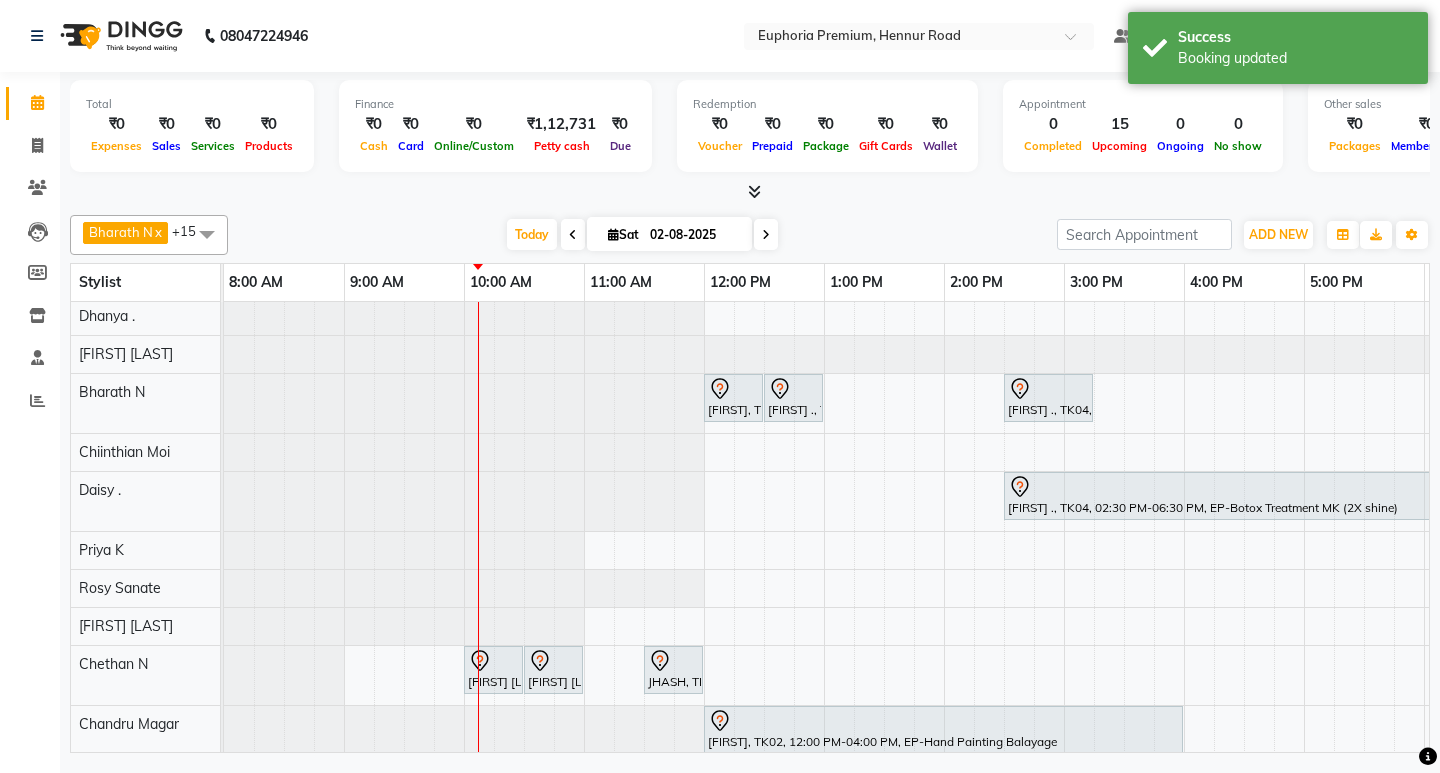 scroll, scrollTop: 348, scrollLeft: 0, axis: vertical 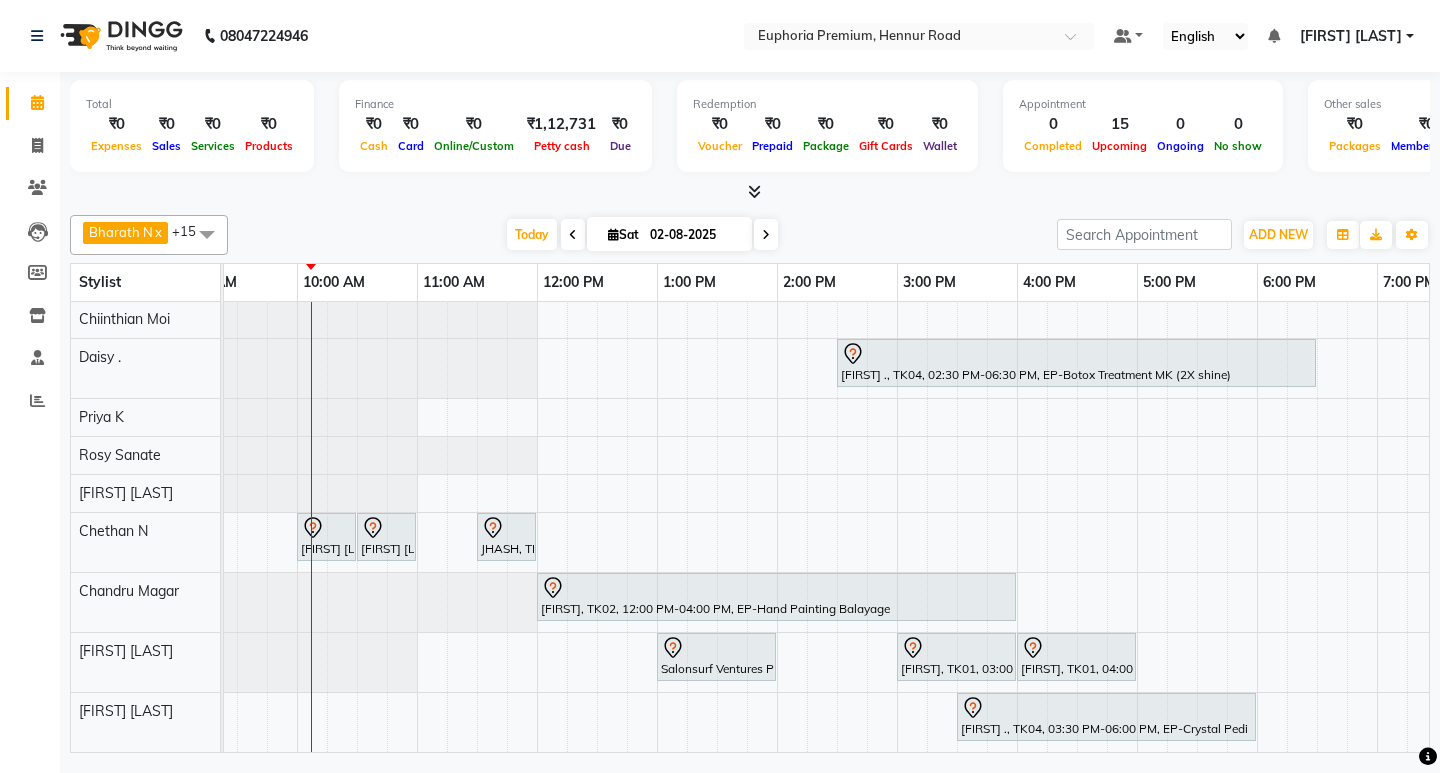 click on "[PHONE] Select Location × Euphoria Premium, Hennur Road Default Panel My Panel English ENGLISH Español العربية मराठी हिंदी ગુજરાતી தமிழ் 中文 Notifications nothing to show [FIRST] [LAST] Manage Profile Change Password Sign out  Version:3.15.11  ☀ Euphoria Premium, Hennur Road  Calendar  Invoice  Clients  Leads   Members  Inventory  Staff  Reports Completed InProgress Upcoming Dropped Tentative Check-In Confirm Bookings Segments Page Builder Total  ₹0  Expenses ₹0  Sales ₹0  Services ₹0  Products Finance  ₹0  Cash ₹0  Card ₹0  Online/Custom ₹1,12,731 Petty cash ₹0 Due  Redemption  ₹0 Voucher ₹0 Prepaid ₹0 Package ₹0  Gift Cards ₹0  Wallet  Appointment  0 Completed 15 Upcoming 0 Ongoing 0 No show  Other sales  ₹0  Packages ₹0  Memberships ₹0  Vouchers ₹0  Prepaids ₹0  Gift Cards [FIRST] N  x [FIRST]   x [FIRST] [LAST]  x [FIRST] [LAST]  x [FIRST] [LAST] MOI  x [FIRST] .  x [FIRST] .  x [FIRST] [LAST]  x [FIRST] [LAST]  x [FIRST] K  x [FIRST] [LAST]  x [FIRST] .  x [FIRST] K  x [FIRST] [LAST]  x [FIRST] L  x [FIRST] [LAST]  x [FIRST] +16 Select All [FIRST] V [FIRST] N [FIRST]  [FIRST] [LAST] [FIRST] [LAST] [FIRST] [LAST] [FIRST] [LAST] [FIRST] . [FIRST] . [FIRST] [LAST] [FIRST] [LAST] [FIRST] K [FIRST] [LAST] [FIRST] . [FIRST] K [FIRST] [LAST] [FIRST] L [FIRST] [LAST] [FIRST] +16" at bounding box center [720, 386] 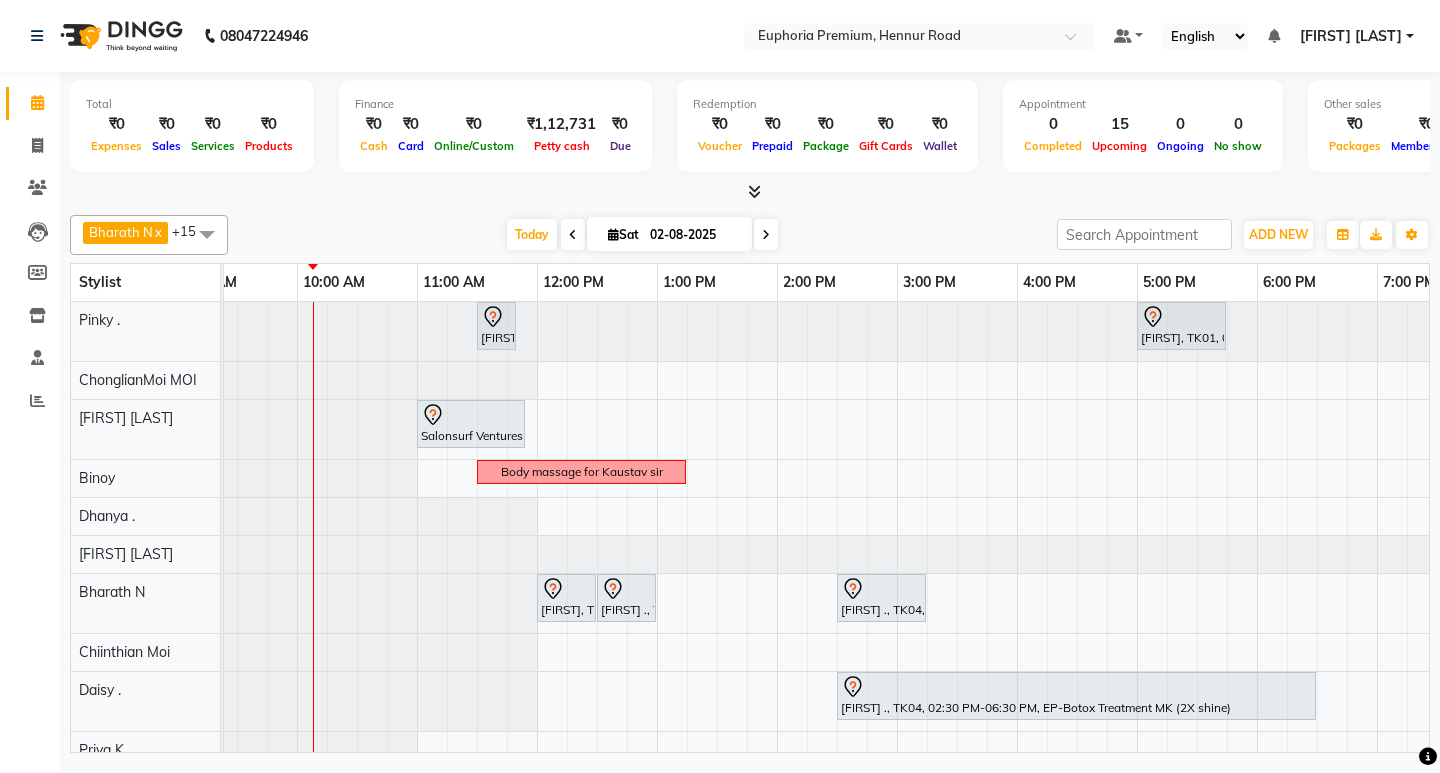 scroll, scrollTop: 138, scrollLeft: 167, axis: both 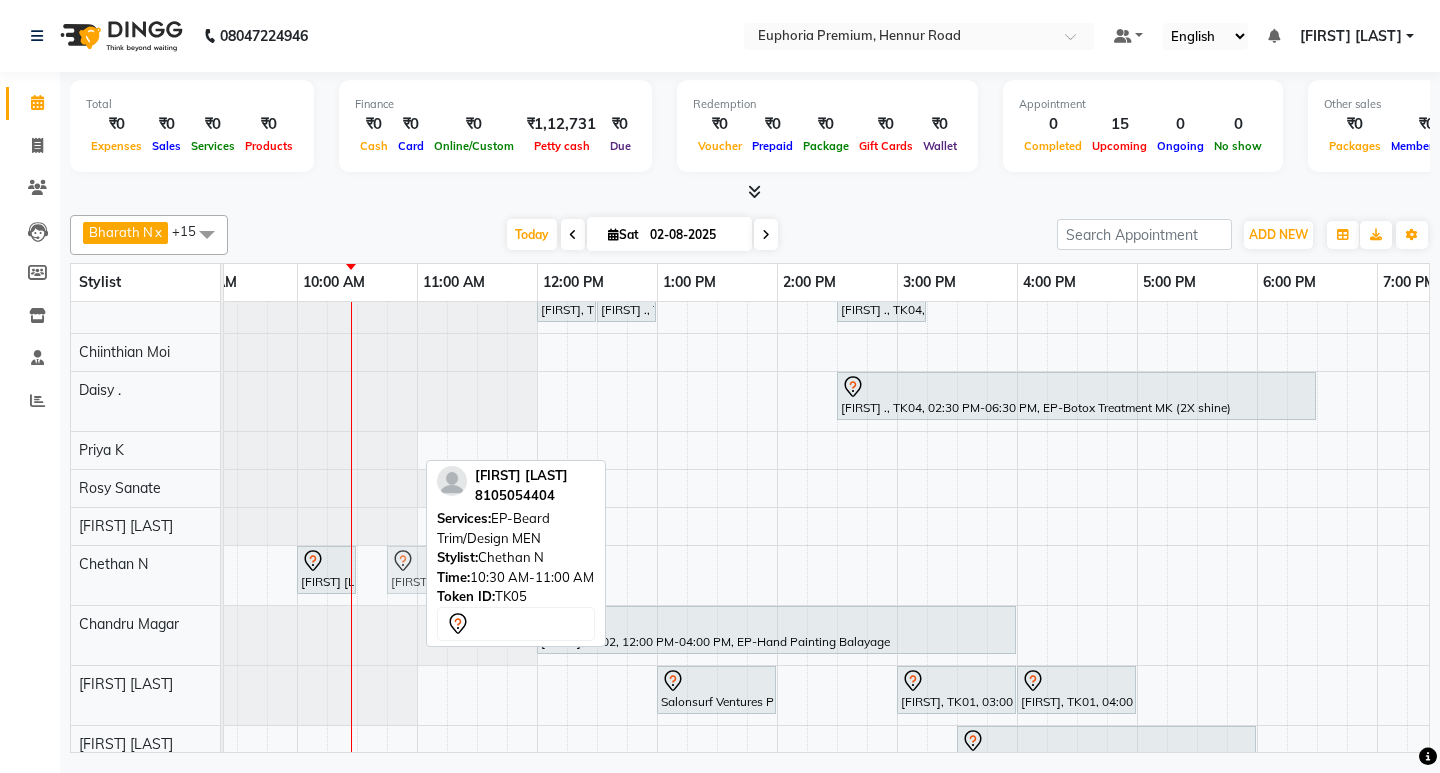 drag, startPoint x: 382, startPoint y: 575, endPoint x: 408, endPoint y: 570, distance: 26.476404 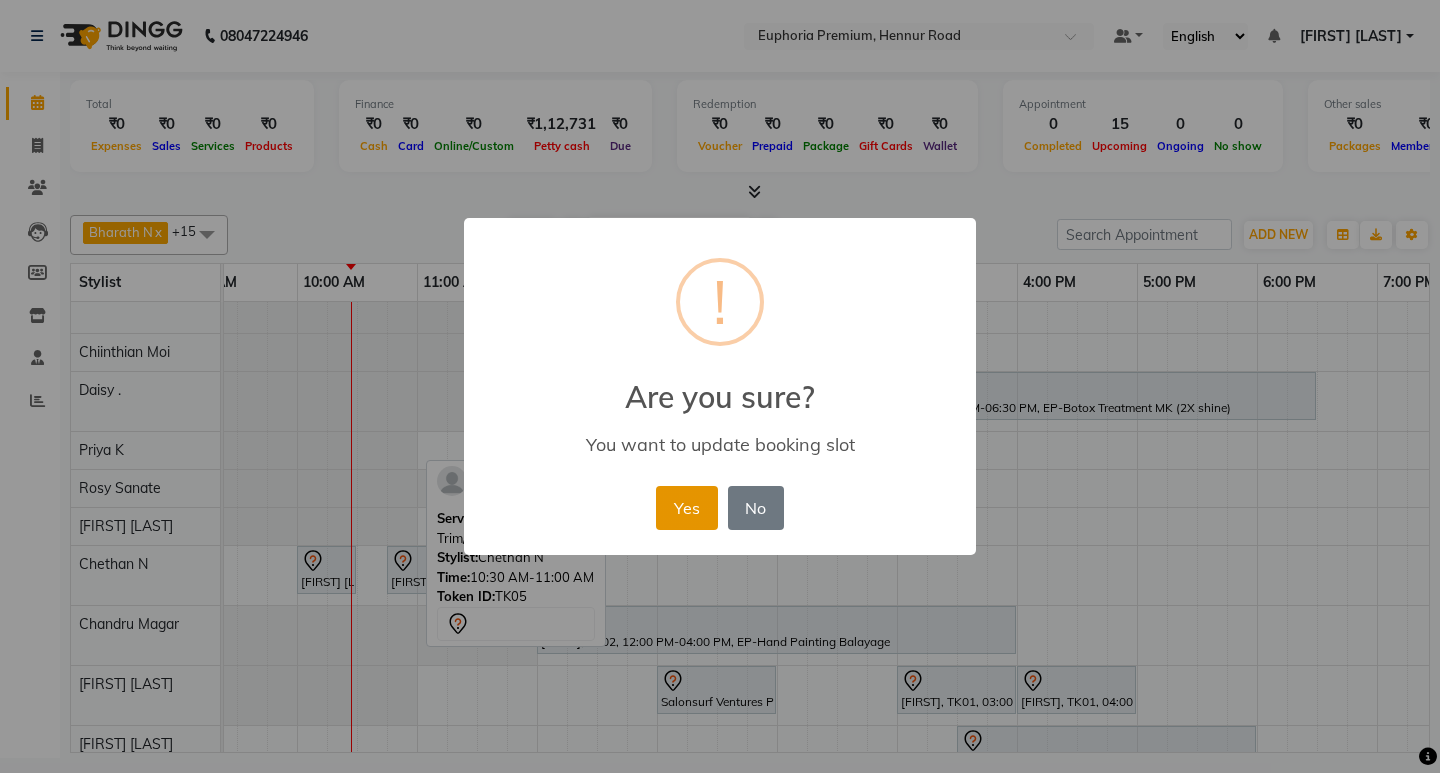 click on "Yes" at bounding box center [686, 508] 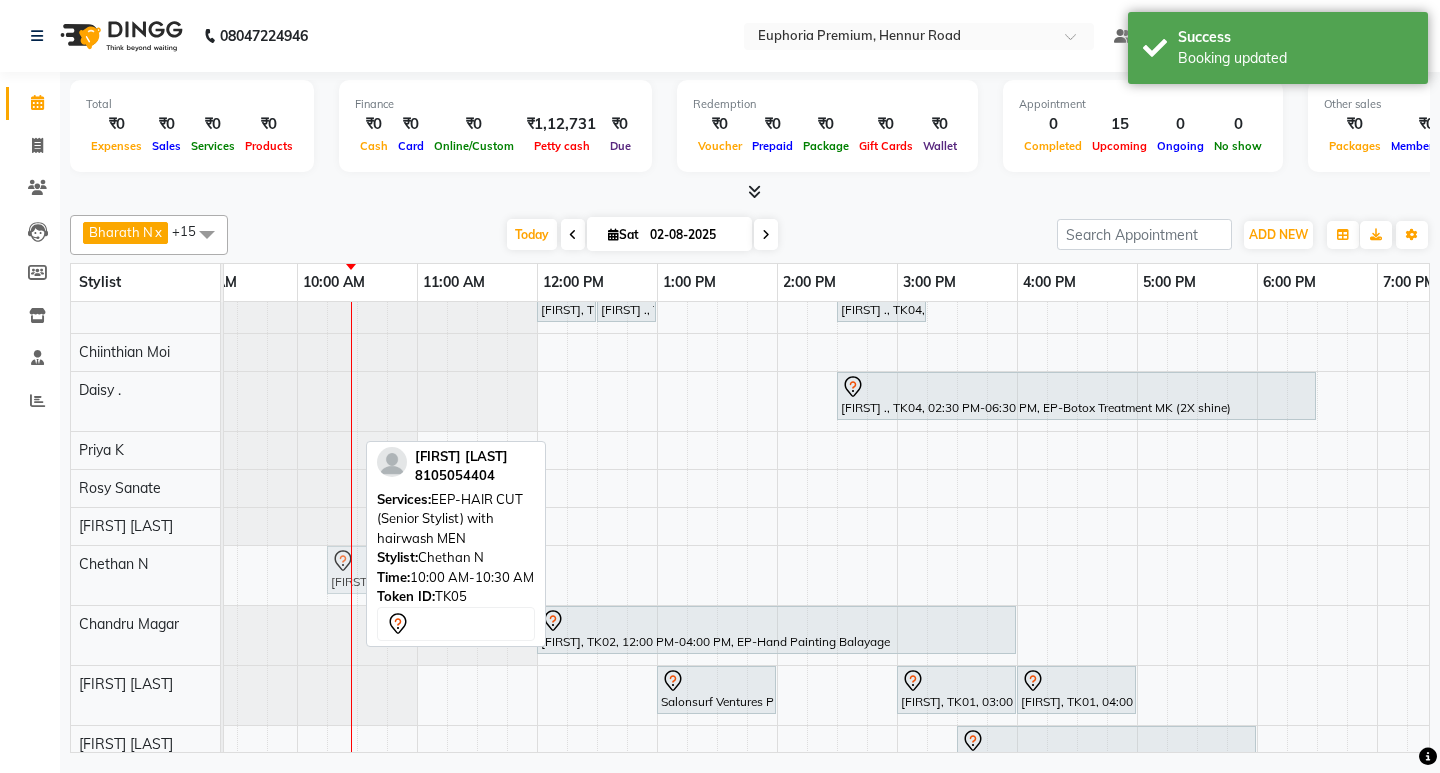 drag, startPoint x: 321, startPoint y: 574, endPoint x: 352, endPoint y: 573, distance: 31.016125 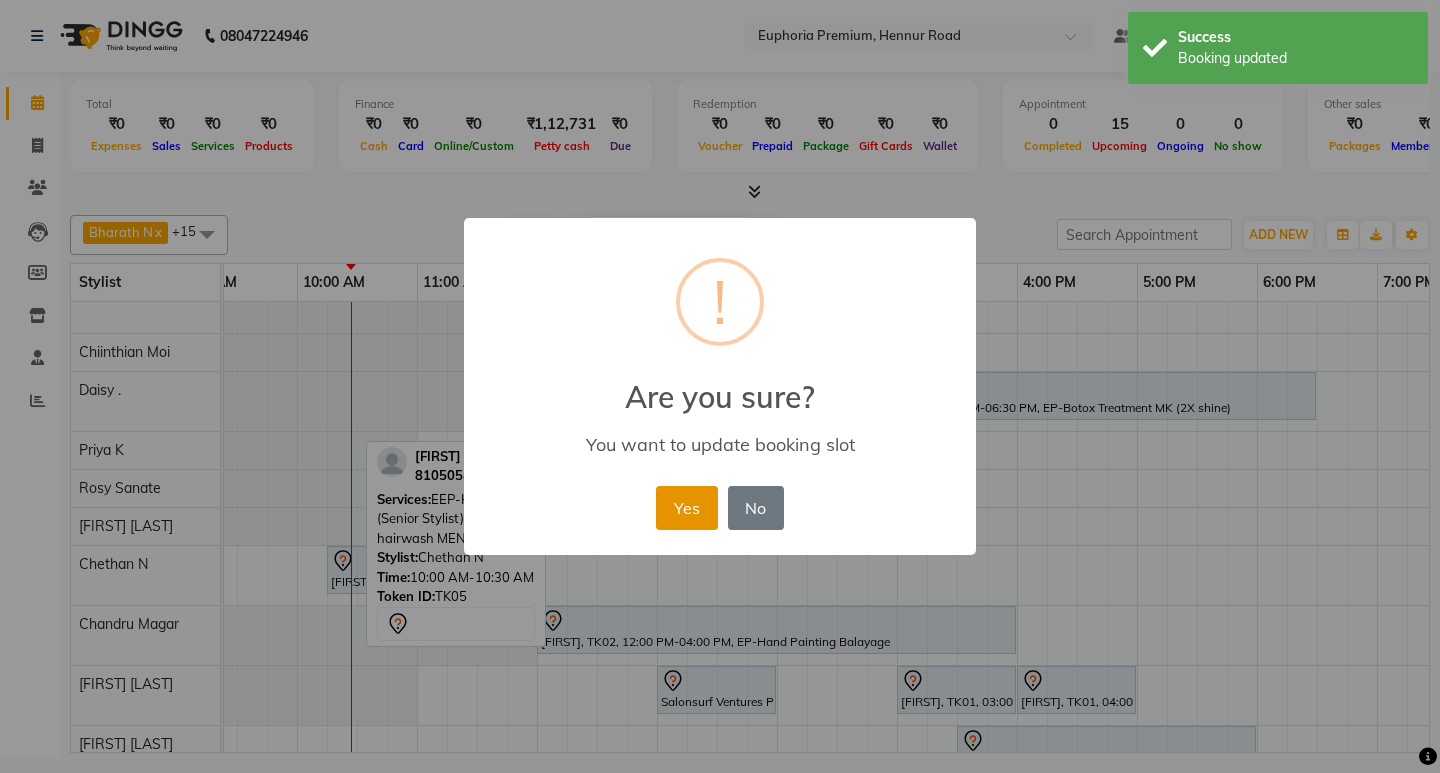 click on "Yes" at bounding box center (686, 508) 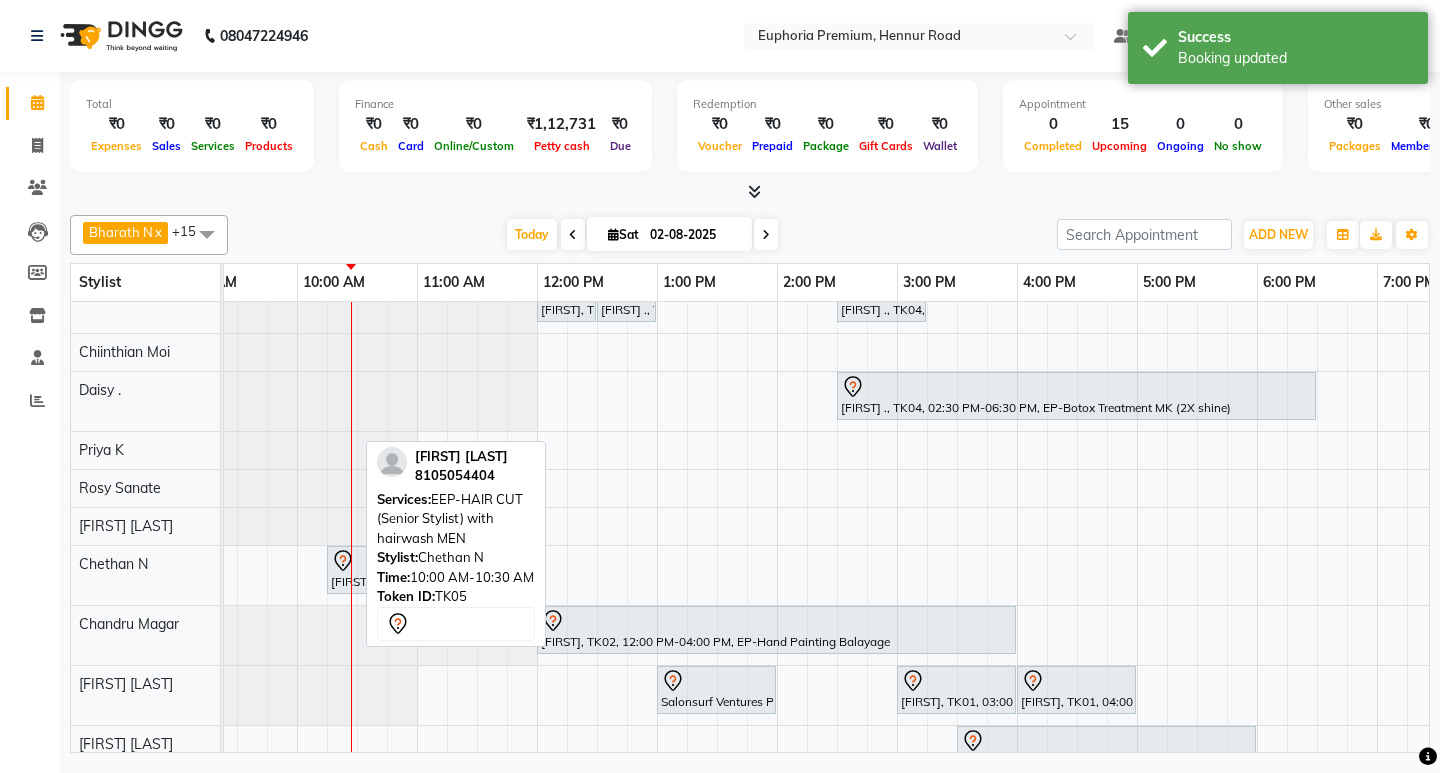 click on "Today  Sat 02-08-2025" at bounding box center [642, 235] 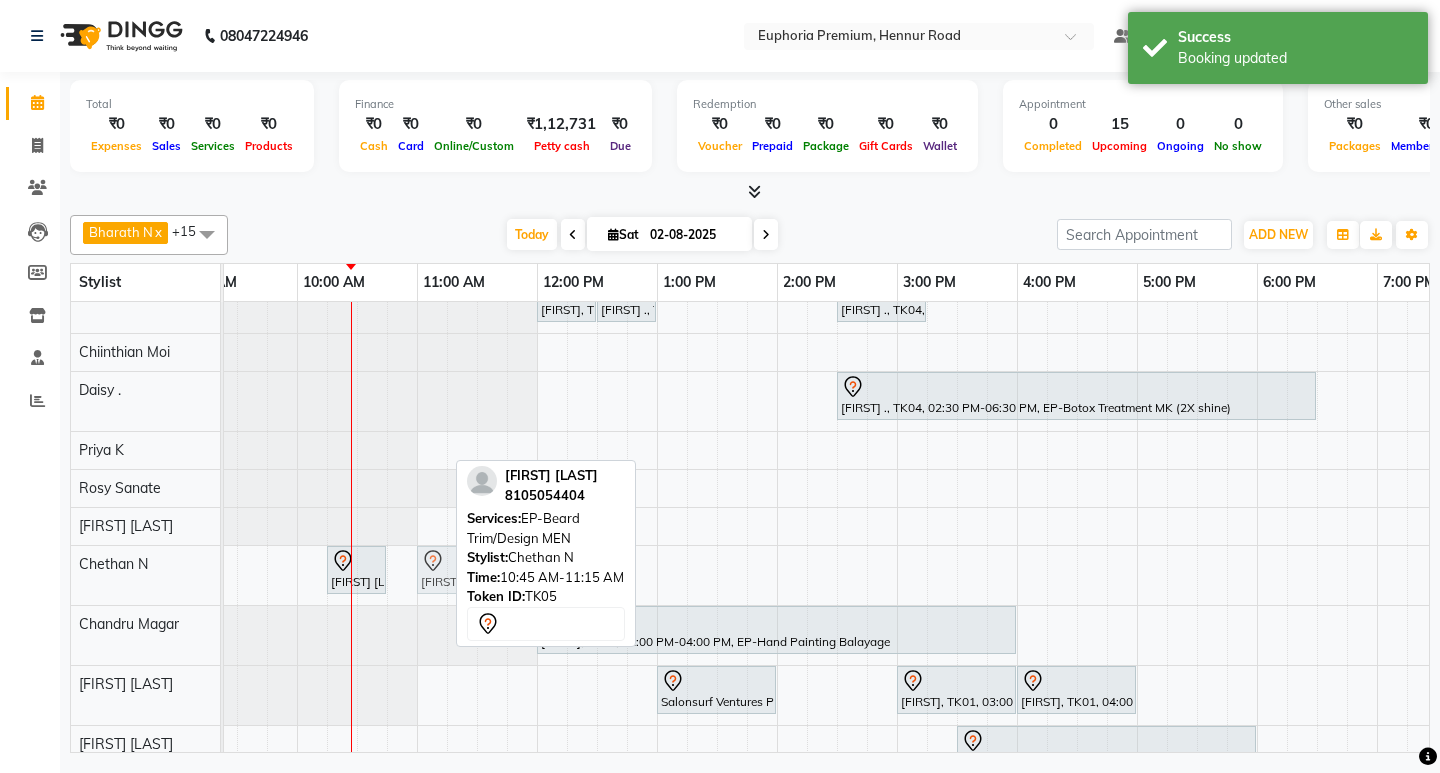 click on "[FIRST] [LAST], TK05, 10:15 AM-10:45 AM, EEP-HAIR CUT (Senior Stylist) with hairwash MEN             [FIRST] [LAST], TK05, 10:45 AM-11:15 AM, EP-Beard Trim/Design MEN             [FIRST], TK06, 11:30 AM-12:00 PM, EEP-HAIR CUT (Senior Stylist) with hairwash MEN             [FIRST] [LAST], TK05, 10:45 AM-11:15 AM, EP-Beard Trim/Design MEN" at bounding box center (57, 575) 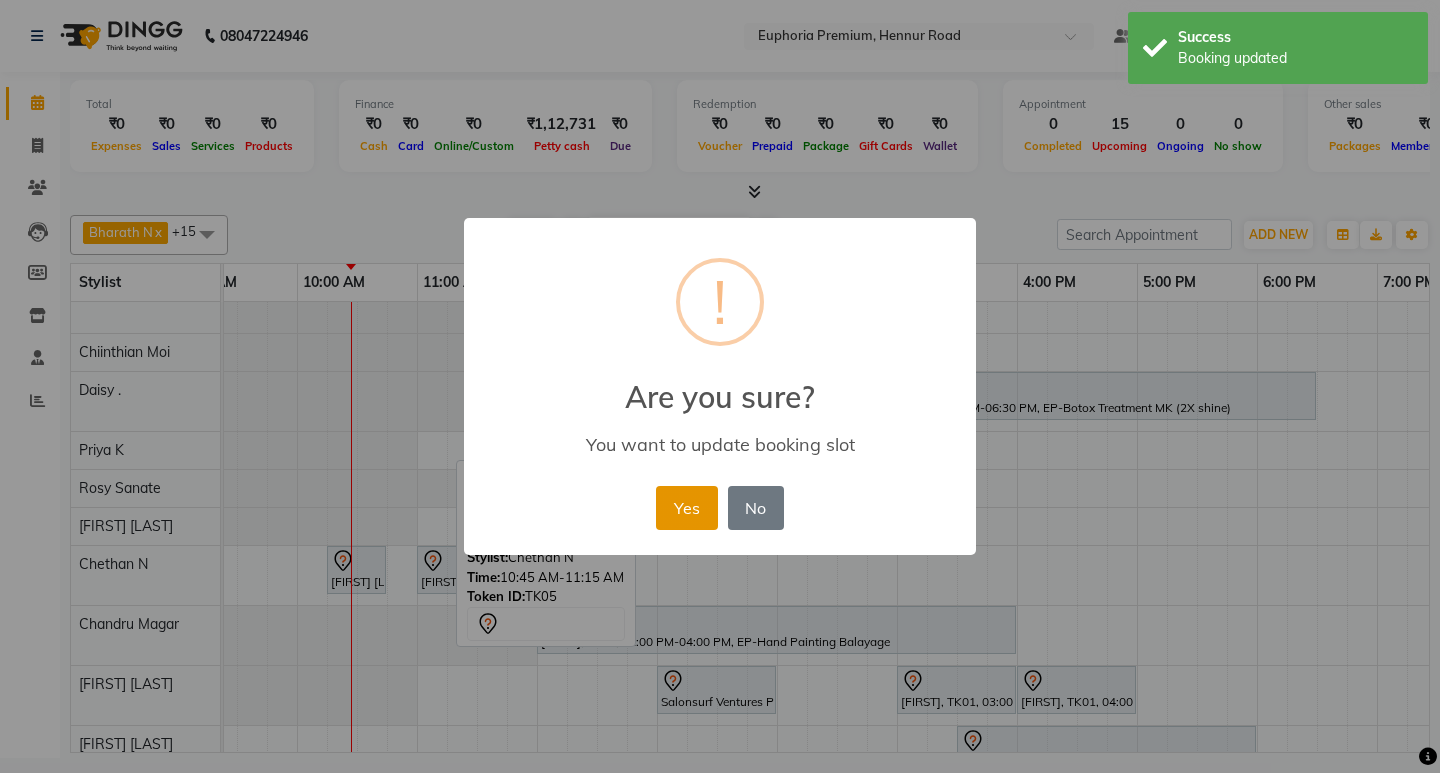 click on "Yes" at bounding box center [686, 508] 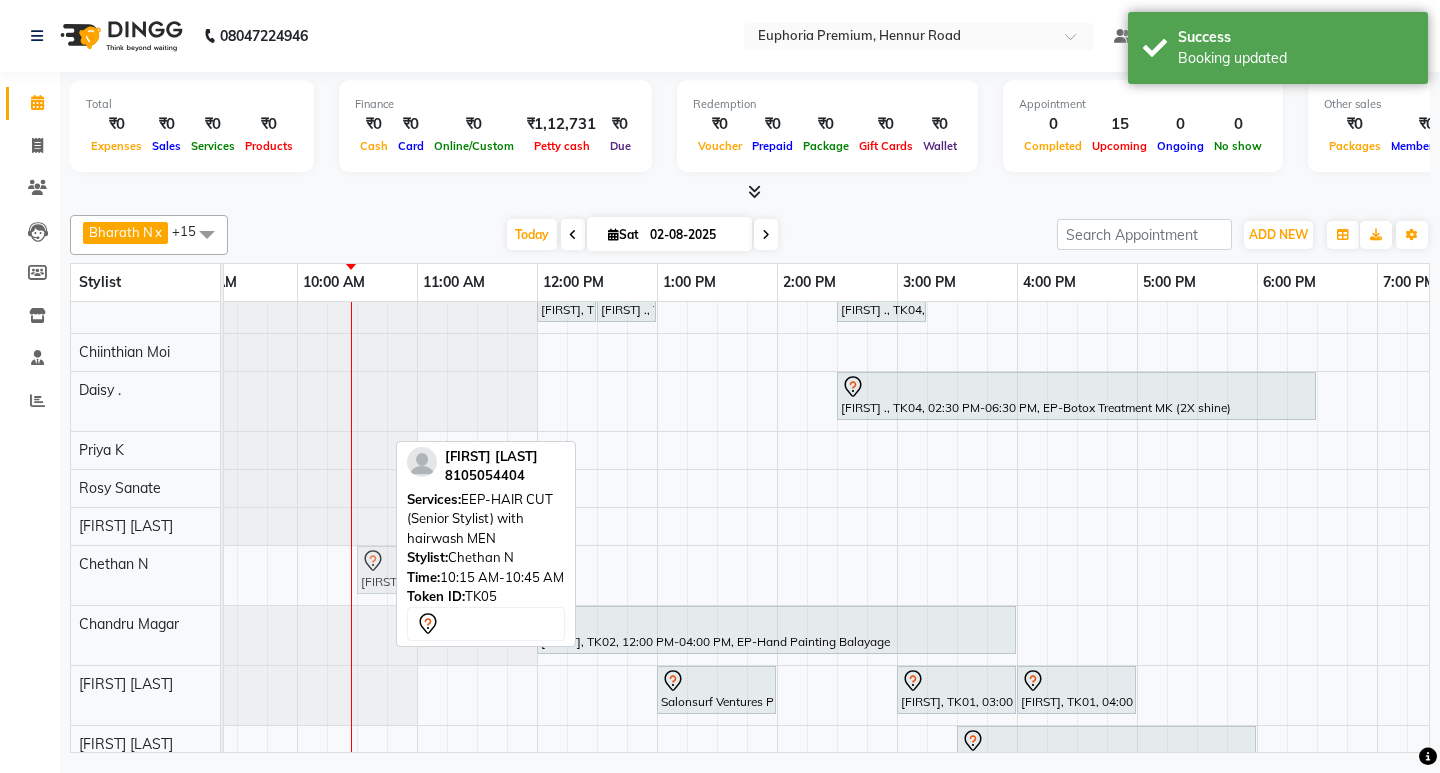 drag, startPoint x: 358, startPoint y: 568, endPoint x: 403, endPoint y: 569, distance: 45.01111 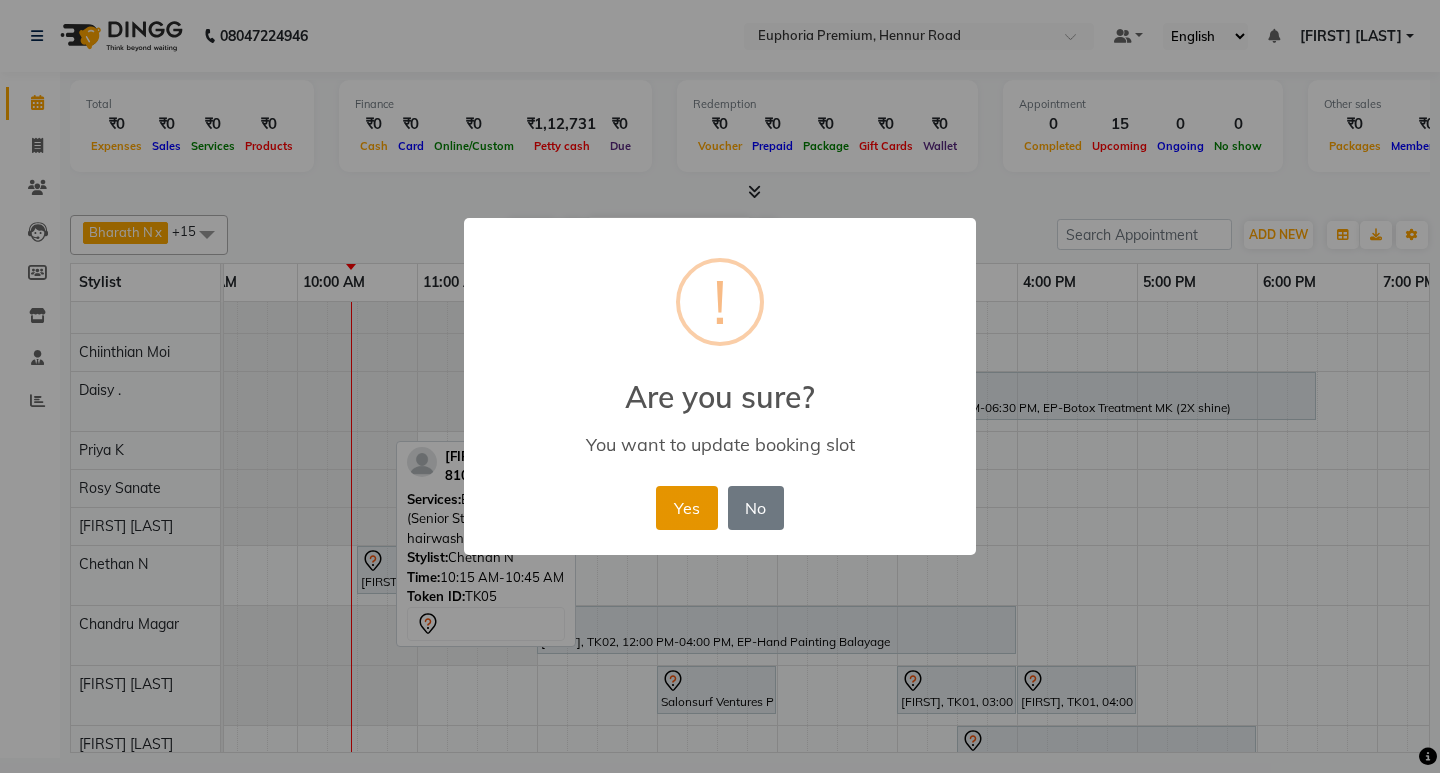 click on "Yes" at bounding box center (686, 508) 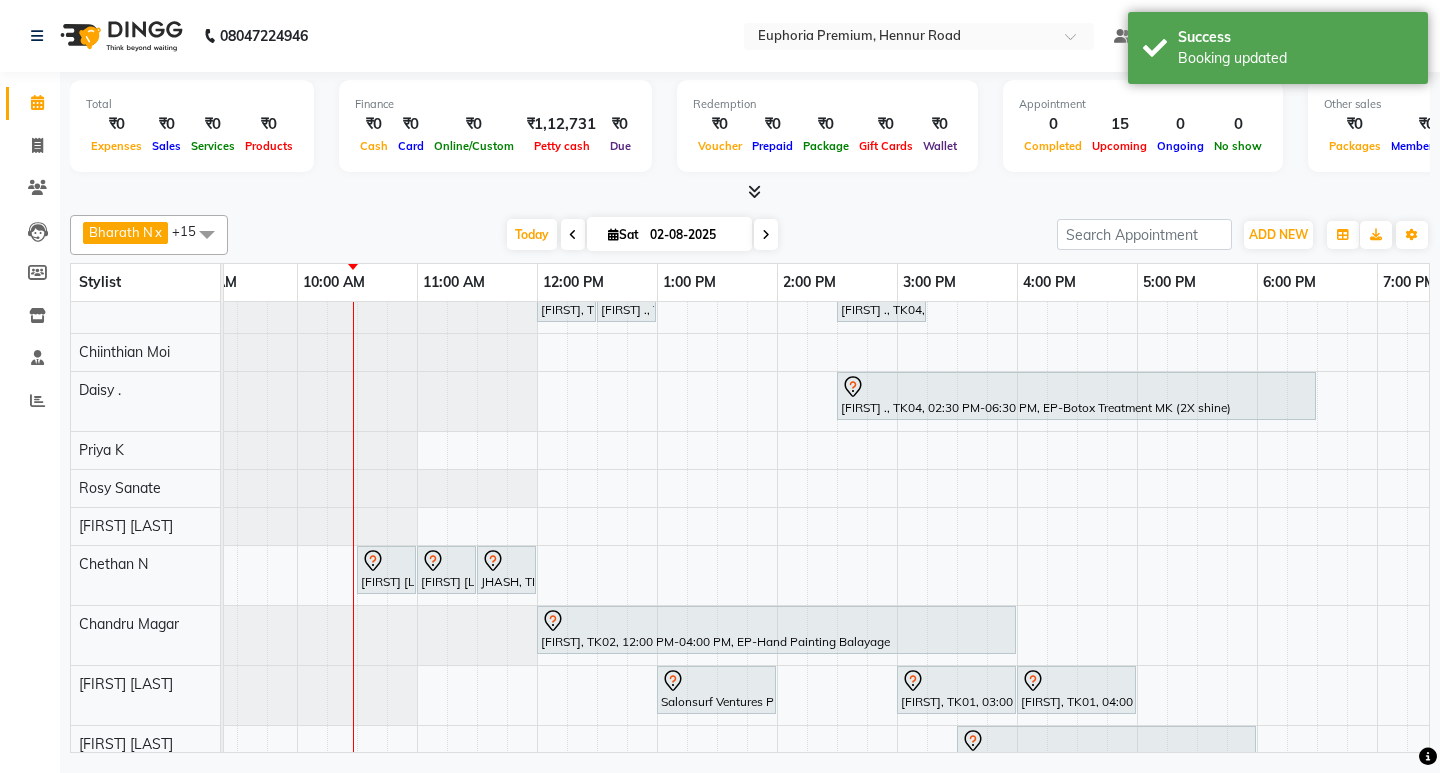 click on "Finance  ₹0  Cash ₹0  Card ₹0  Online/Custom ₹1,12,731 Petty cash ₹0 Due" at bounding box center (495, 126) 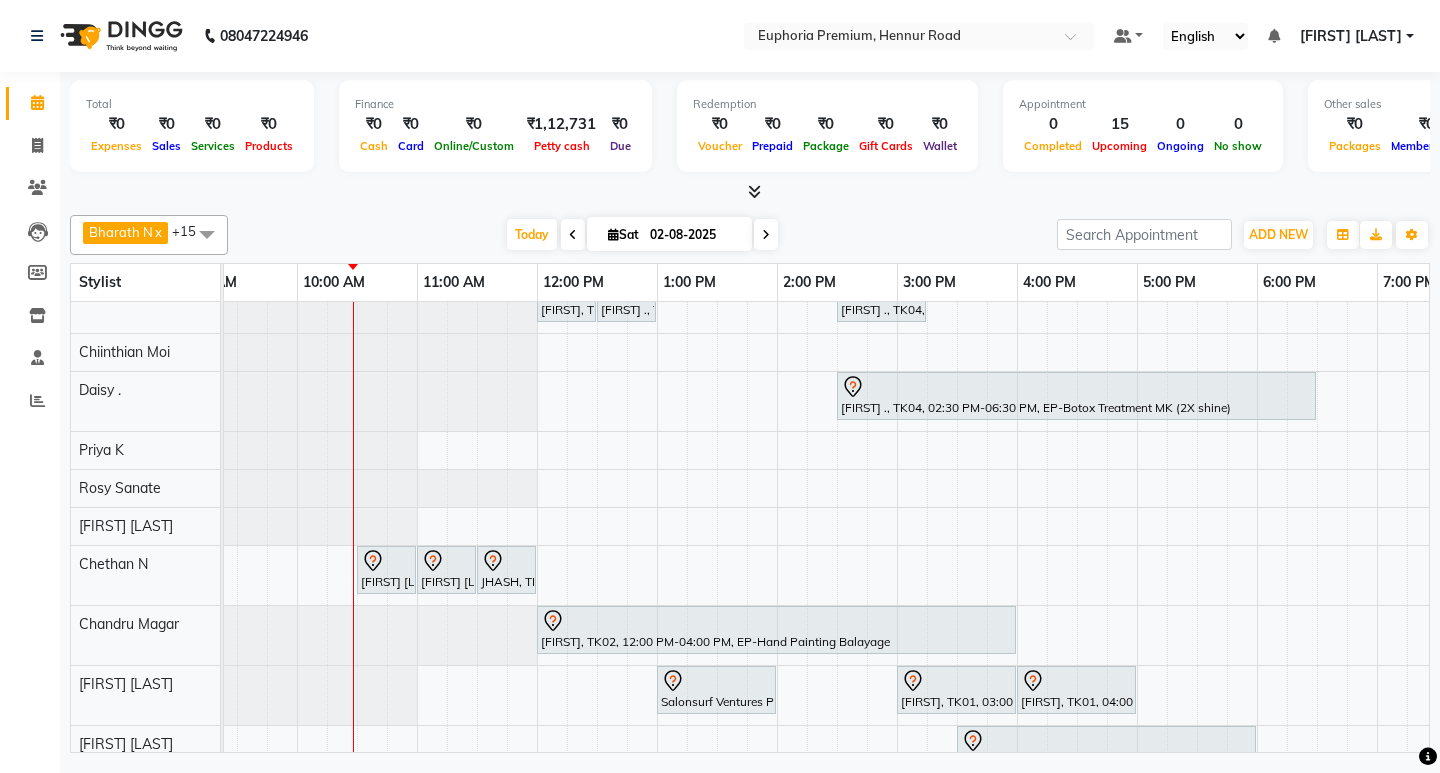 scroll, scrollTop: 141, scrollLeft: 167, axis: both 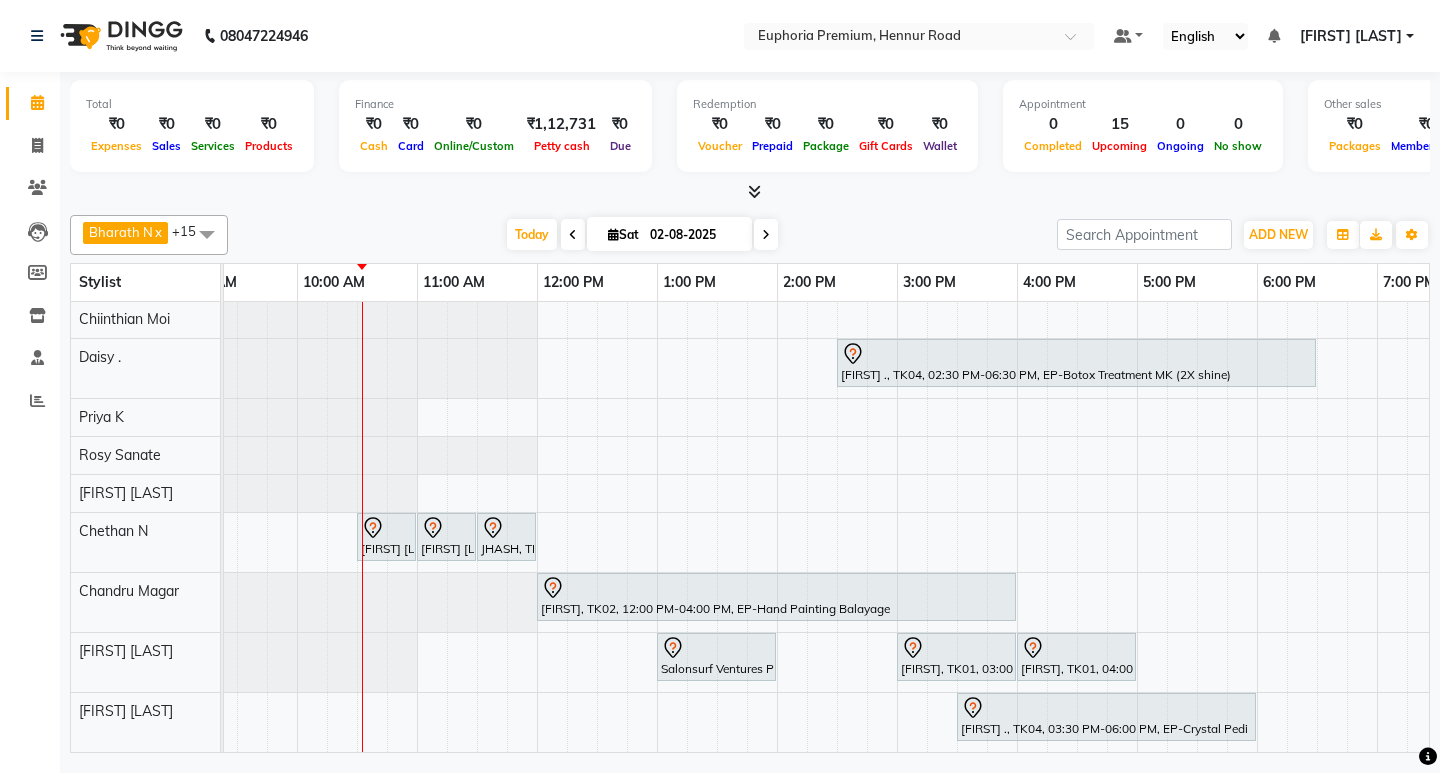 click on "[FIRST], TK02, 11:30 AM-11:50 AM, EP-Eyebrows Threading             [FIRST], TK01, 05:00 PM-05:45 PM, EP-Crystal Pedi             Salonsurf Ventures Pvt Ltd, TK03, 11:00 AM-11:55 AM, EP-Gel Paint Application  Body massage for [SIR]              [FIRST], TK07, 12:00 PM-12:30 PM, EEP-HAIR CUT (Senior Stylist) with hairwash MEN             [FIRST], TK07, 12:30 PM-01:00 PM, EP-Beard Trim/Design MEN             [LAST], TK04, 02:30 PM-03:15 PM, EP-HAIR CUT (Creative Stylist) with hairwash MEN             [LAST], TK04, 02:30 PM-06:30 PM, EP-Botox Treatment MK (2X shine)             [FIRST] [LAST], TK05, 10:30 AM-11:00 AM, EEP-HAIR CUT (Senior Stylist) with hairwash MEN             [FIRST] [LAST], TK05, 11:00 AM-11:30 AM, EP-Beard Trim/Design MEN             [FIRST], TK06, 11:30 AM-12:00 PM, EEP-HAIR CUT (Senior Stylist) with hairwash MEN             [FIRST], TK02, 12:00 PM-04:00 PM, EP-Hand Painting Balayage                         [FIRST], TK01, 03:00 PM-04:00 PM, EP-Color My Root  CT" at bounding box center [897, 360] 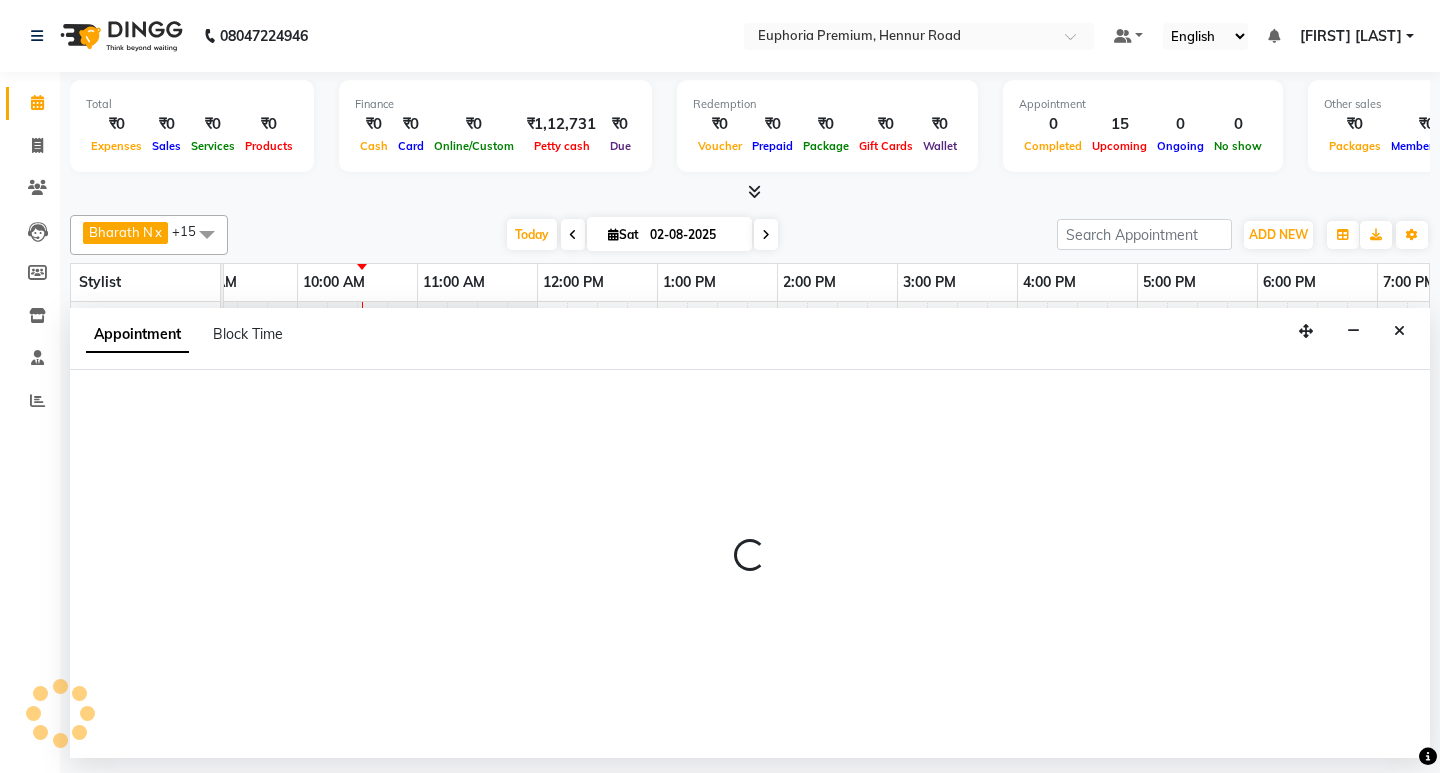 select on "71633" 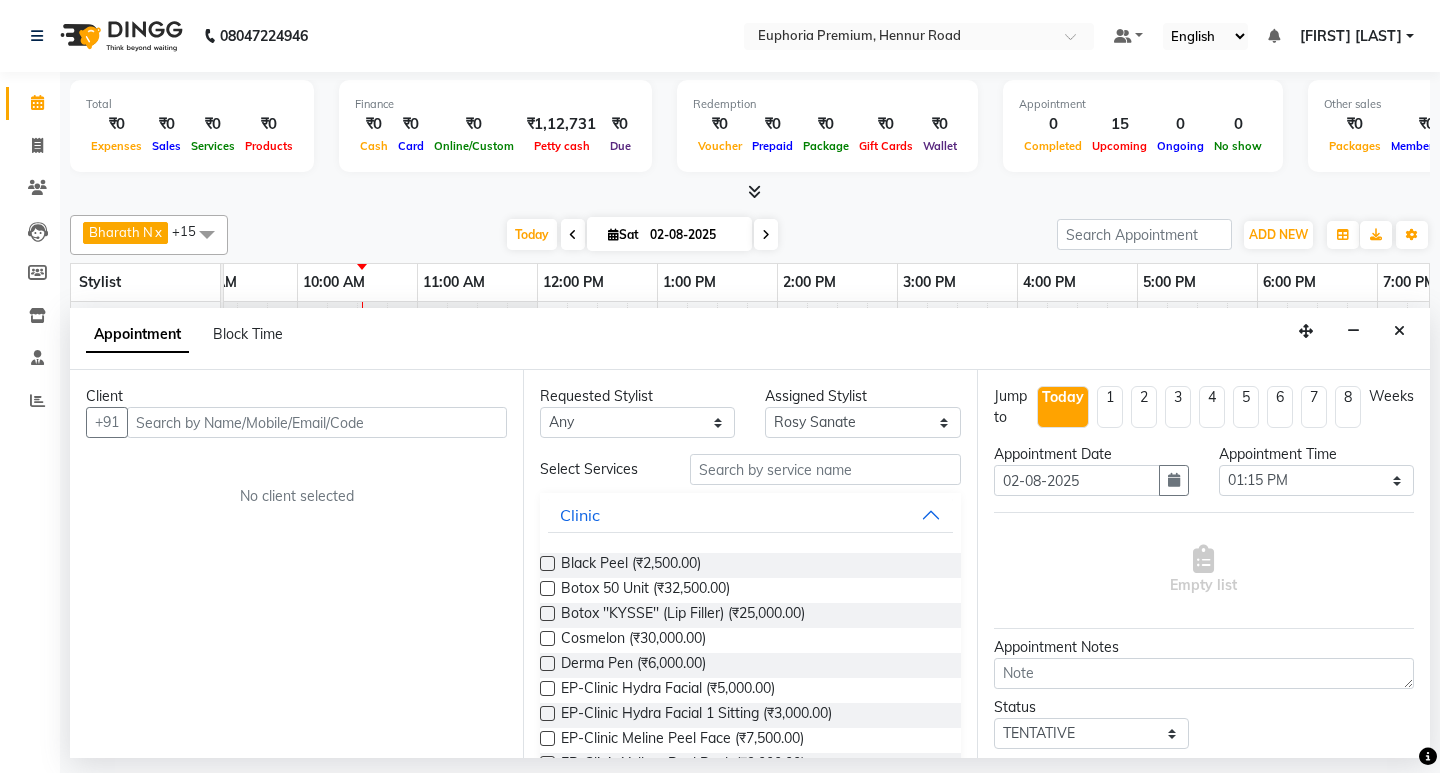 click at bounding box center (317, 422) 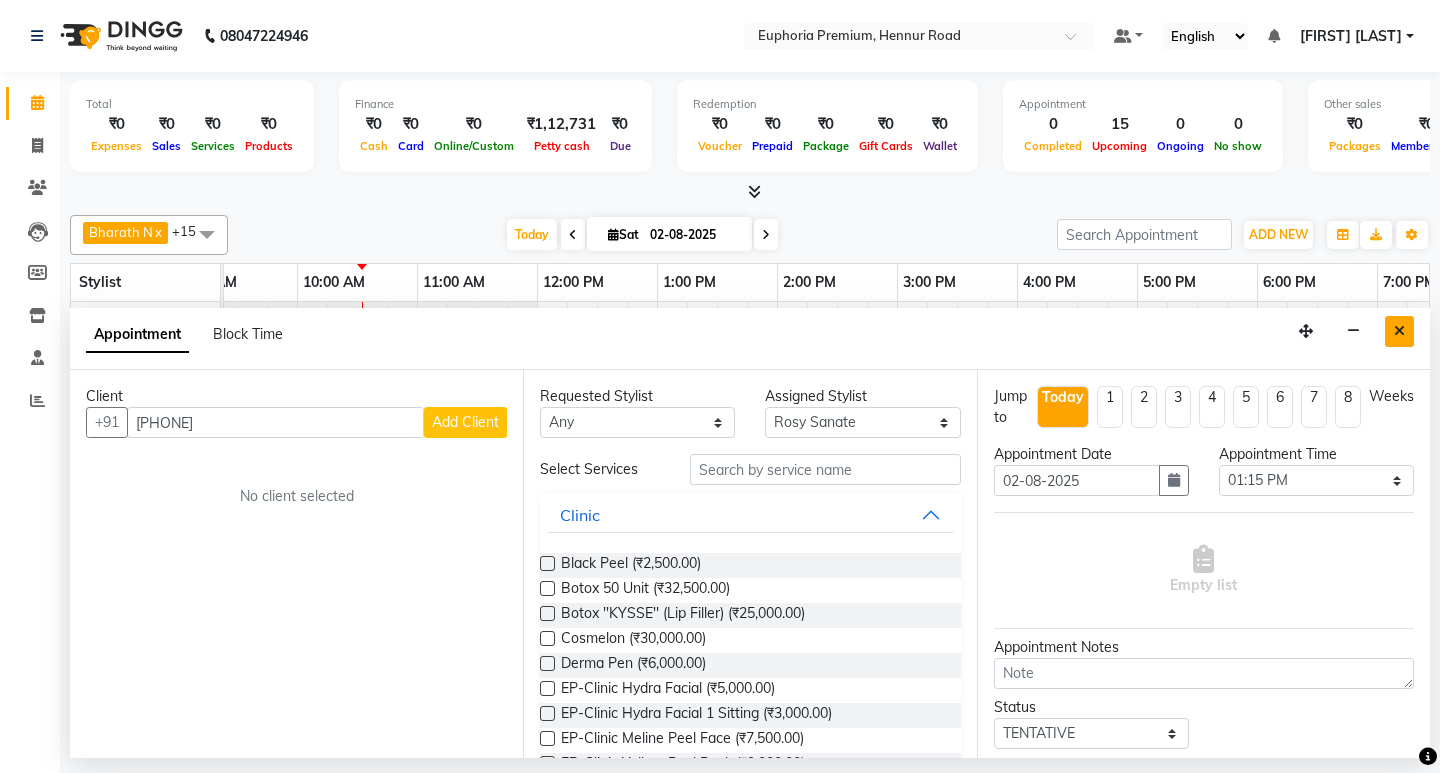 type on "[PHONE]" 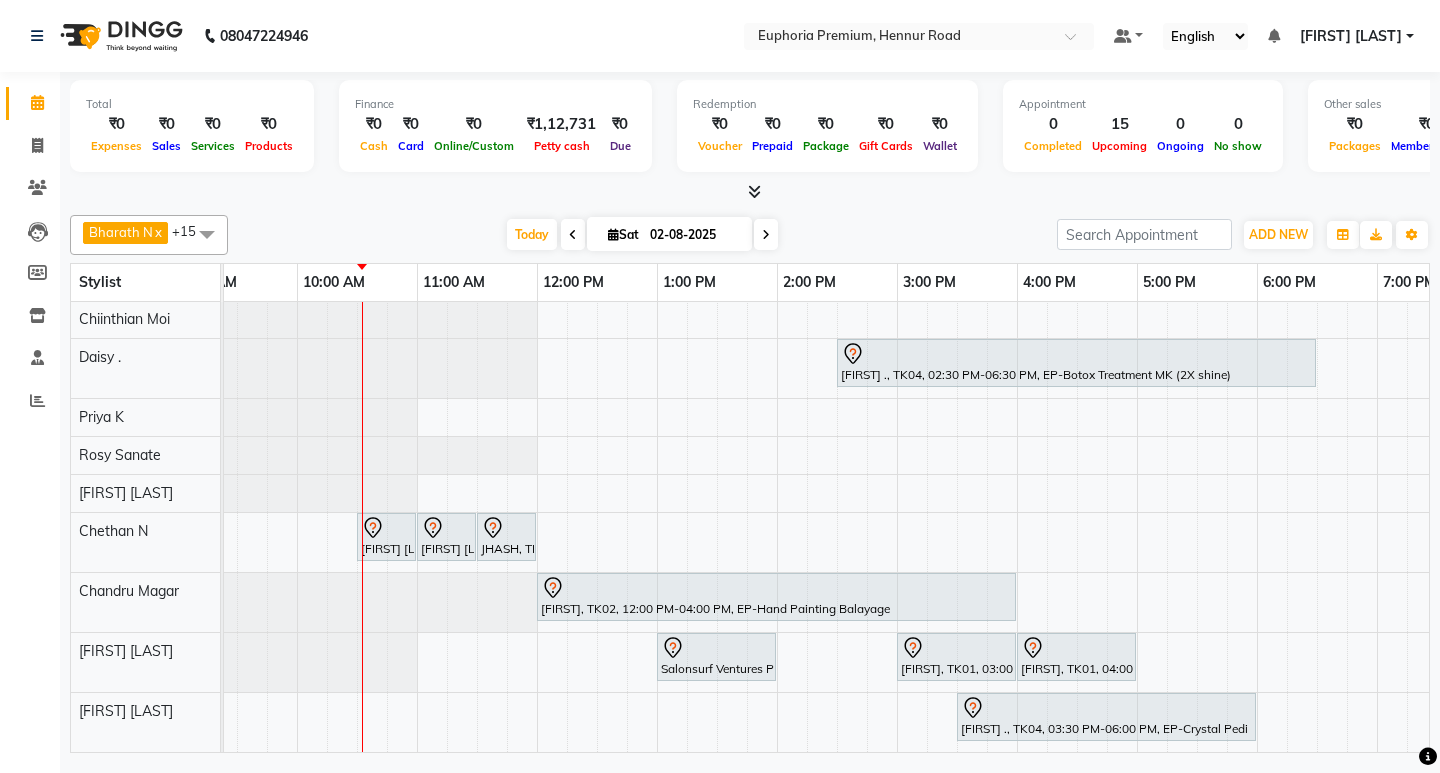 scroll, scrollTop: 348, scrollLeft: 249, axis: both 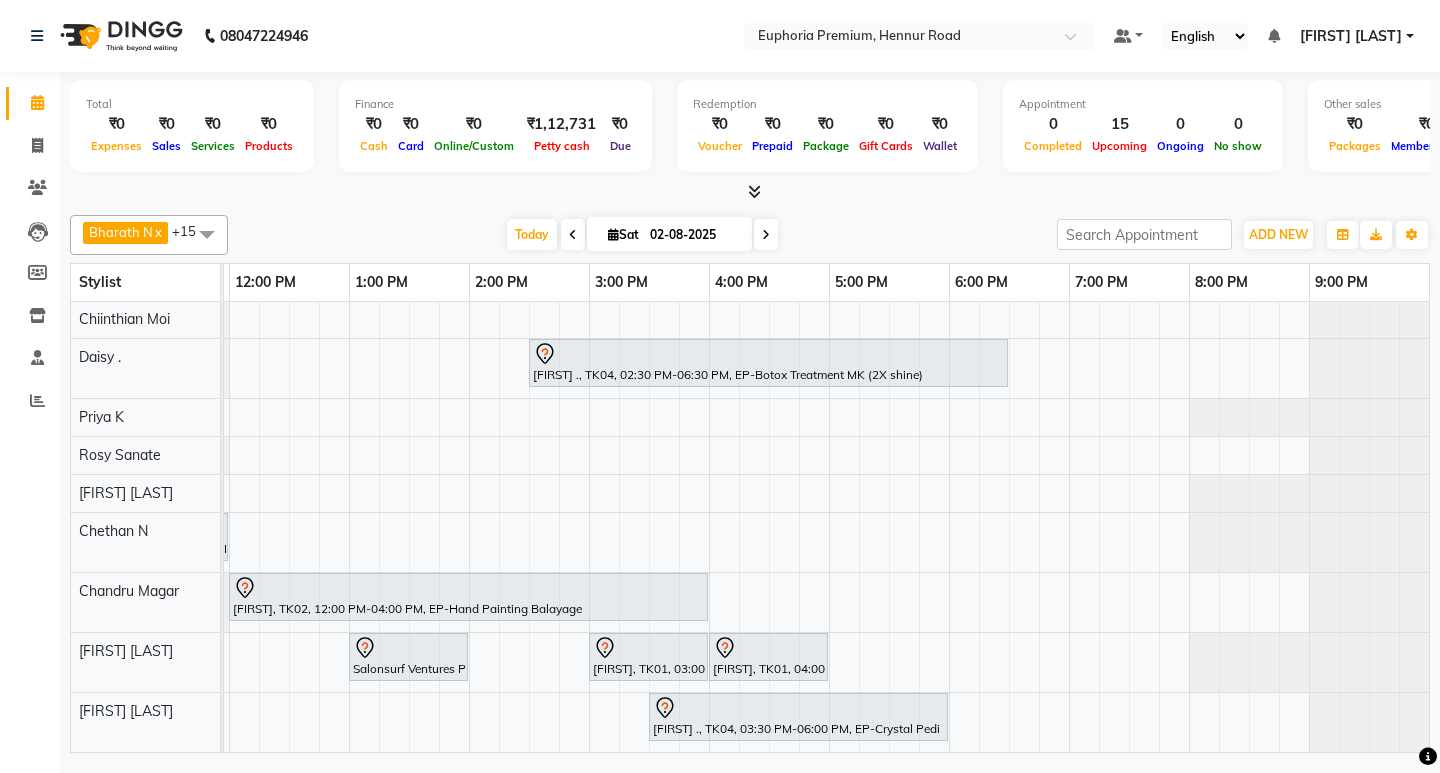 click on "[PHONE] Select Location × Euphoria Premium, Hennur Road Default Panel My Panel English ENGLISH Español العربية मराठी हिंदी ગુજરાતી தமிழ் 中文 Notifications nothing to show [FIRST] [LAST] Manage Profile Change Password Sign out  Version:3.15.11" 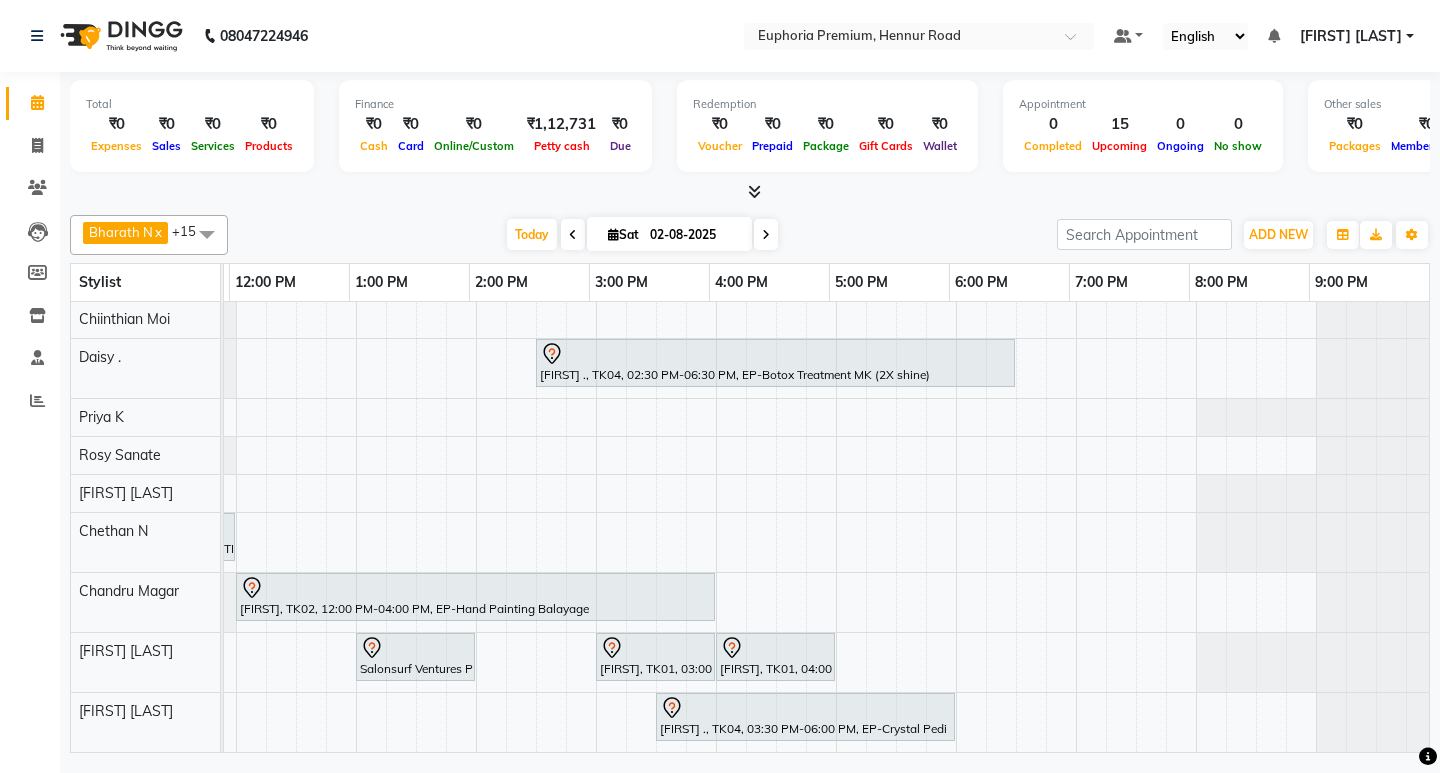 scroll, scrollTop: 0, scrollLeft: 336, axis: horizontal 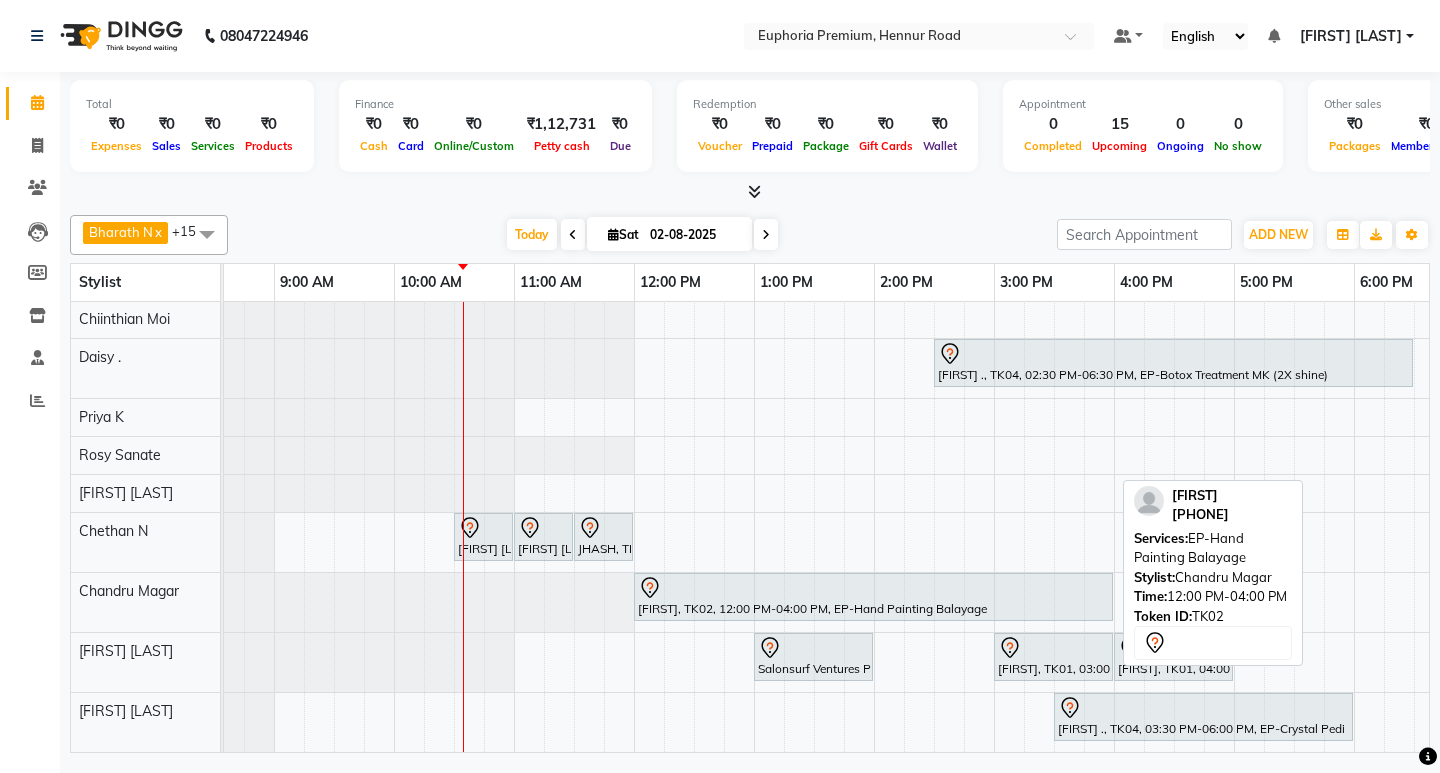 click at bounding box center [873, 588] 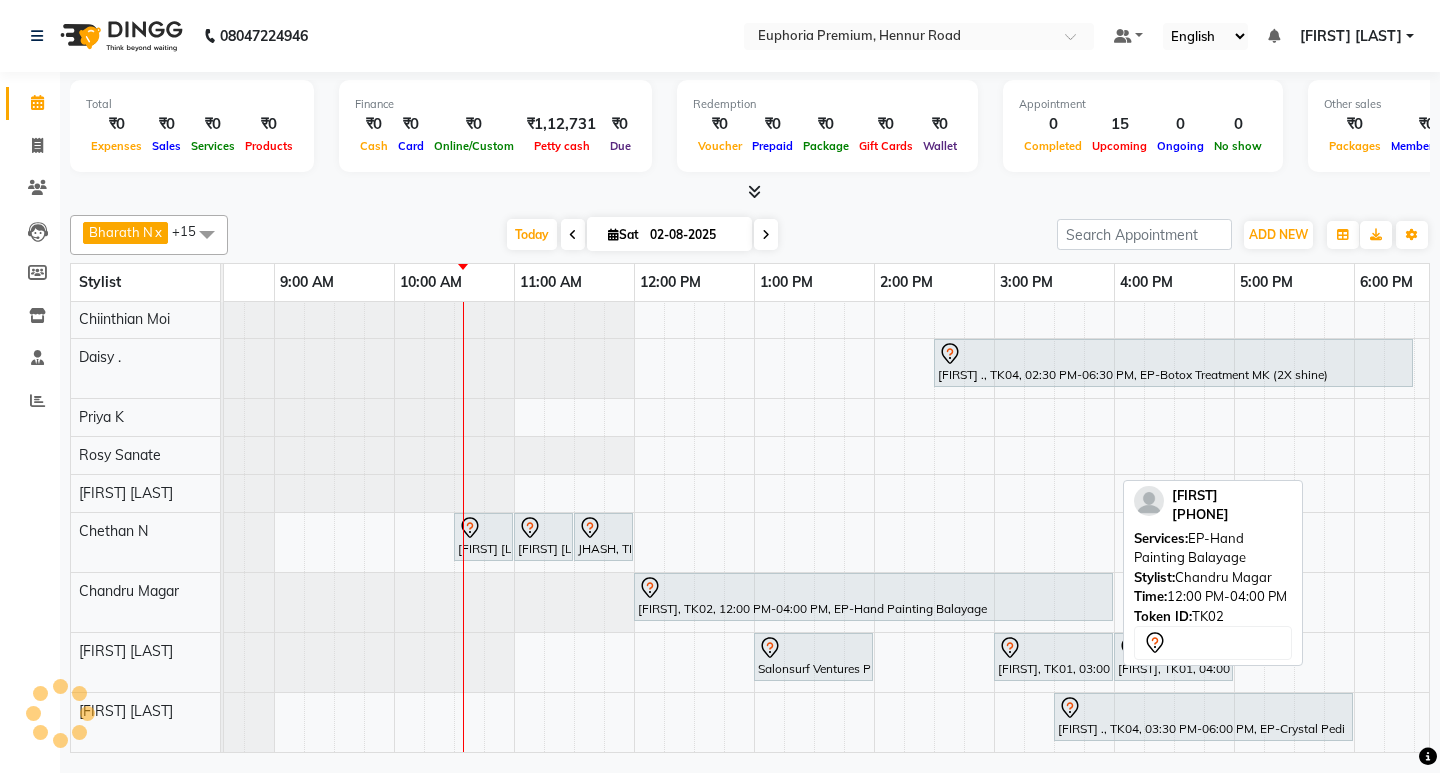 click at bounding box center (873, 588) 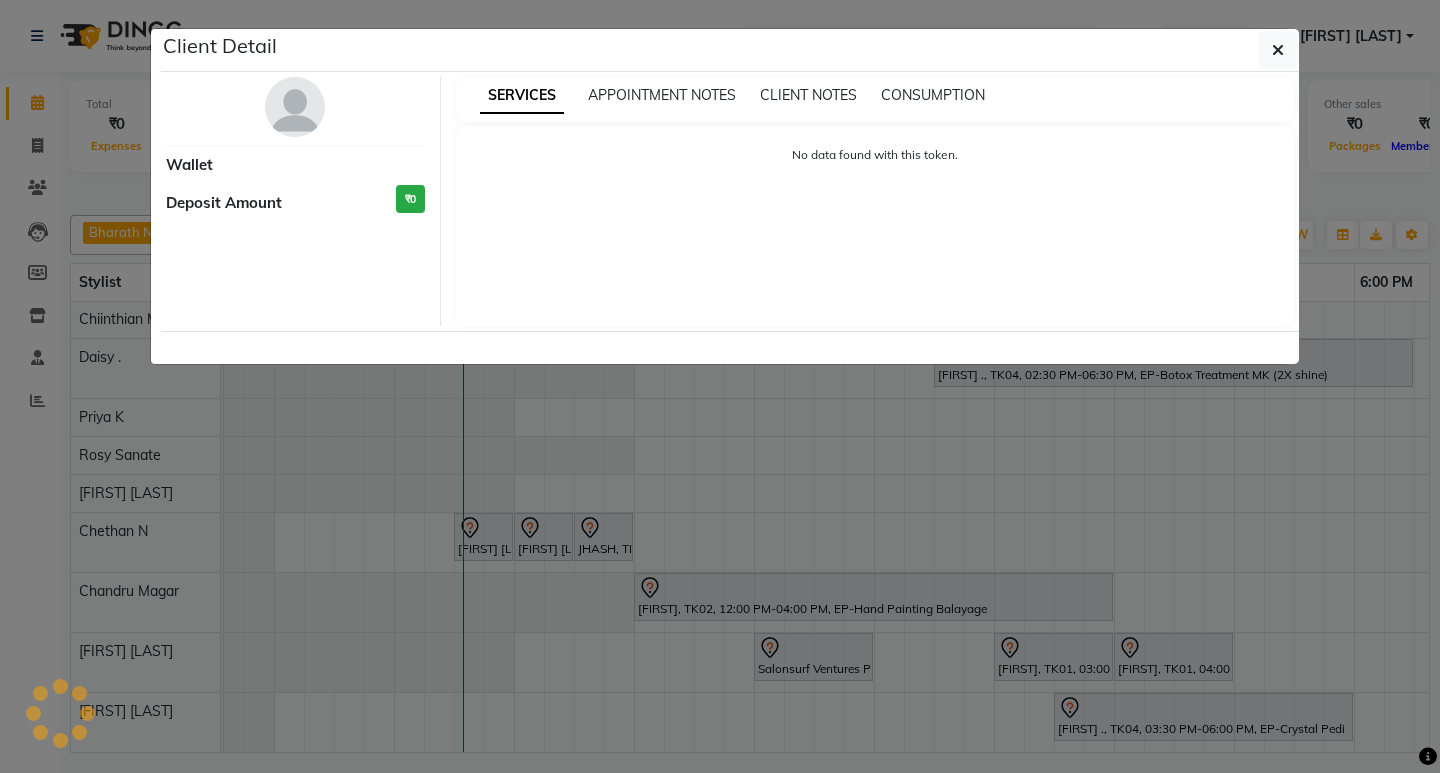 select on "7" 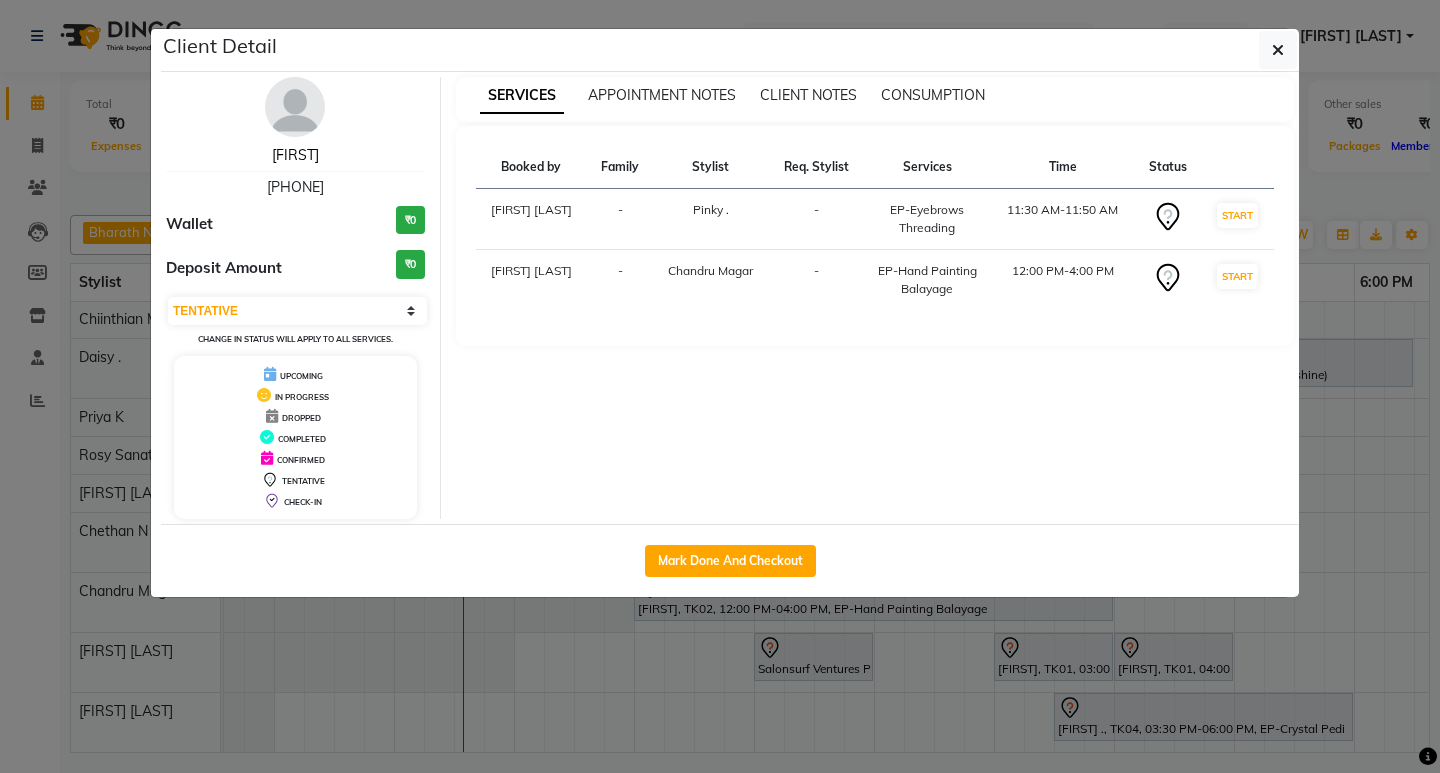 click on "[FIRST]" at bounding box center (295, 155) 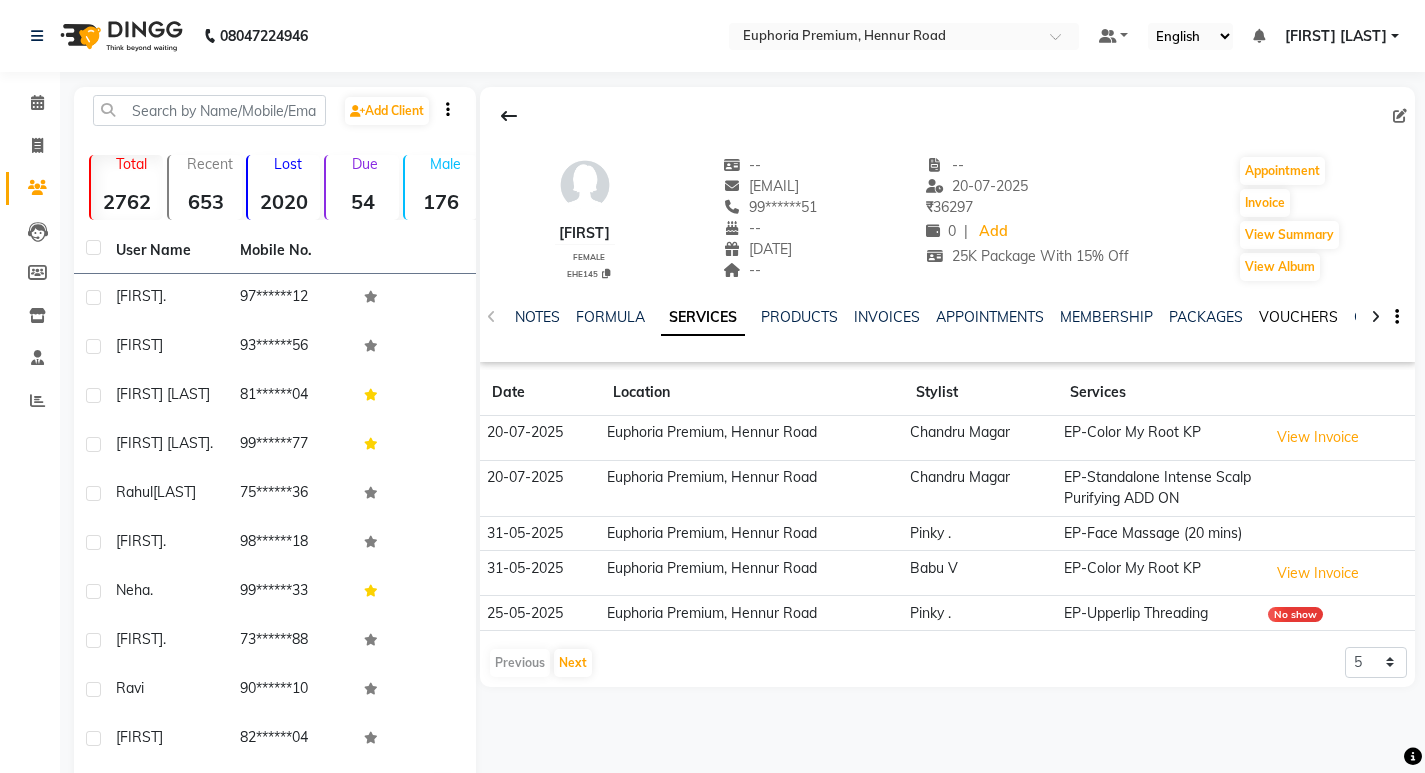 click on "VOUCHERS" 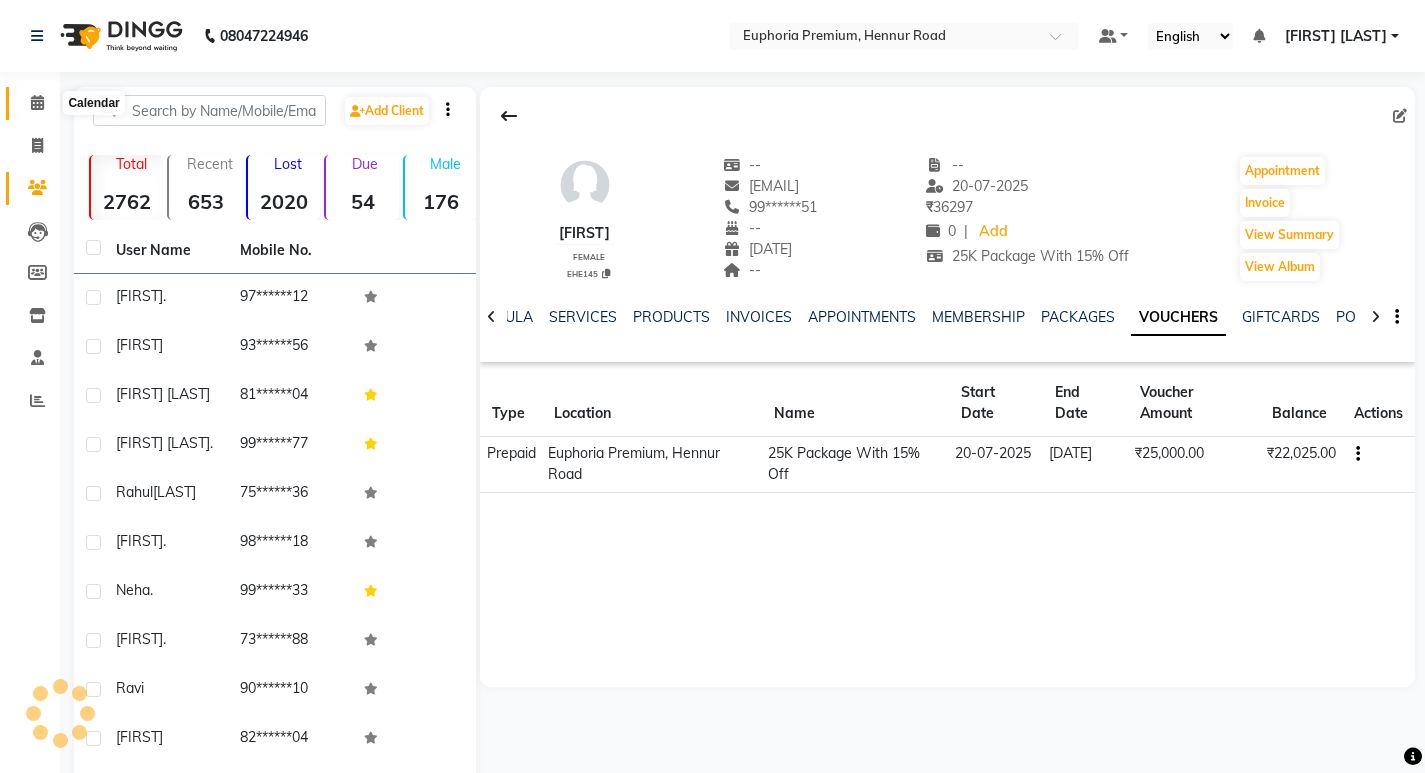 click 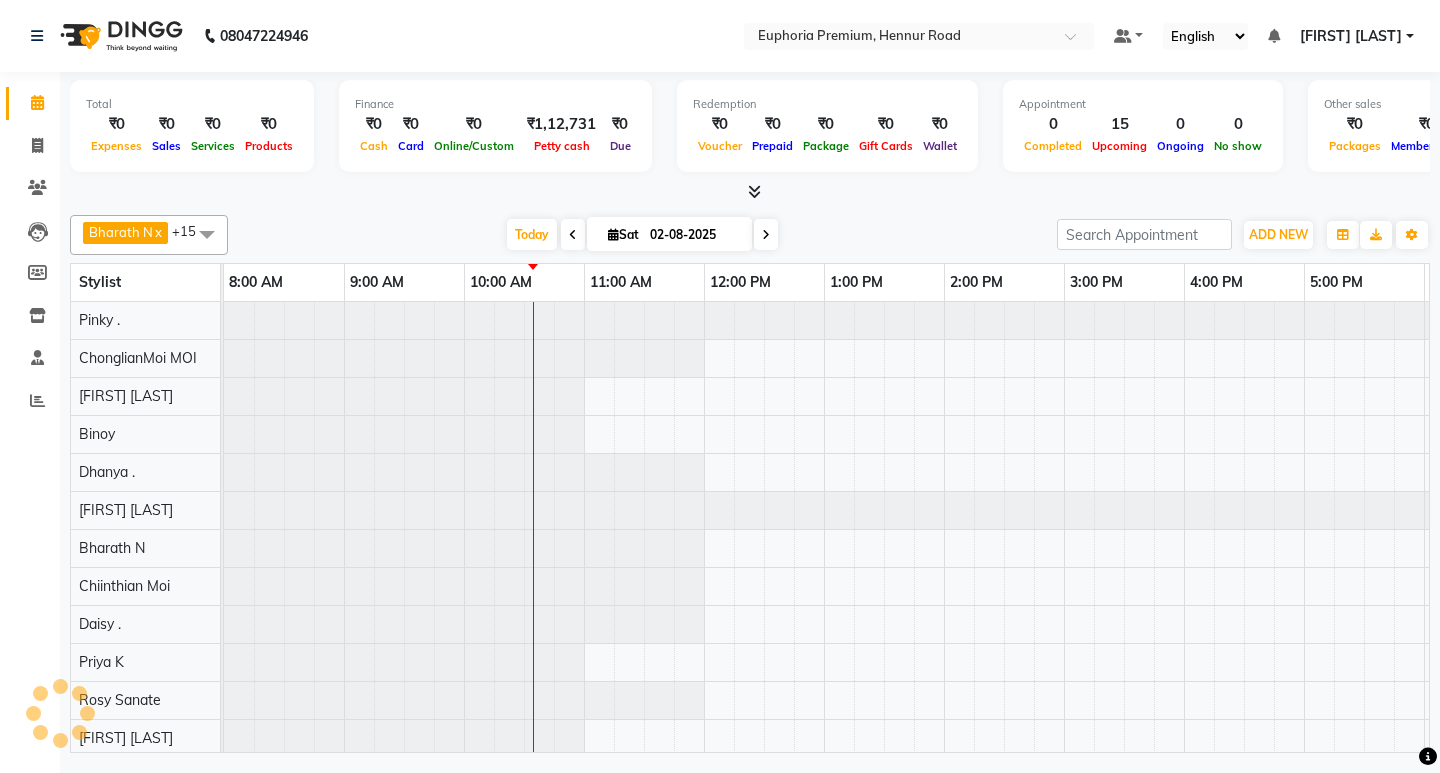 scroll, scrollTop: 0, scrollLeft: 0, axis: both 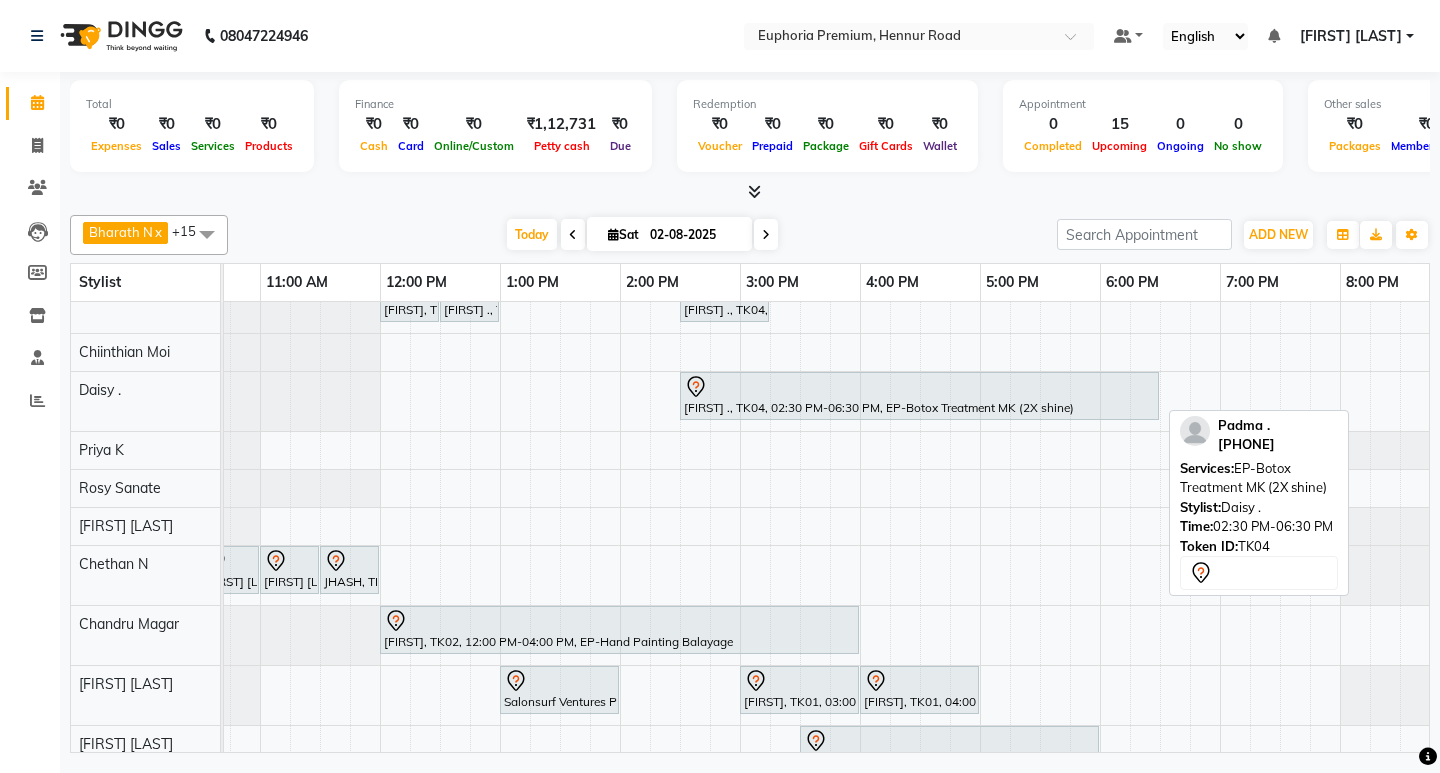 click on "[FIRST] ., TK04, 02:30 PM-06:30 PM, EP-Botox Treatment MK (2X shine)" at bounding box center (919, 396) 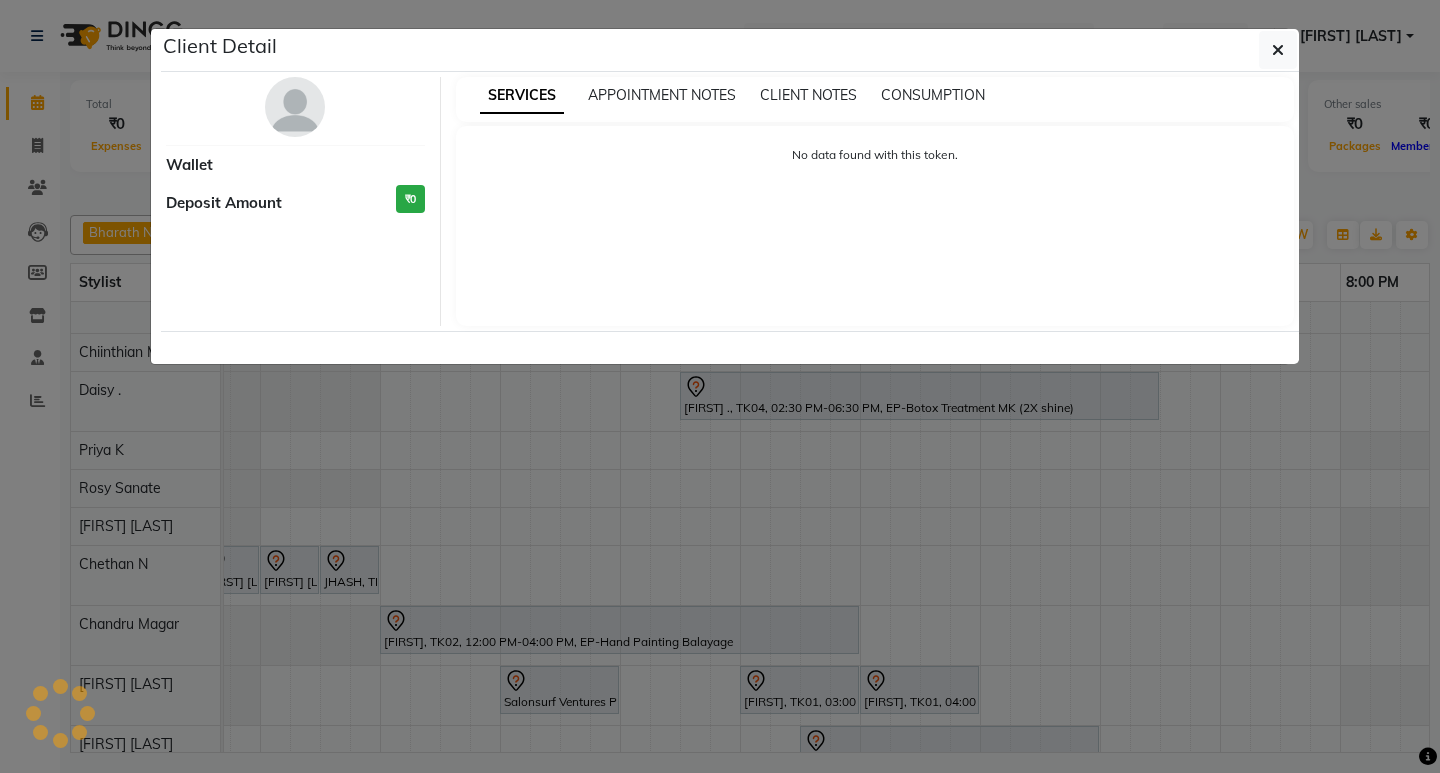 select on "7" 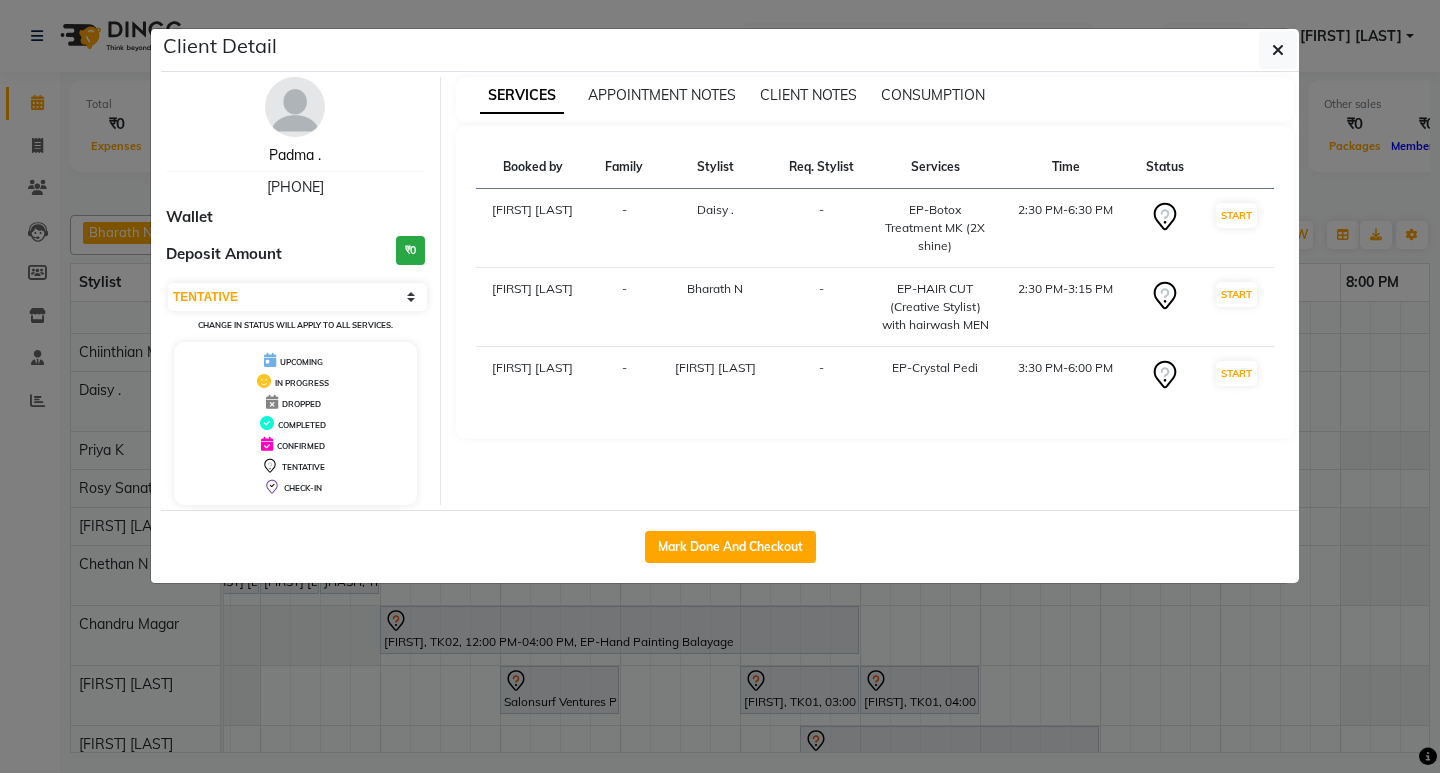 click on "Padma ." at bounding box center (295, 155) 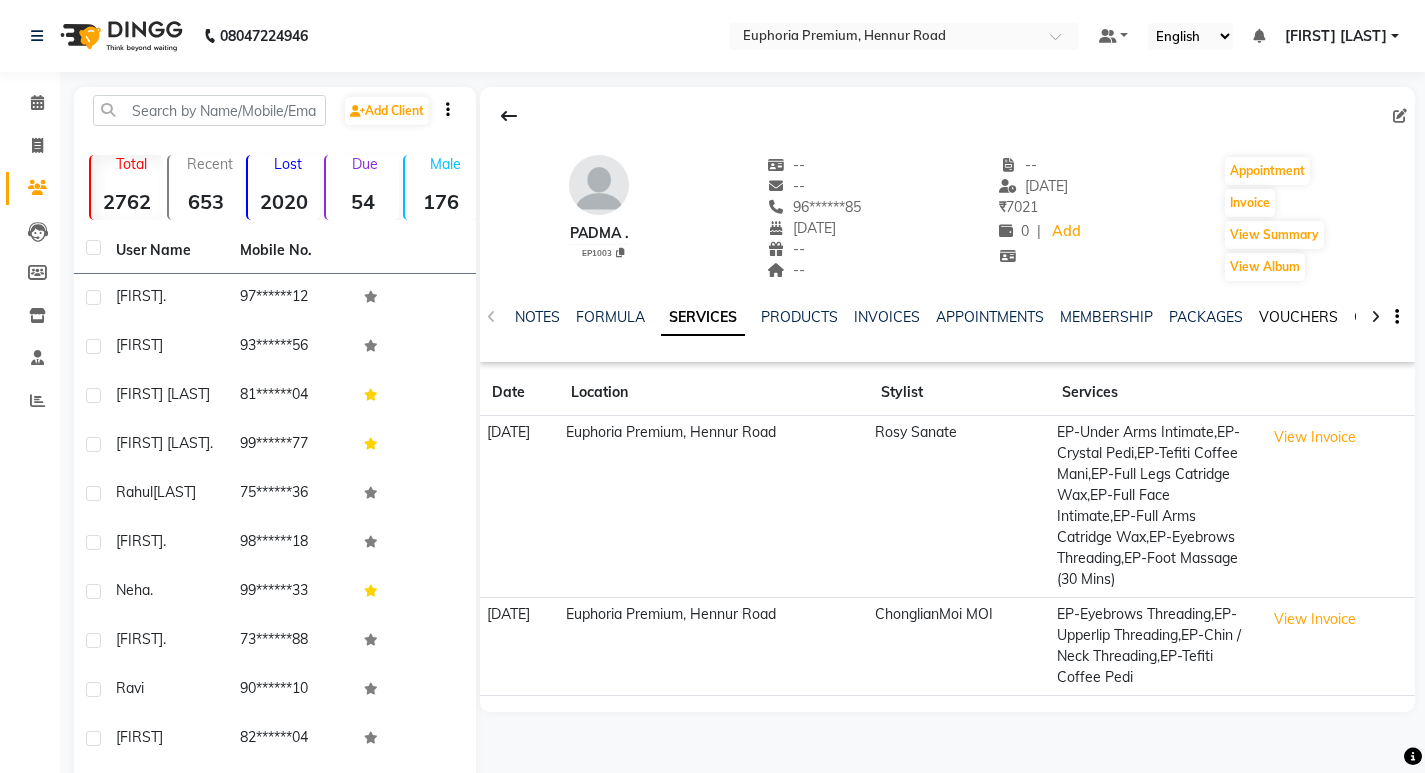 click on "VOUCHERS" 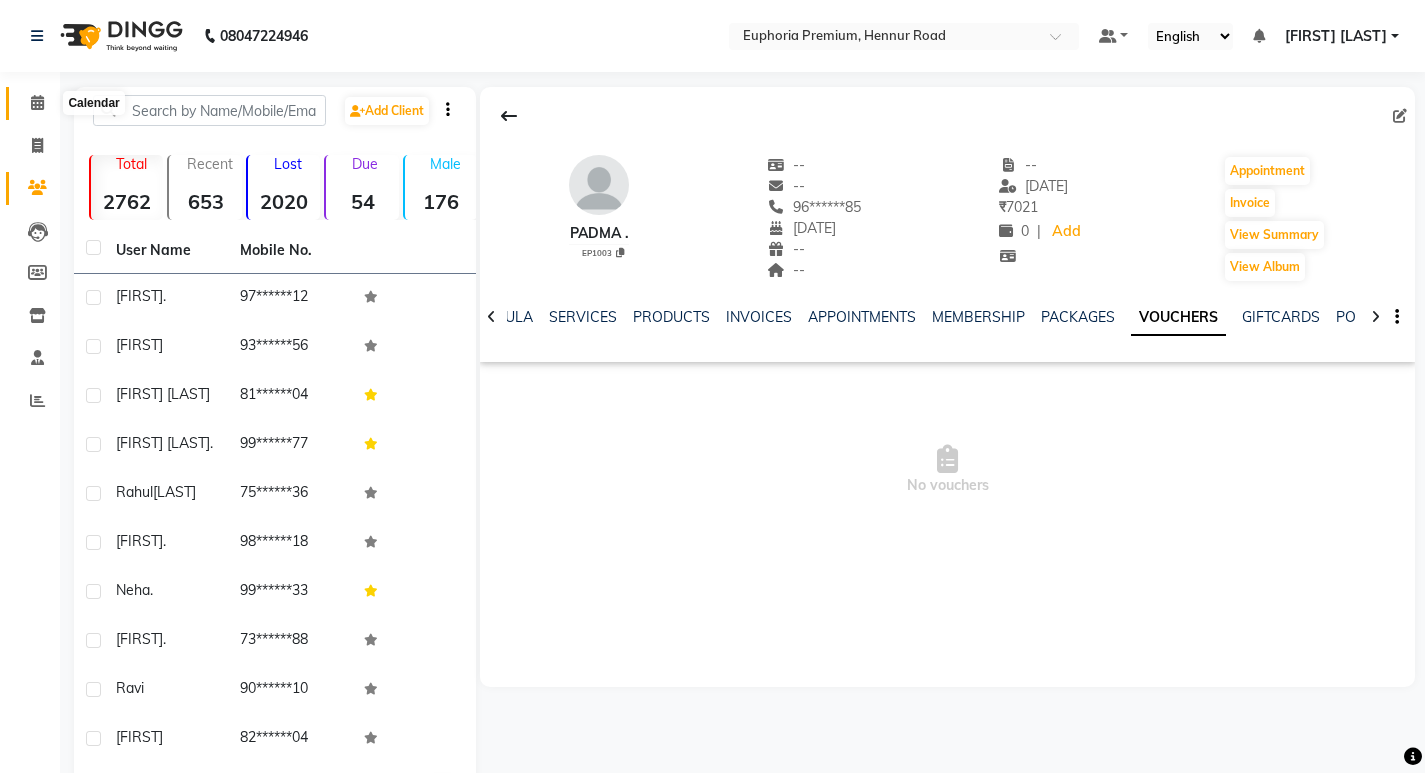 click 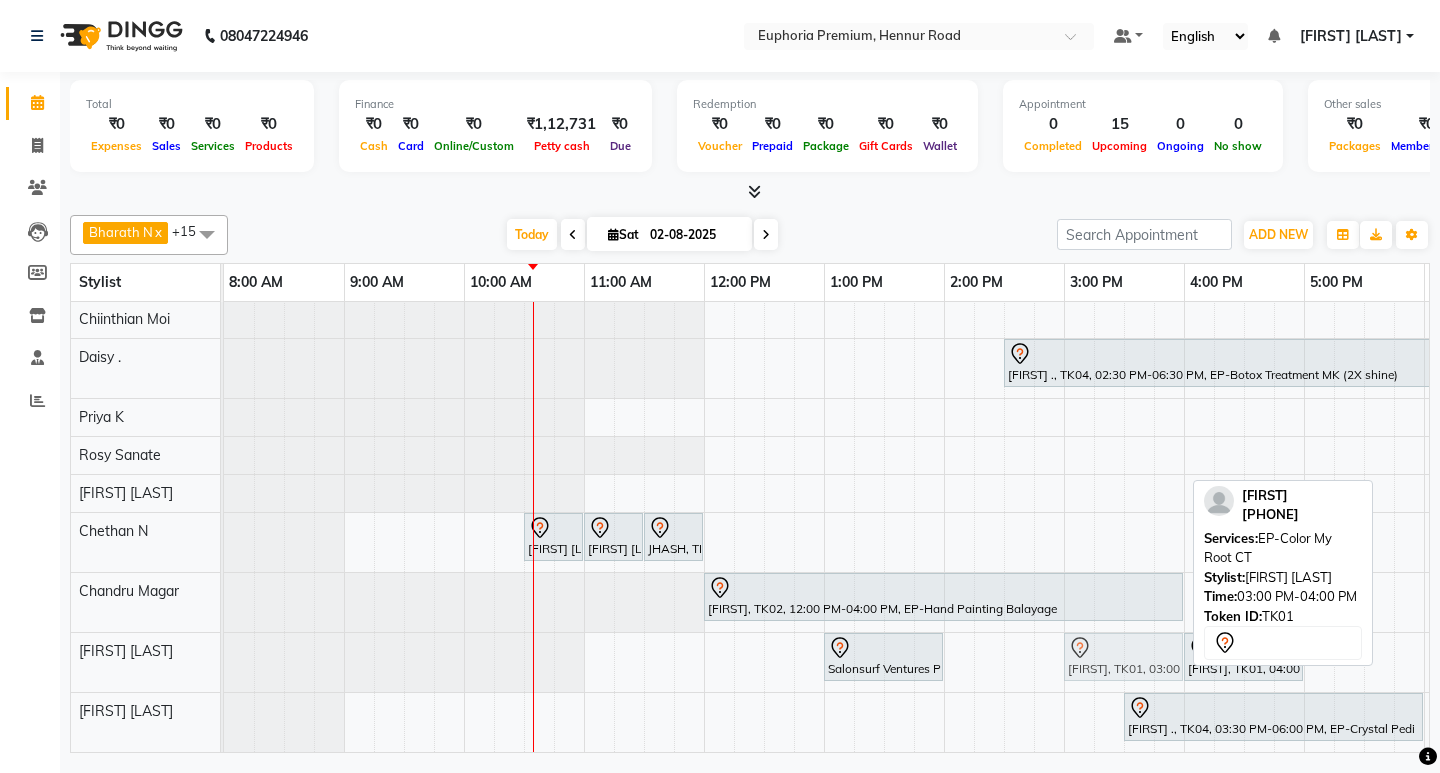 drag, startPoint x: 1112, startPoint y: 635, endPoint x: 1113, endPoint y: 622, distance: 13.038404 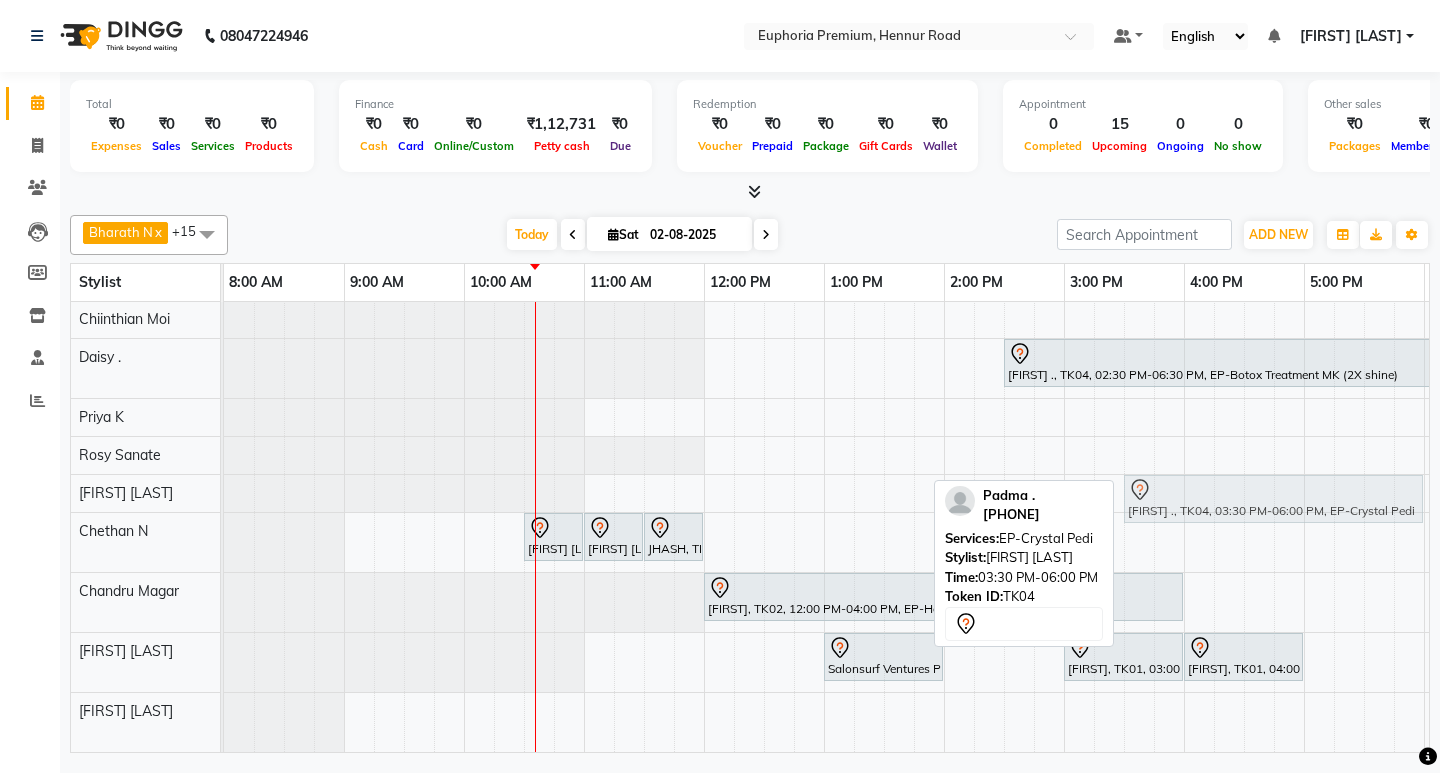 drag, startPoint x: 1201, startPoint y: 701, endPoint x: 1192, endPoint y: 477, distance: 224.18073 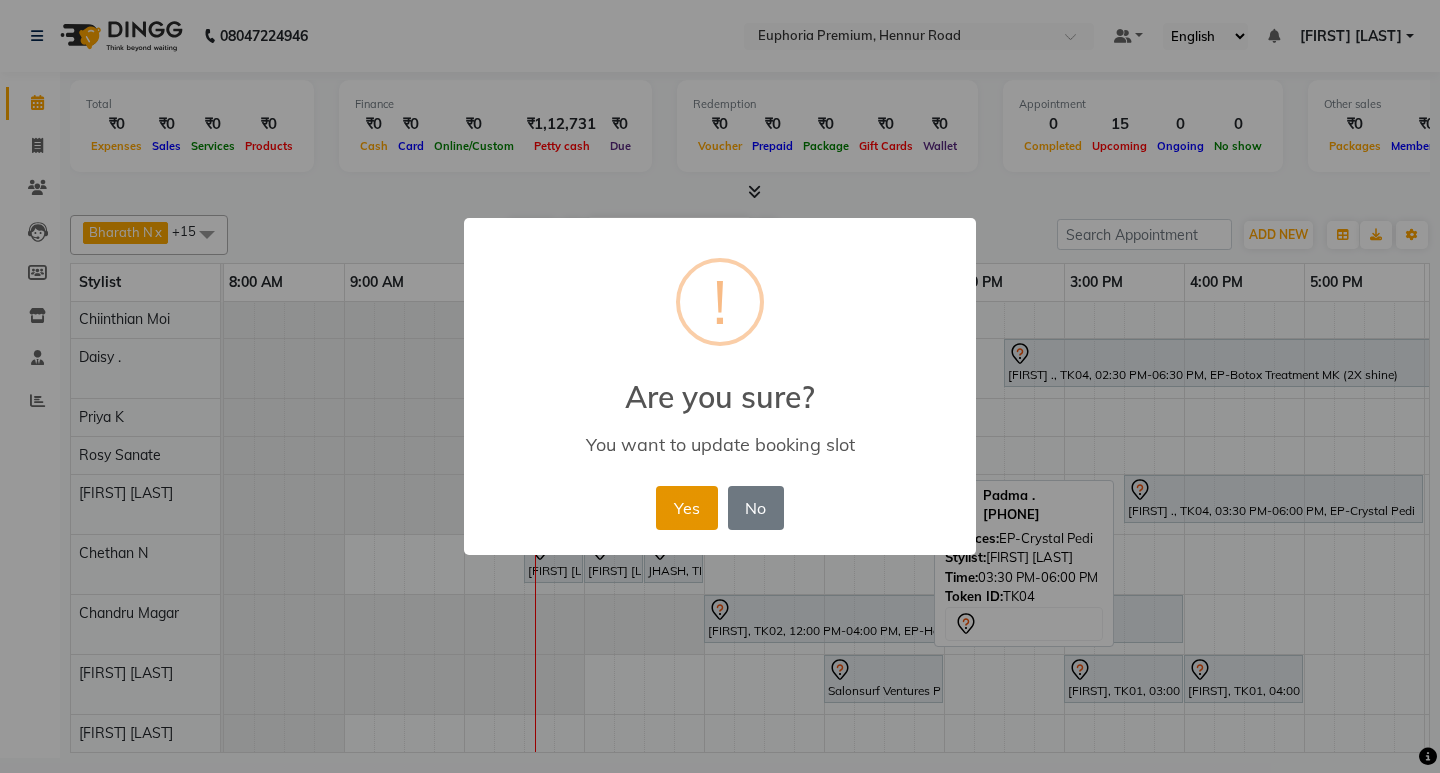 click on "Yes" at bounding box center (686, 508) 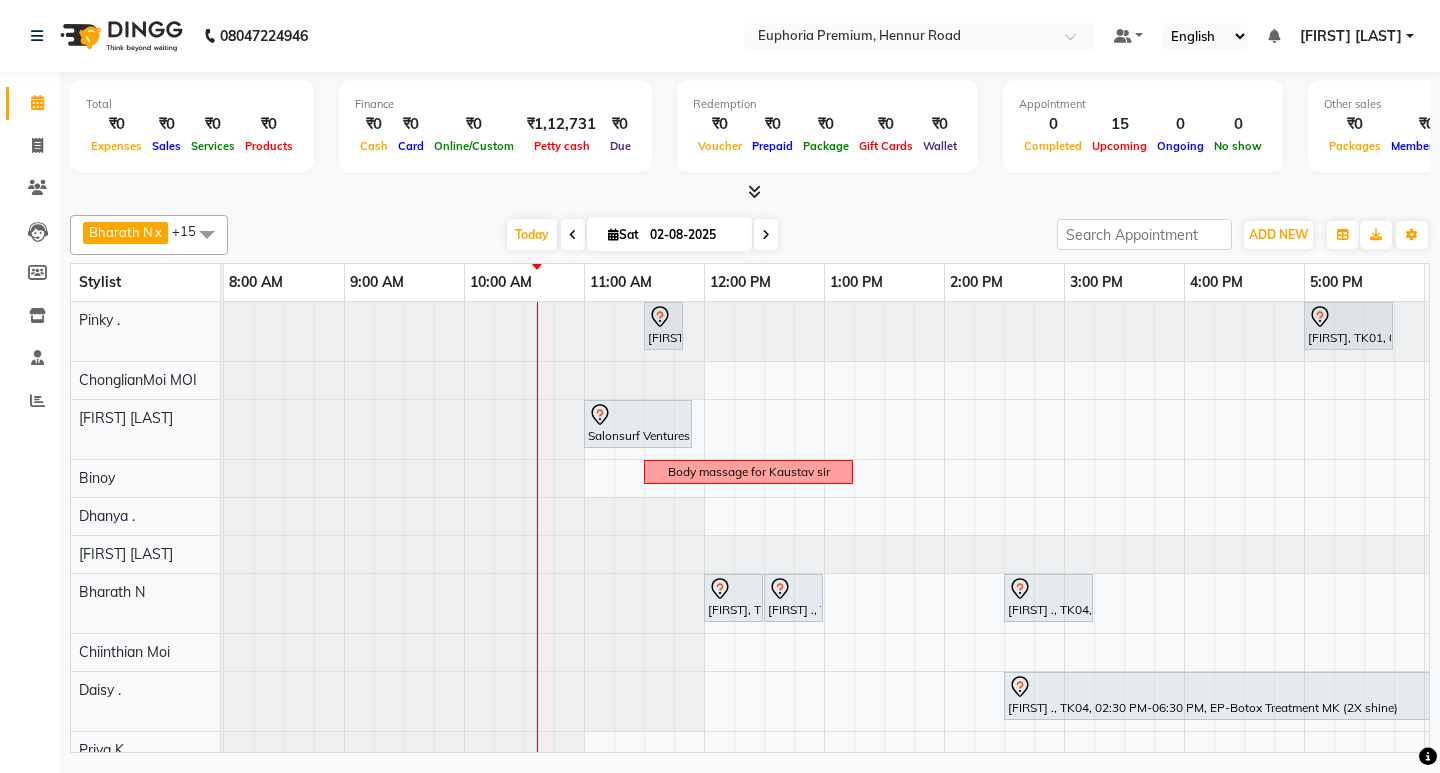 click at bounding box center [573, 234] 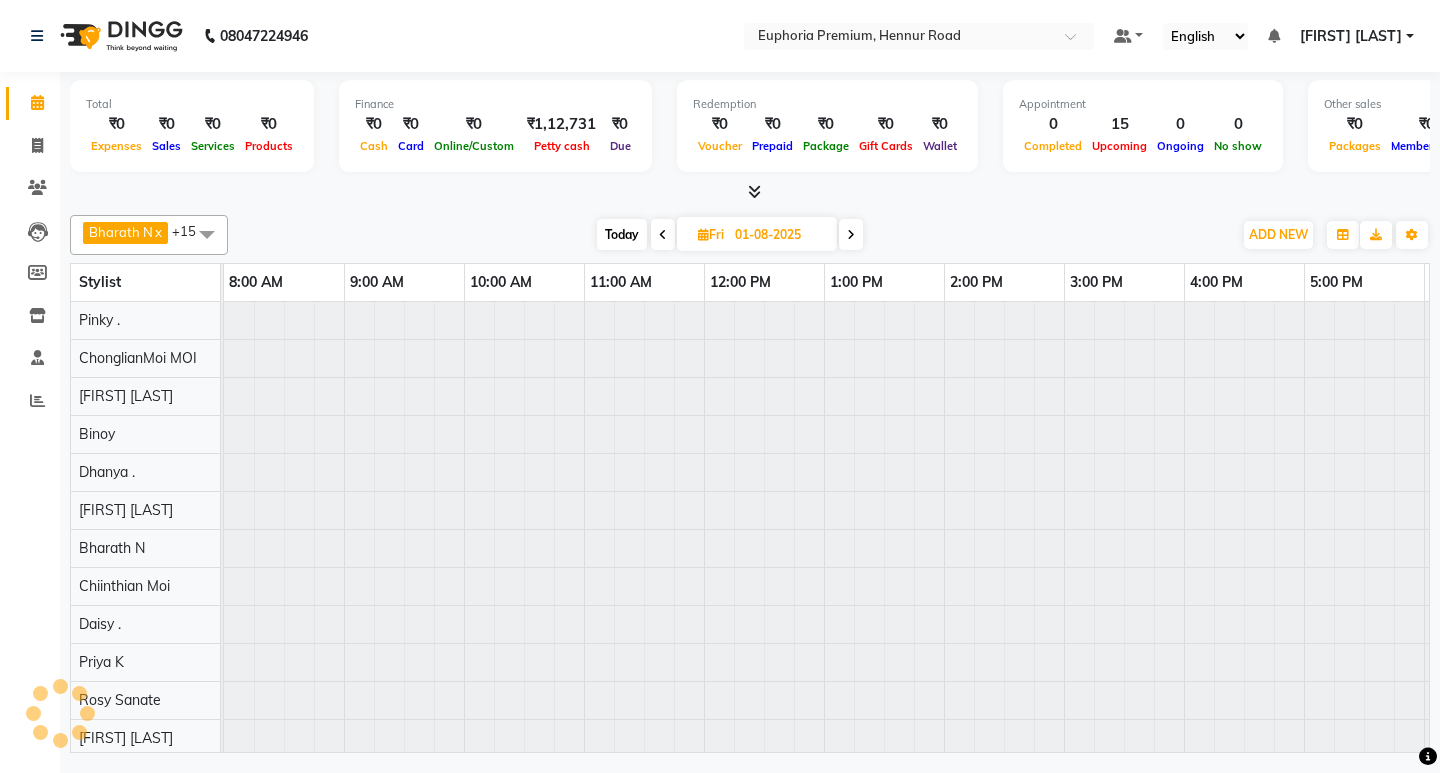 scroll, scrollTop: 0, scrollLeft: 241, axis: horizontal 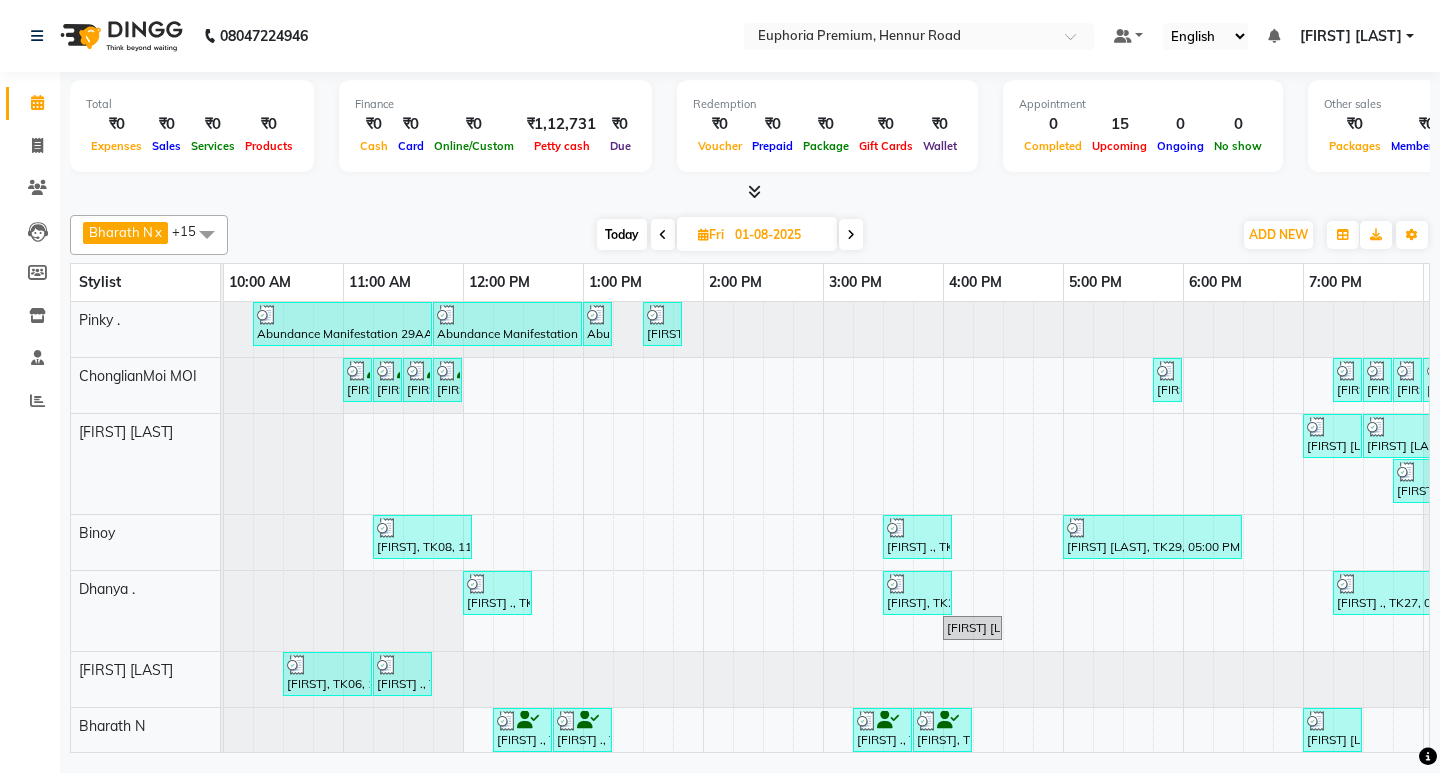 click on "Today" at bounding box center (622, 234) 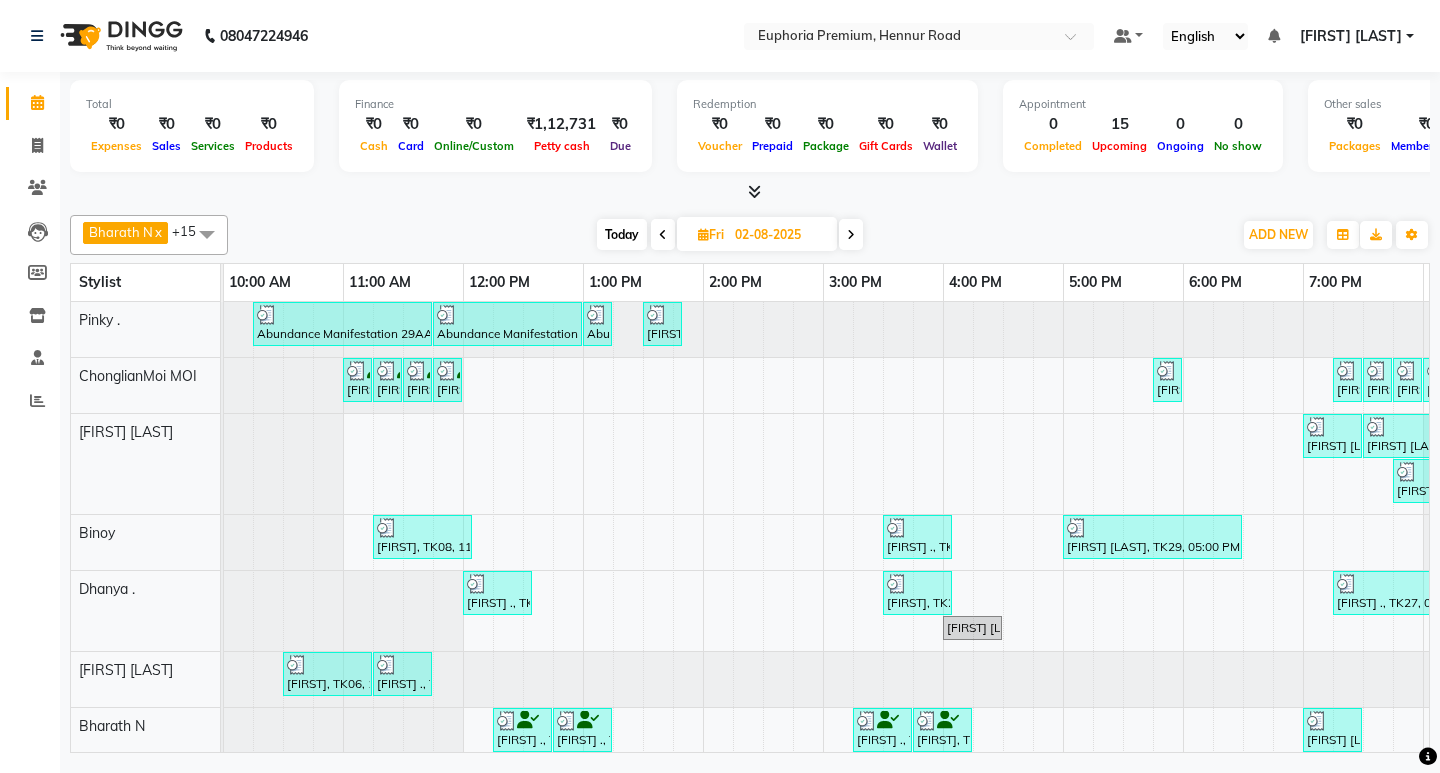 scroll, scrollTop: 0, scrollLeft: 241, axis: horizontal 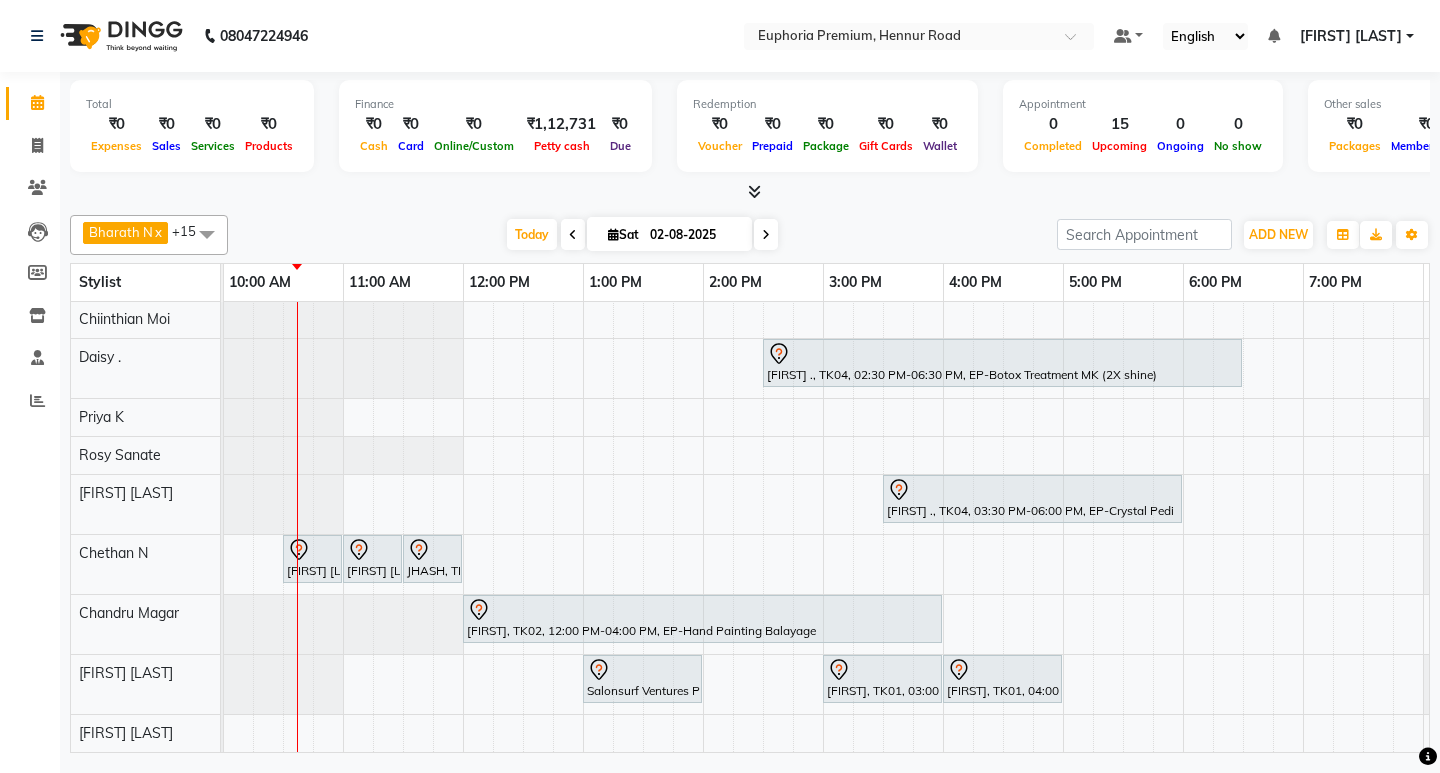 click on "[FIRST], TK02, 11:30 AM-11:50 AM, EP-Eyebrows Threading             [FIRST], TK01, 05:00 PM-05:45 PM, EP-Crystal Pedi             Salonsurf Ventures Pvt Ltd, TK03, 11:00 AM-11:55 AM, EP-Gel Paint Application  Body massage for [SIR]              [FIRST], TK07, 12:00 PM-12:30 PM, EEP-HAIR CUT (Senior Stylist) with hairwash MEN             [FIRST], TK07, 12:30 PM-01:00 PM, EP-Beard Trim/Design MEN             [LAST], TK04, 02:30 PM-03:15 PM, EP-HAIR CUT (Creative Stylist) with hairwash MEN             [LAST], TK04, 02:30 PM-06:30 PM, EP-Botox Treatment MK (2X shine)             [LAST], TK04, 03:30 PM-06:00 PM, EP-Crystal Pedi             [FIRST] [LAST], TK05, 10:30 AM-11:00 AM, EEP-HAIR CUT (Senior Stylist) with hairwash MEN             [FIRST] [LAST], TK05, 11:00 AM-11:30 AM, EP-Beard Trim/Design MEN             [FIRST], TK06, 11:30 AM-12:00 PM, EEP-HAIR CUT (Senior Stylist) with hairwash MEN             [FIRST], TK02, 12:00 PM-04:00 PM, EP-Hand Painting Balayage" at bounding box center [823, 360] 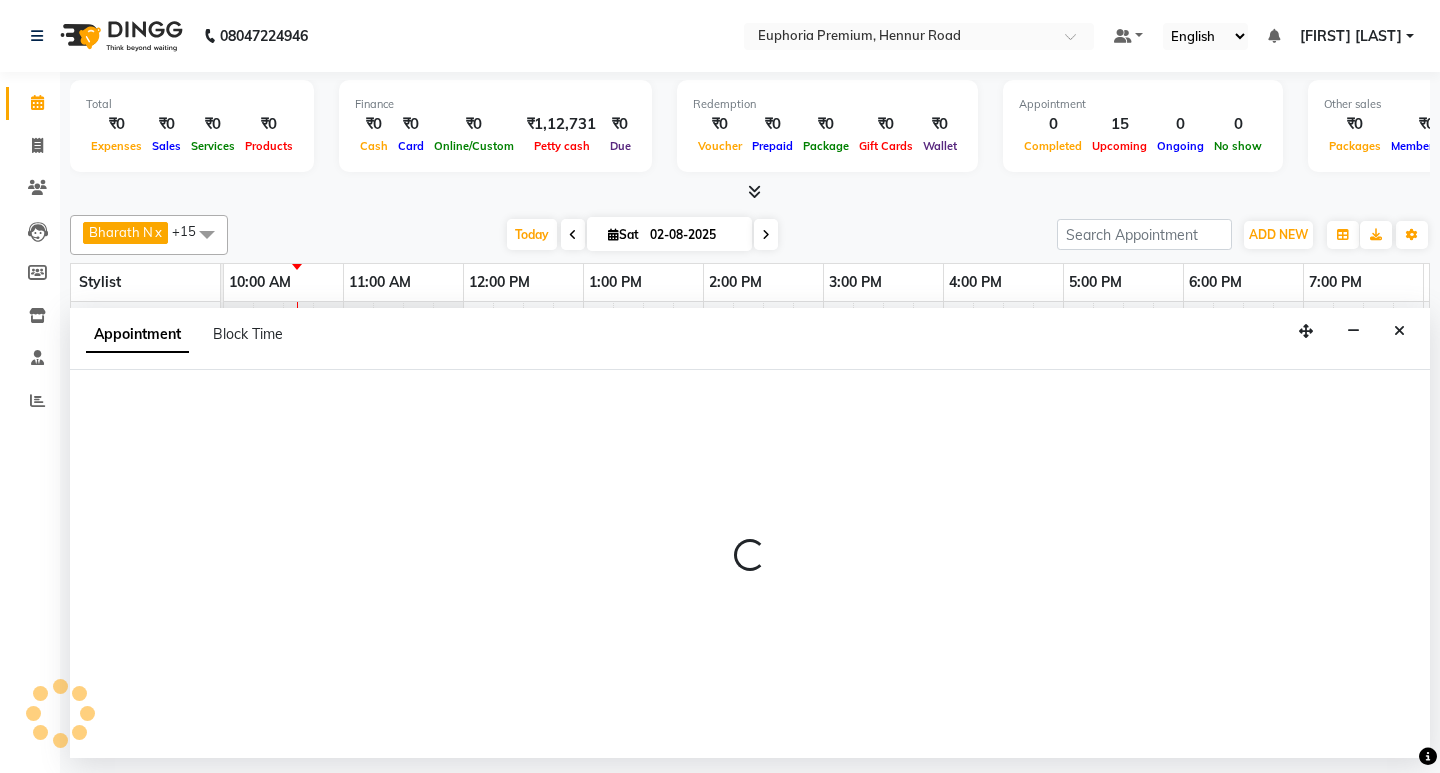 select on "78117" 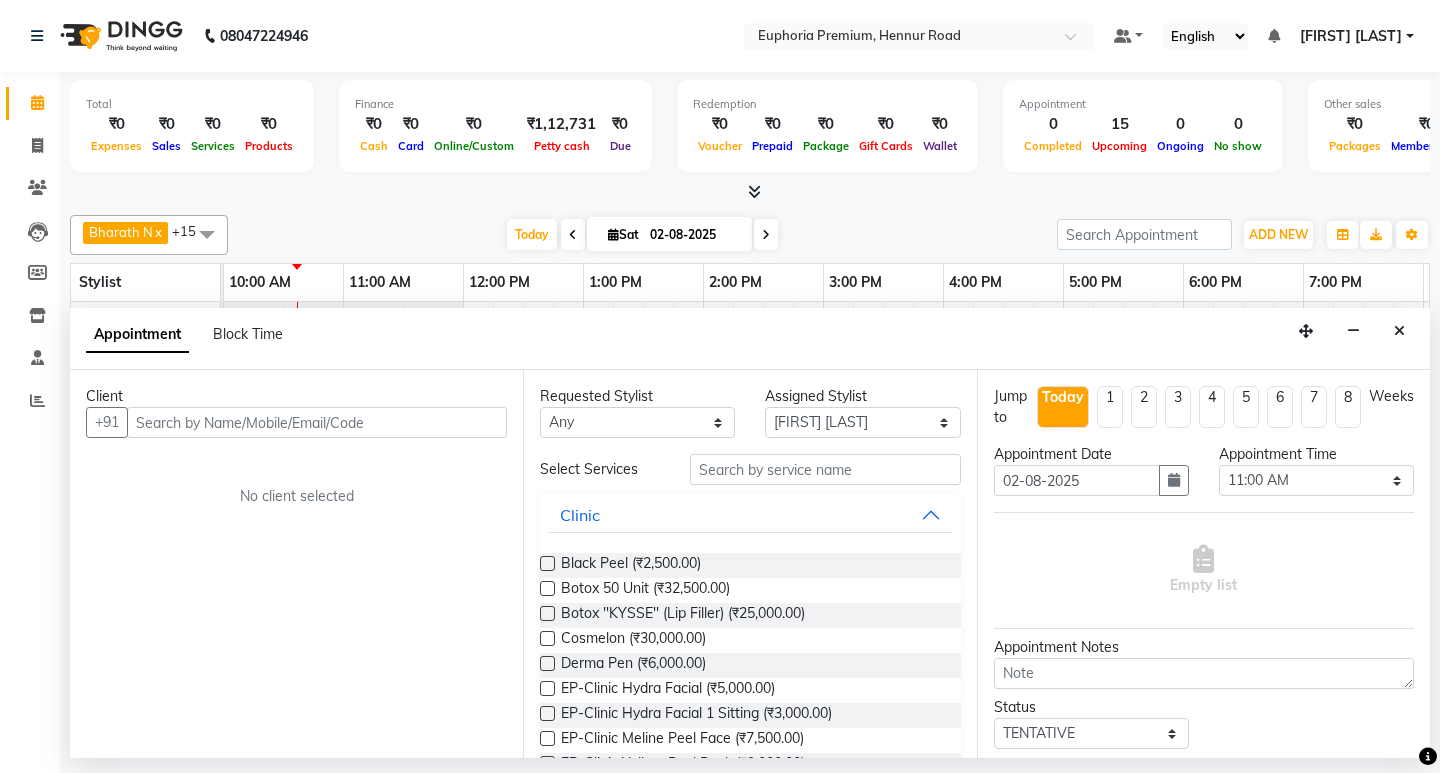 click at bounding box center [317, 422] 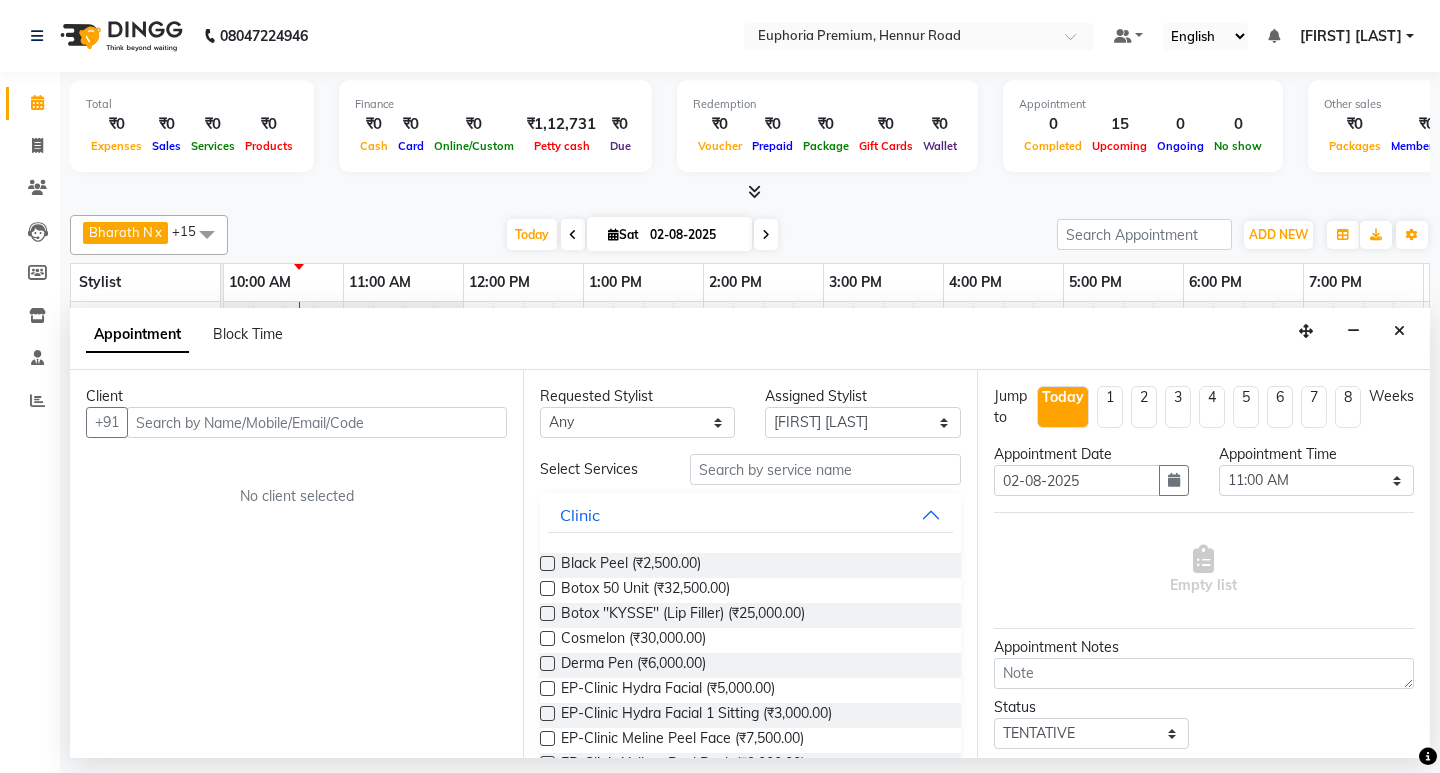 click at bounding box center [317, 422] 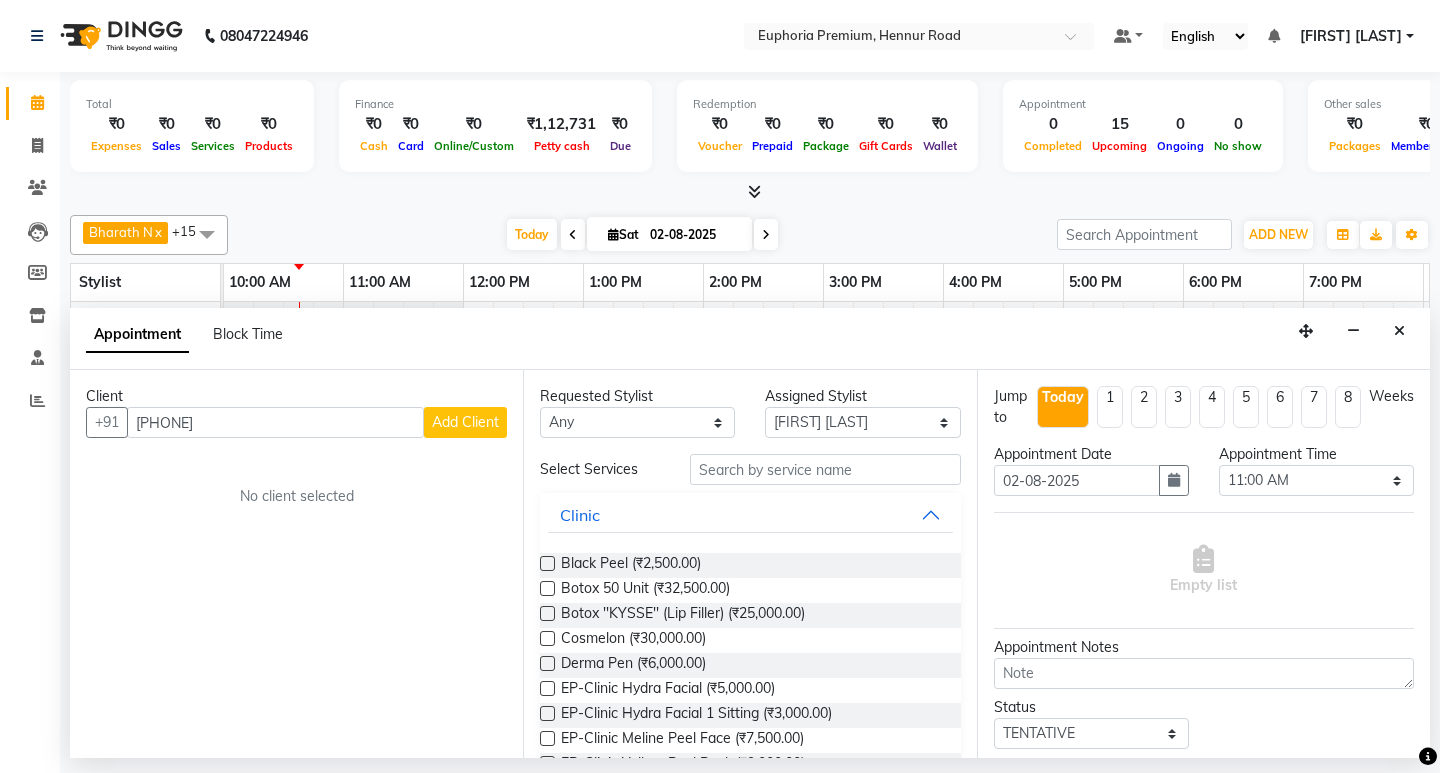 click on "[PHONE]" at bounding box center (275, 422) 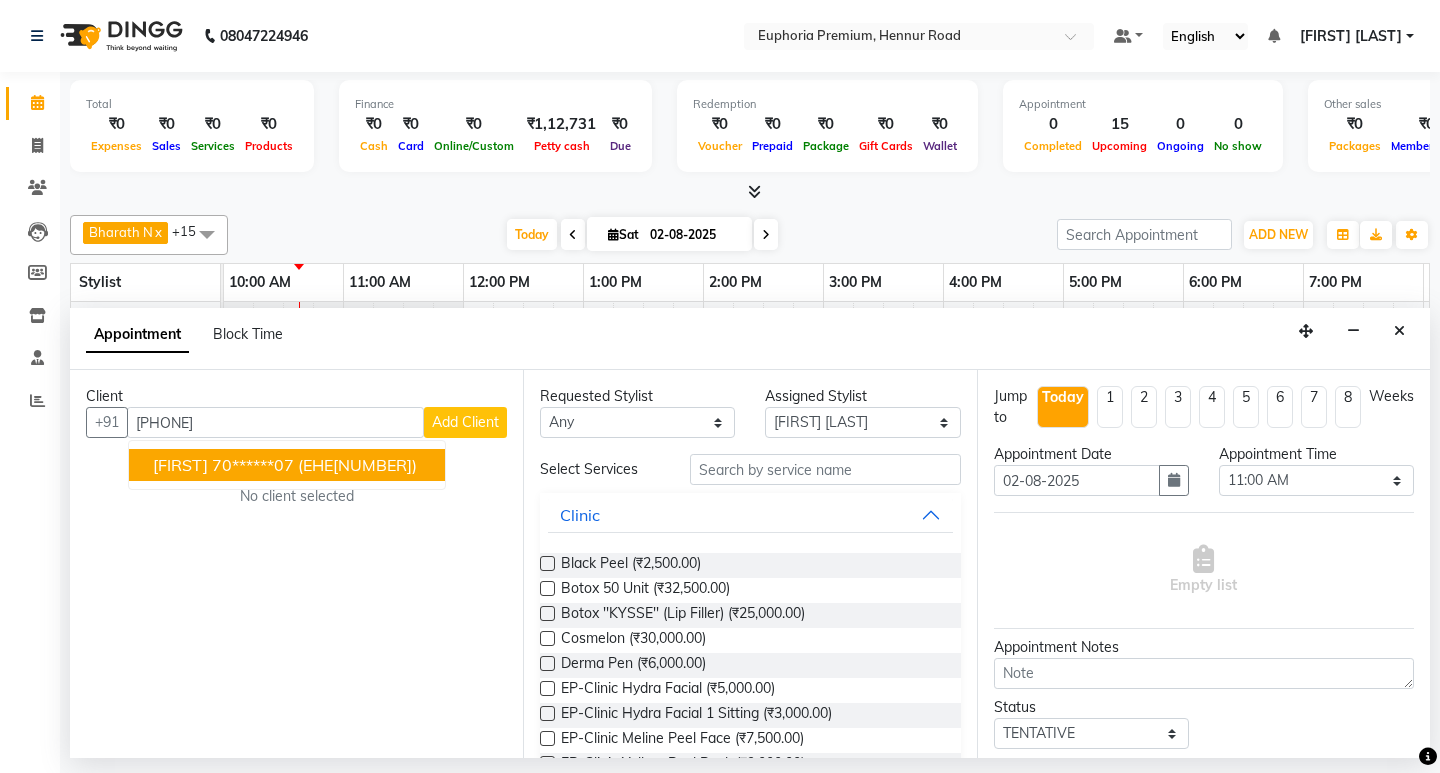 click on "70******07" at bounding box center [253, 465] 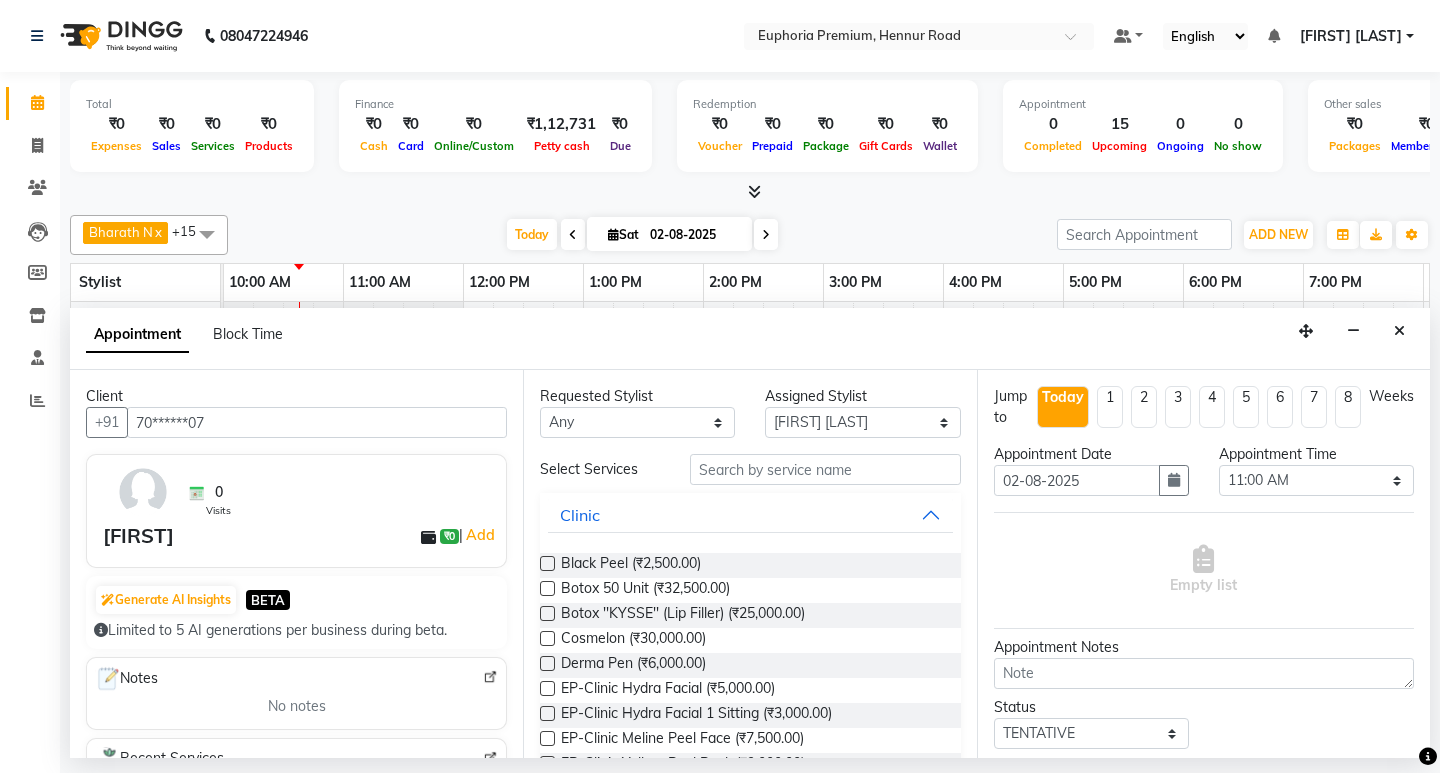 type on "70******07" 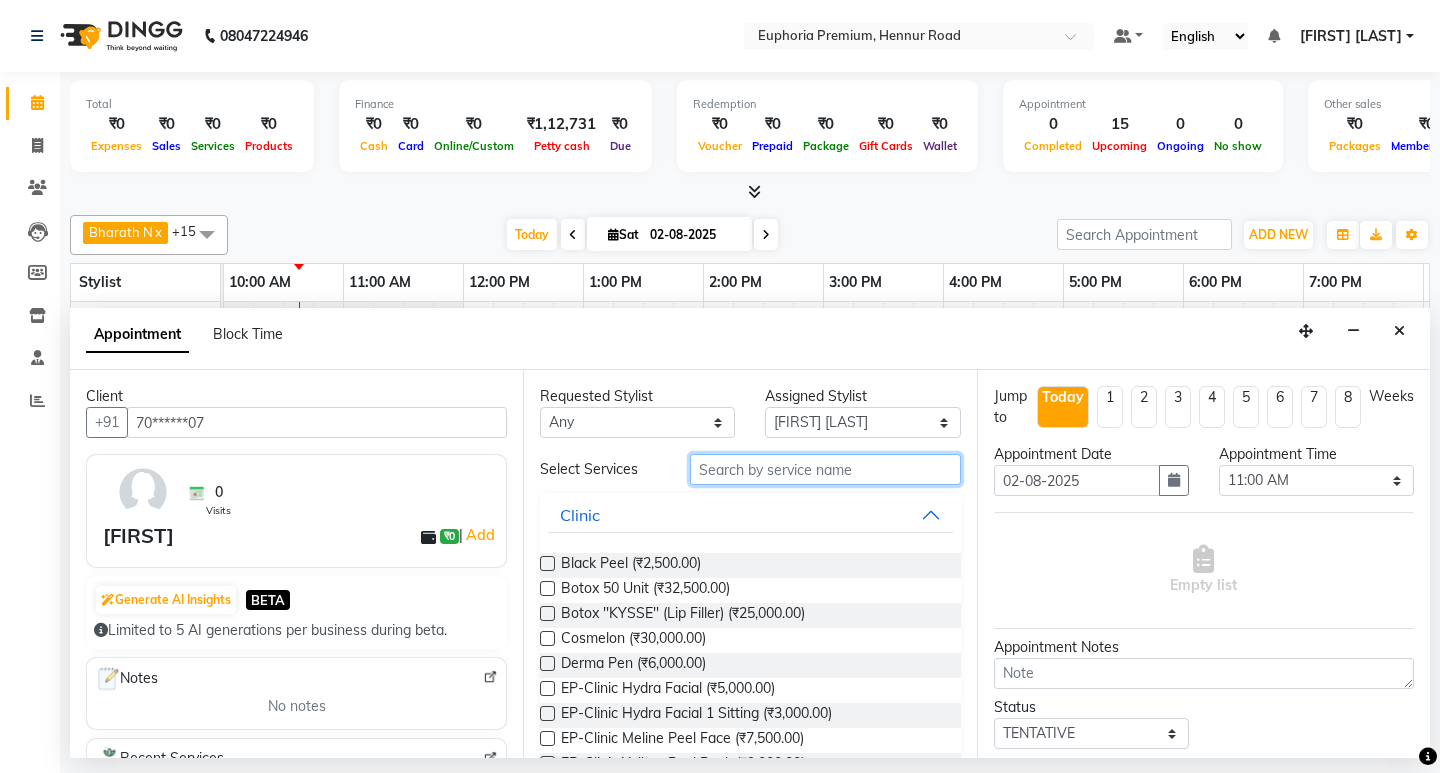 click at bounding box center [825, 469] 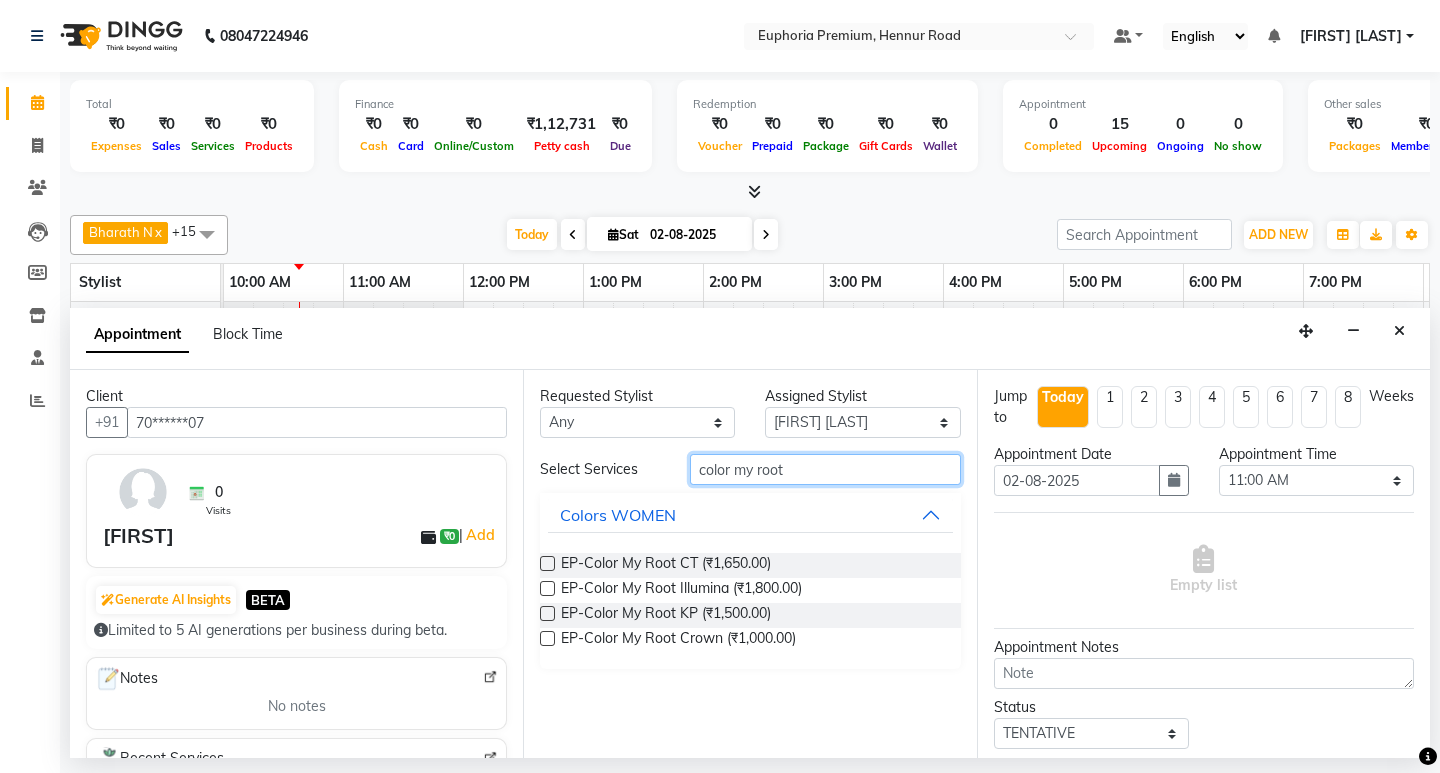 type on "color my root" 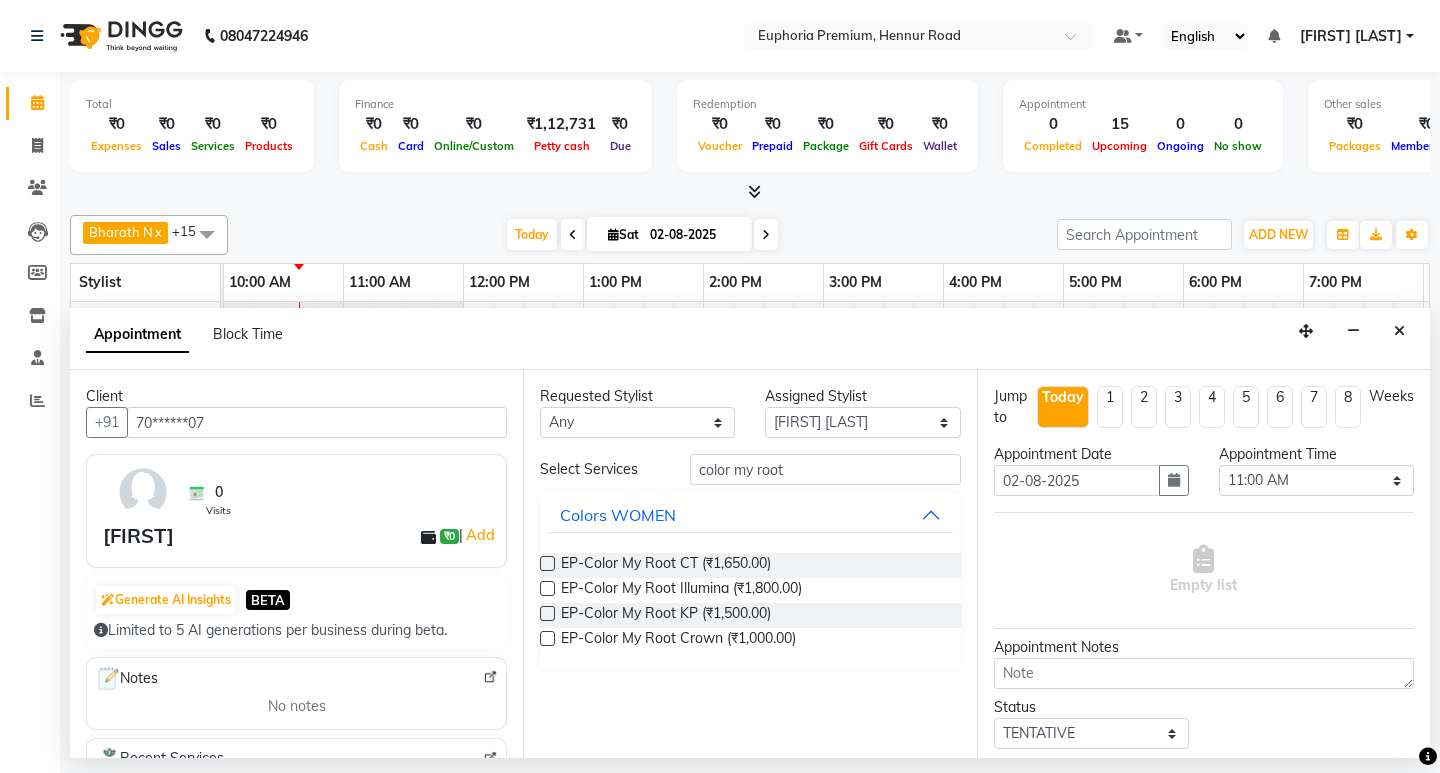 click at bounding box center [547, 613] 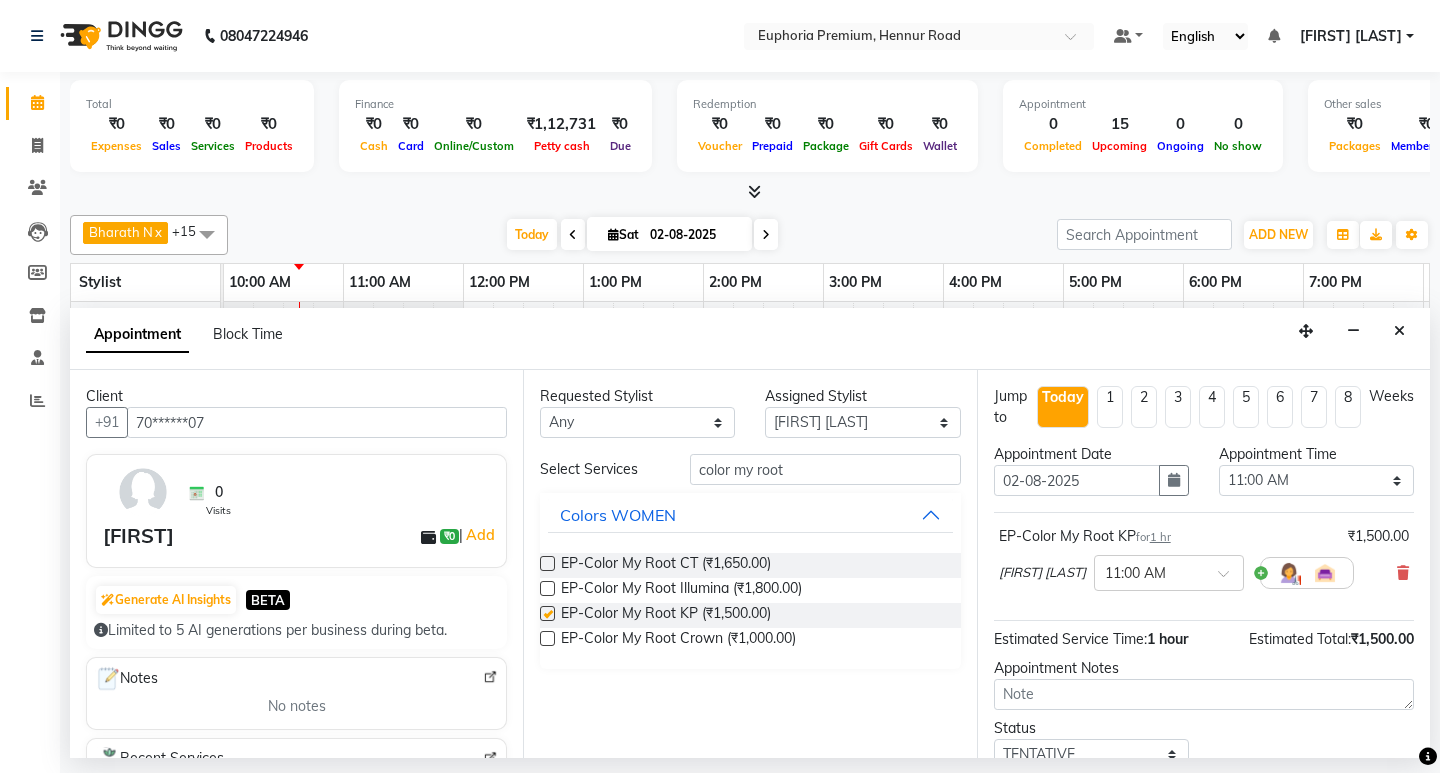 checkbox on "false" 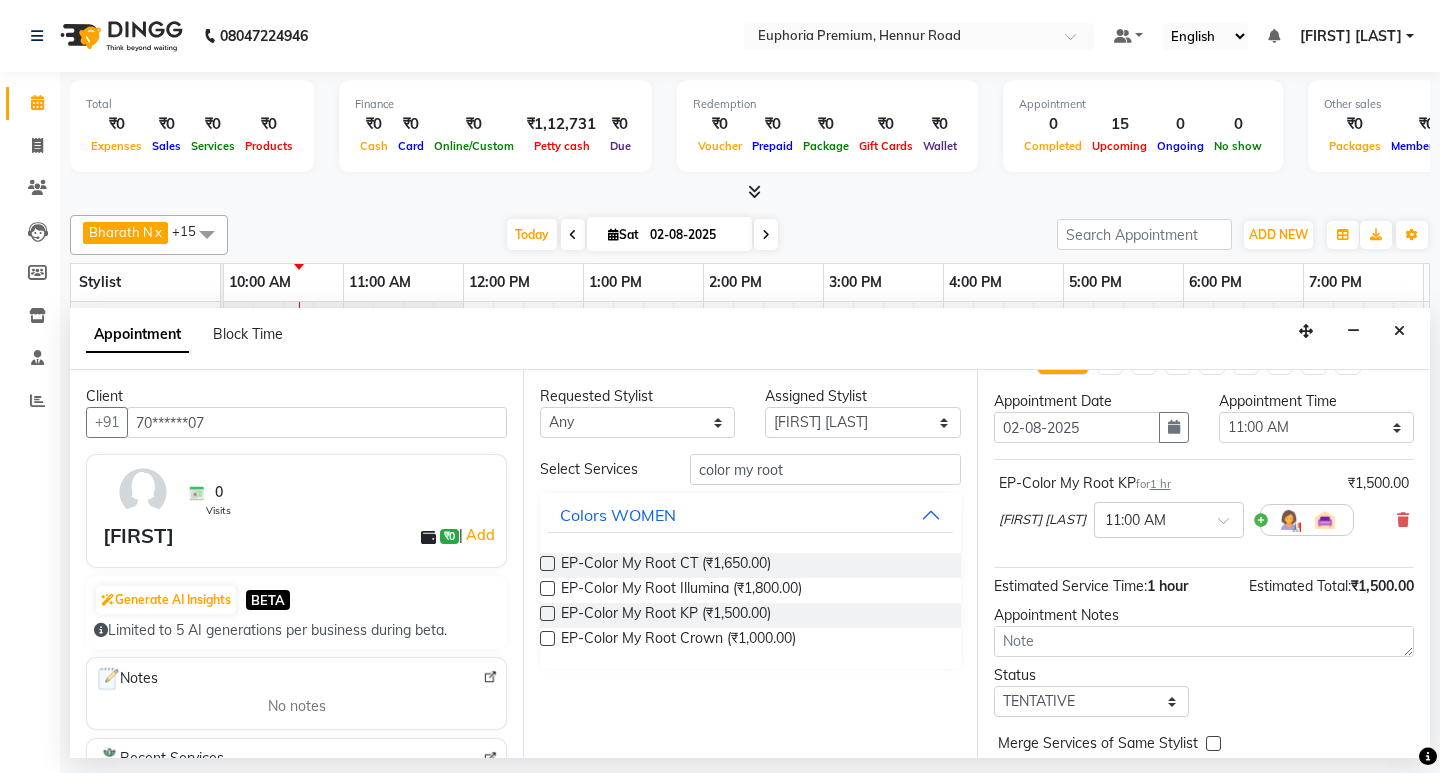 scroll, scrollTop: 138, scrollLeft: 0, axis: vertical 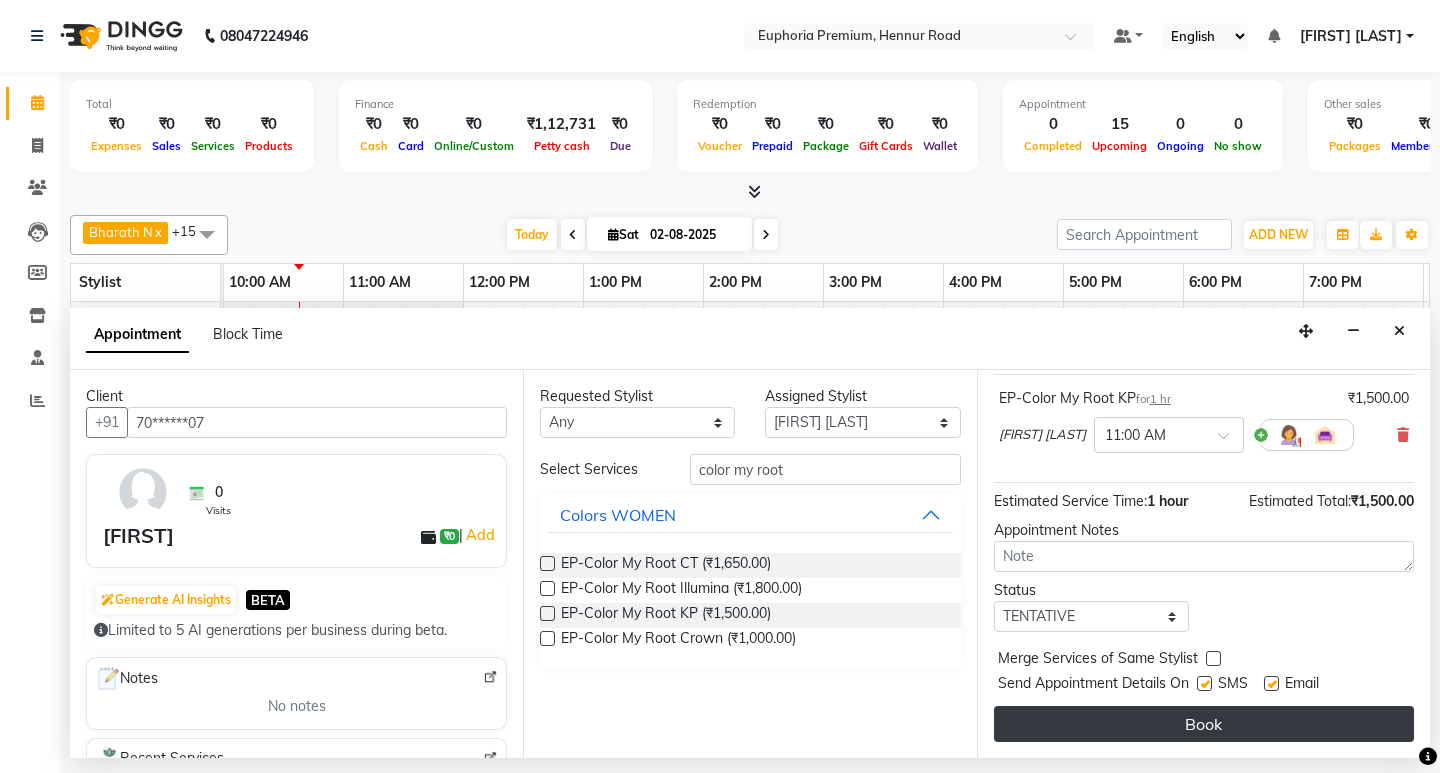 click on "Book" at bounding box center [1204, 724] 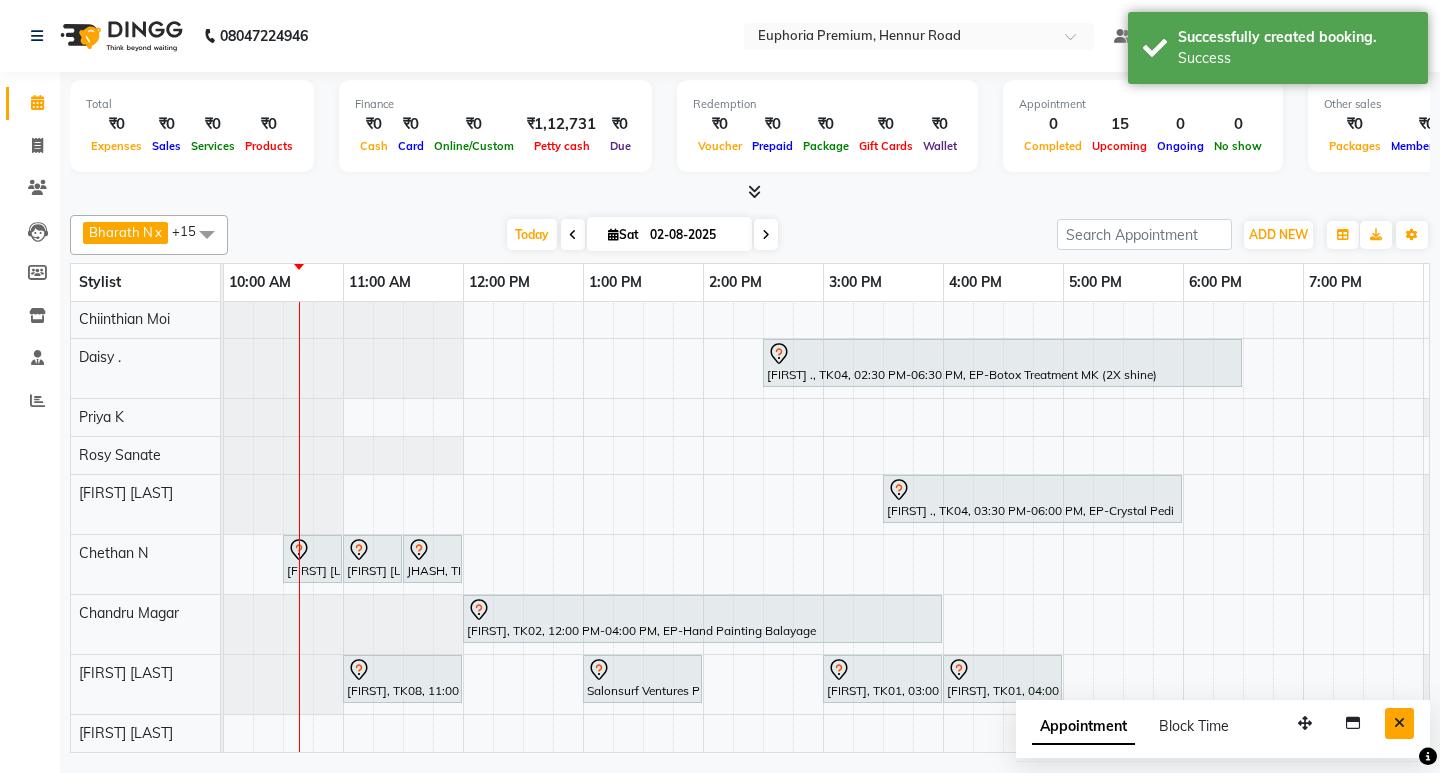click at bounding box center [1399, 723] 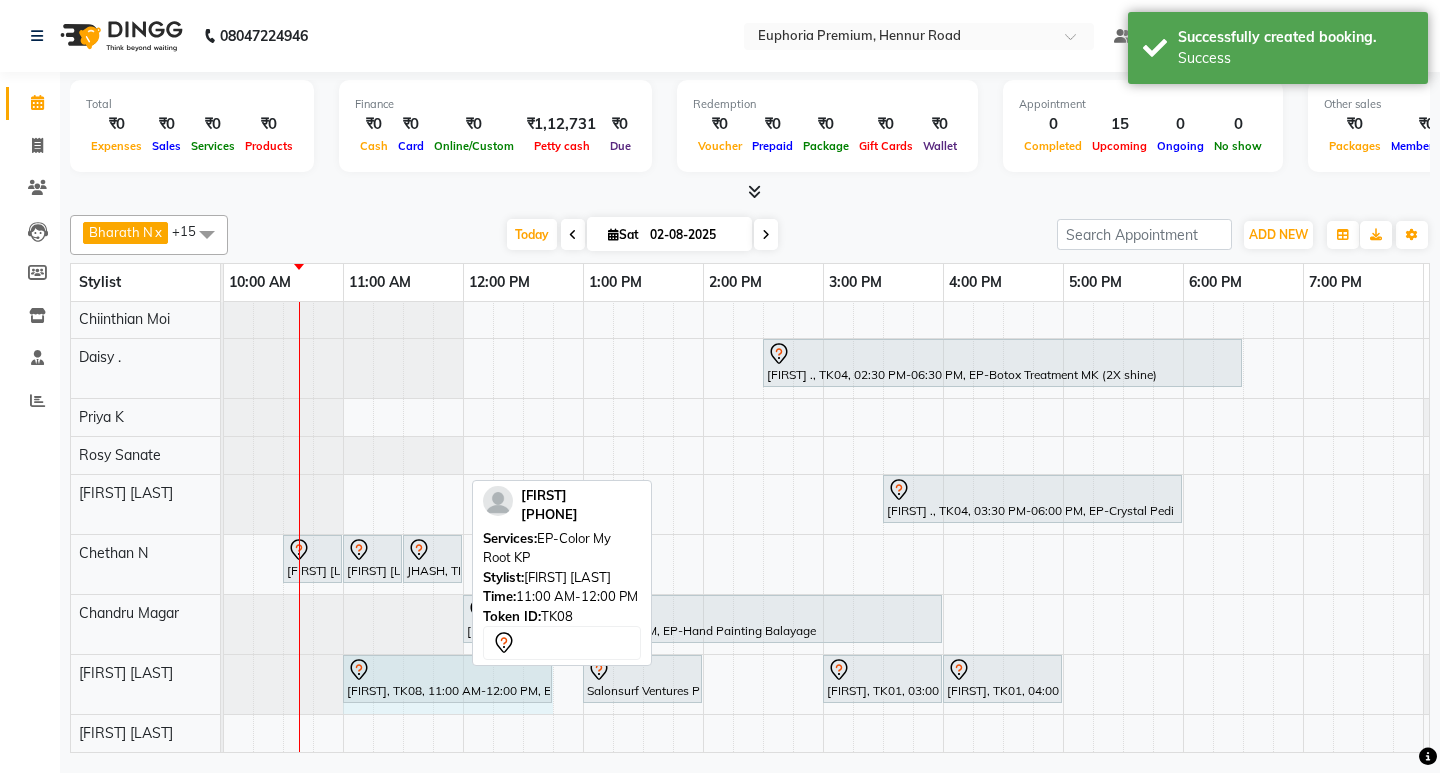 drag, startPoint x: 457, startPoint y: 652, endPoint x: 543, endPoint y: 663, distance: 86.70064 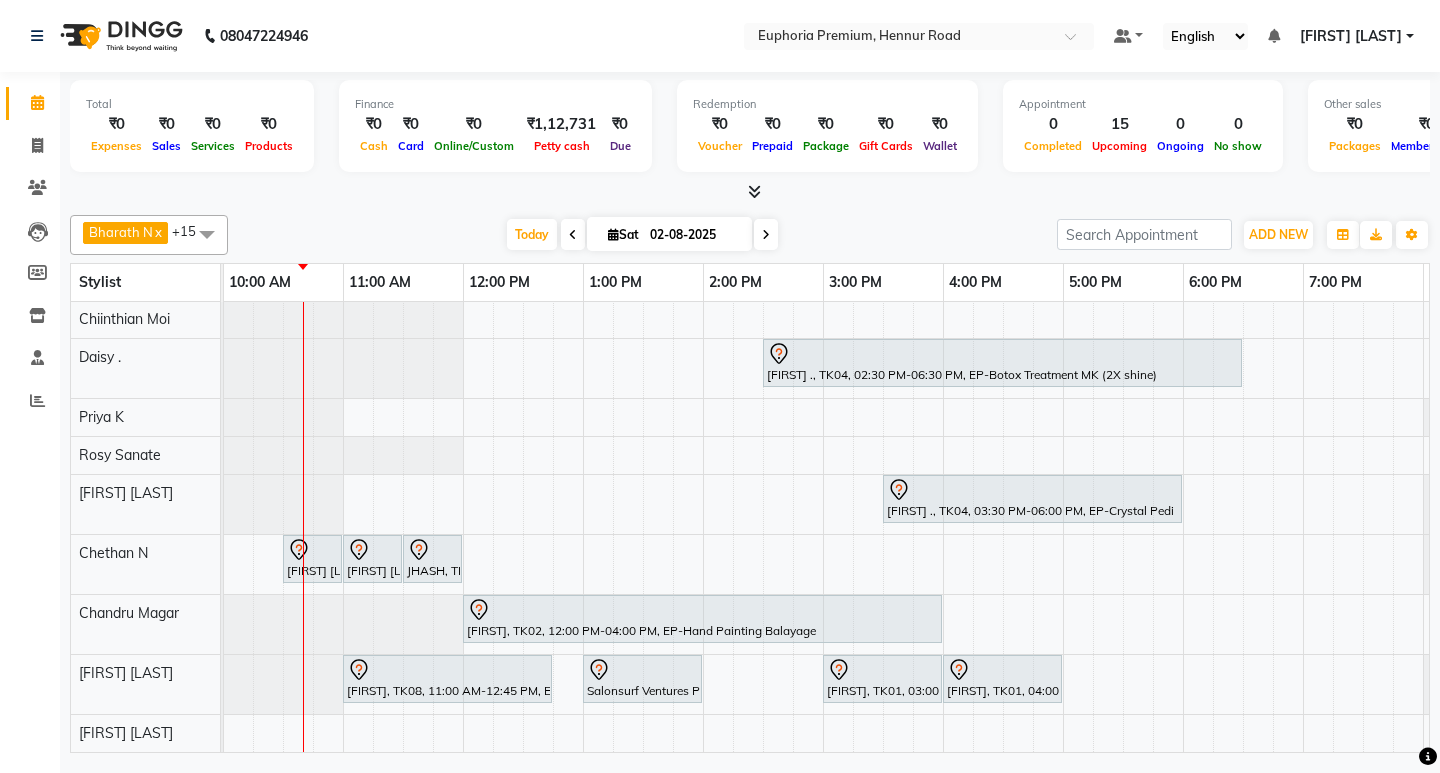click at bounding box center [573, 235] 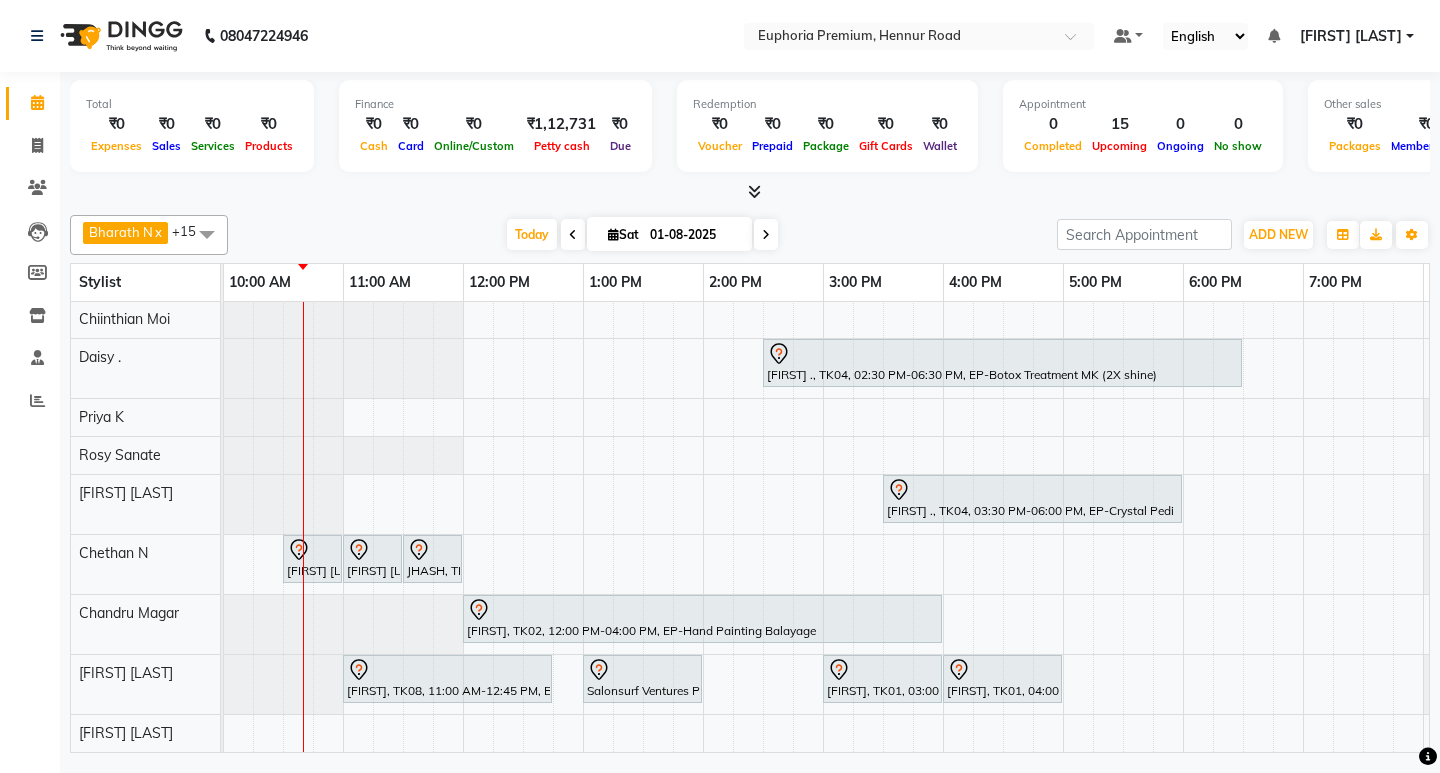 scroll, scrollTop: 0, scrollLeft: 241, axis: horizontal 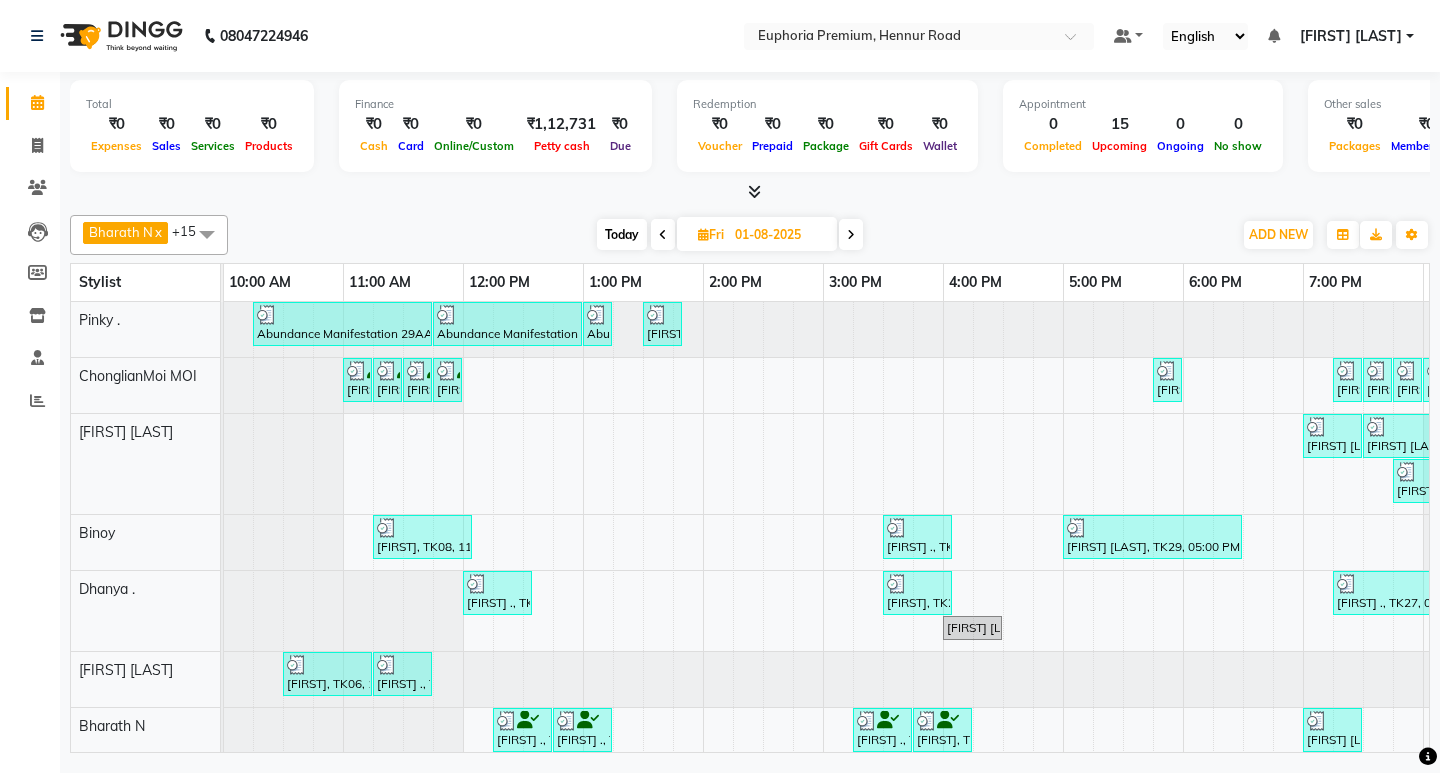click on "[FIRST] [LAST]" at bounding box center (1357, 36) 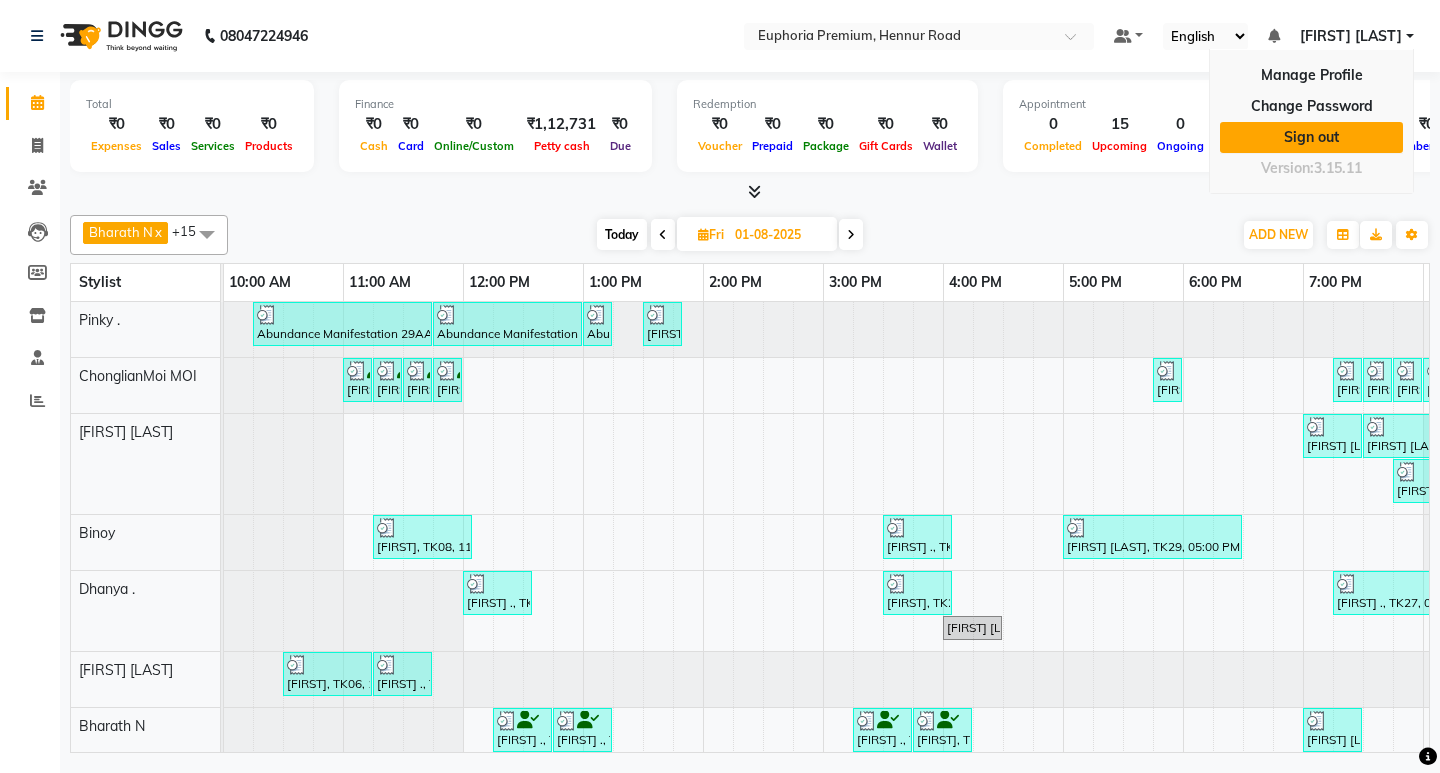 click on "Sign out" at bounding box center [1311, 137] 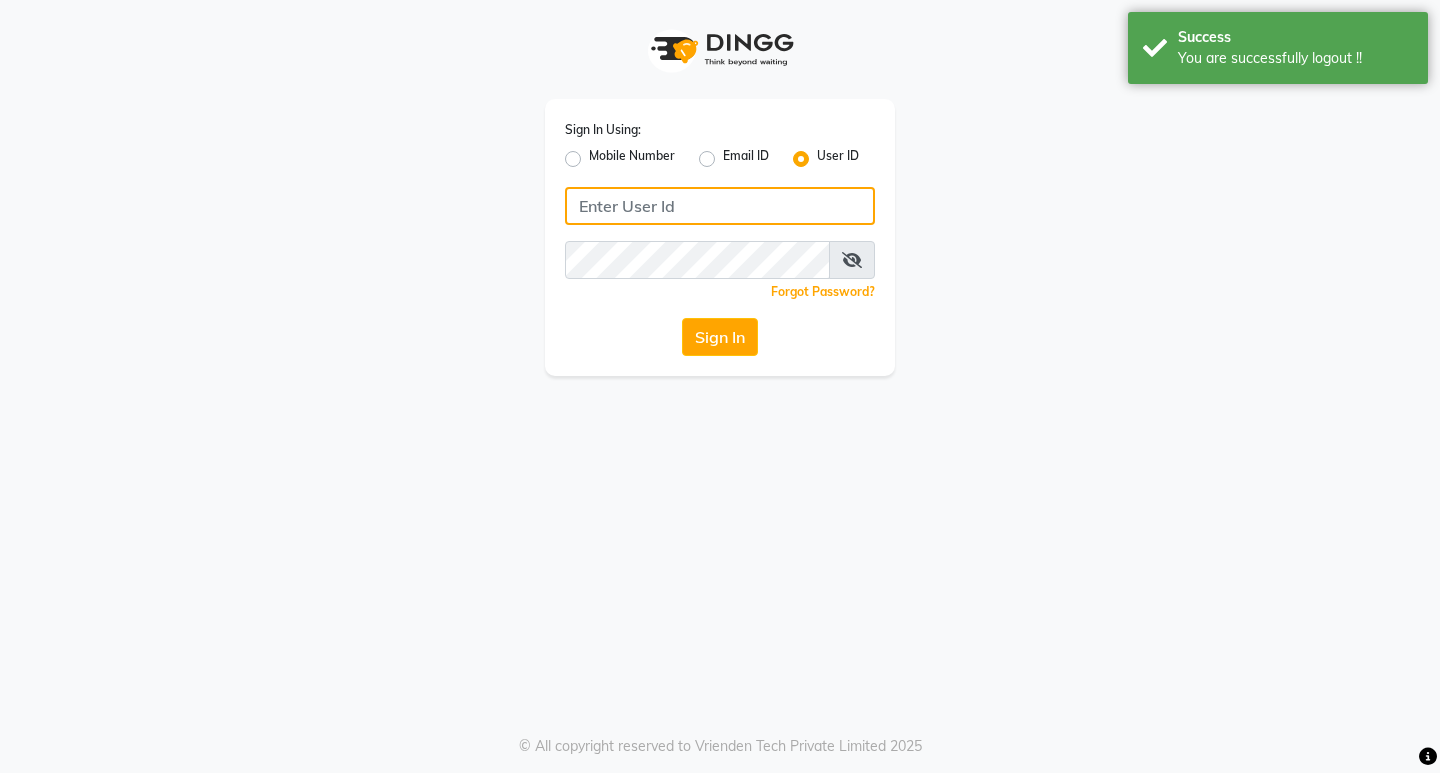 type on "[PHONE]" 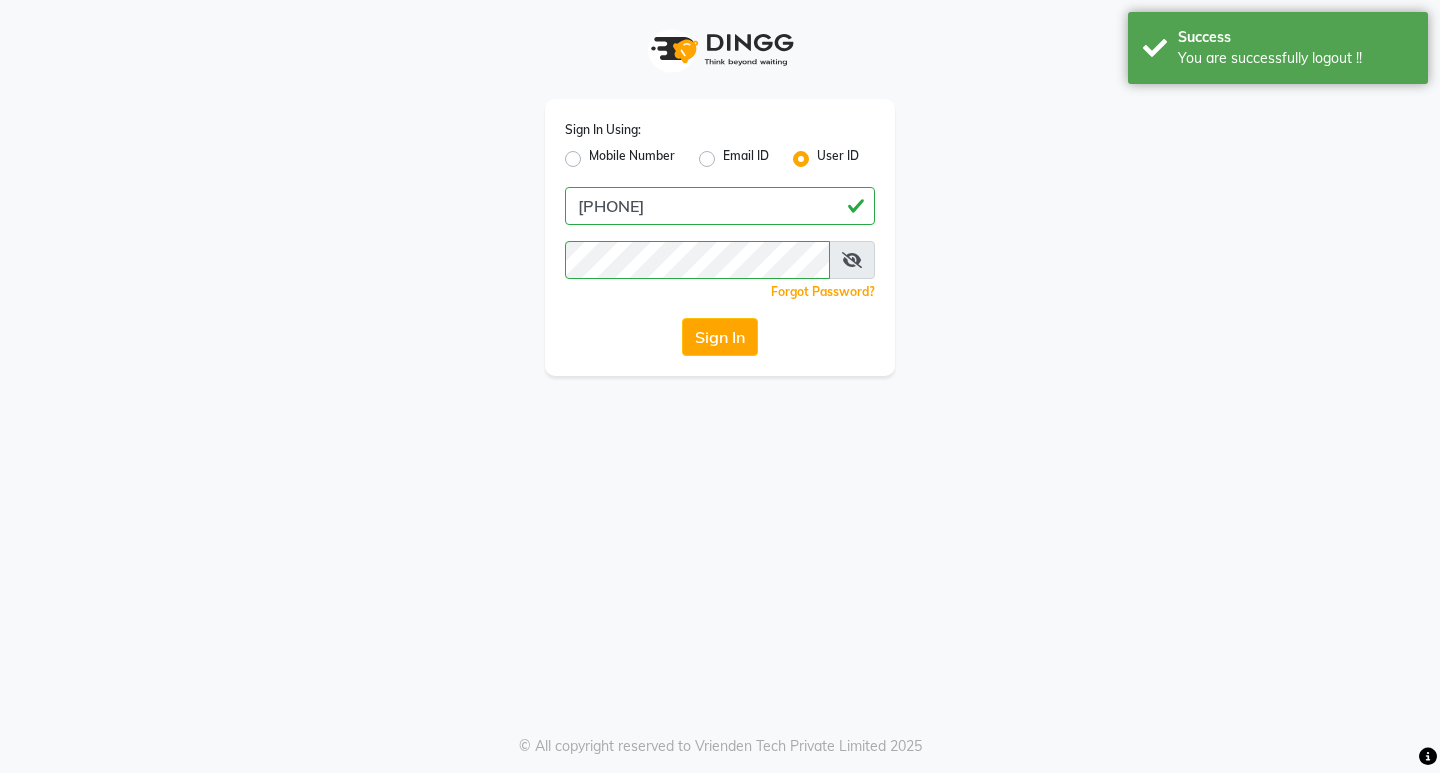 click on "Mobile Number" 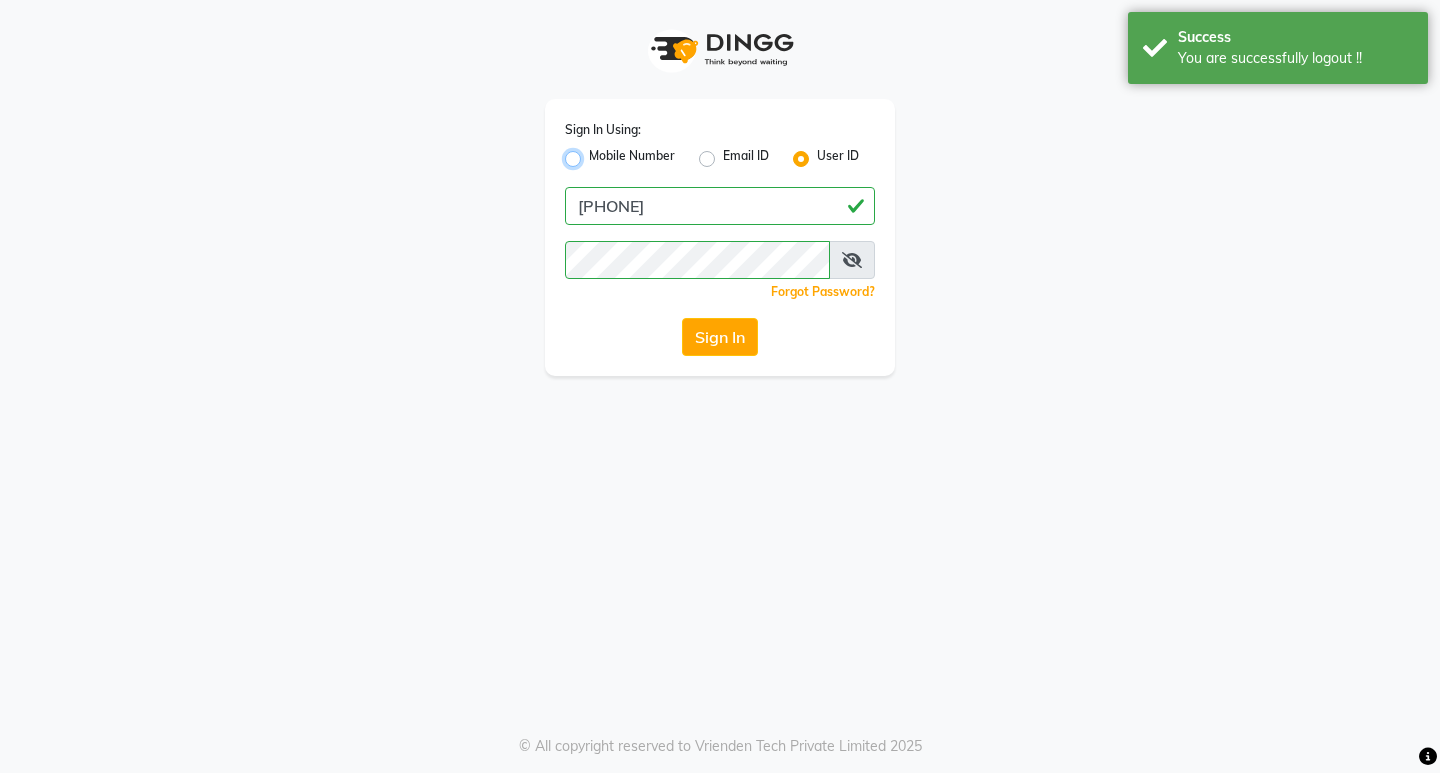 click on "Mobile Number" at bounding box center (595, 153) 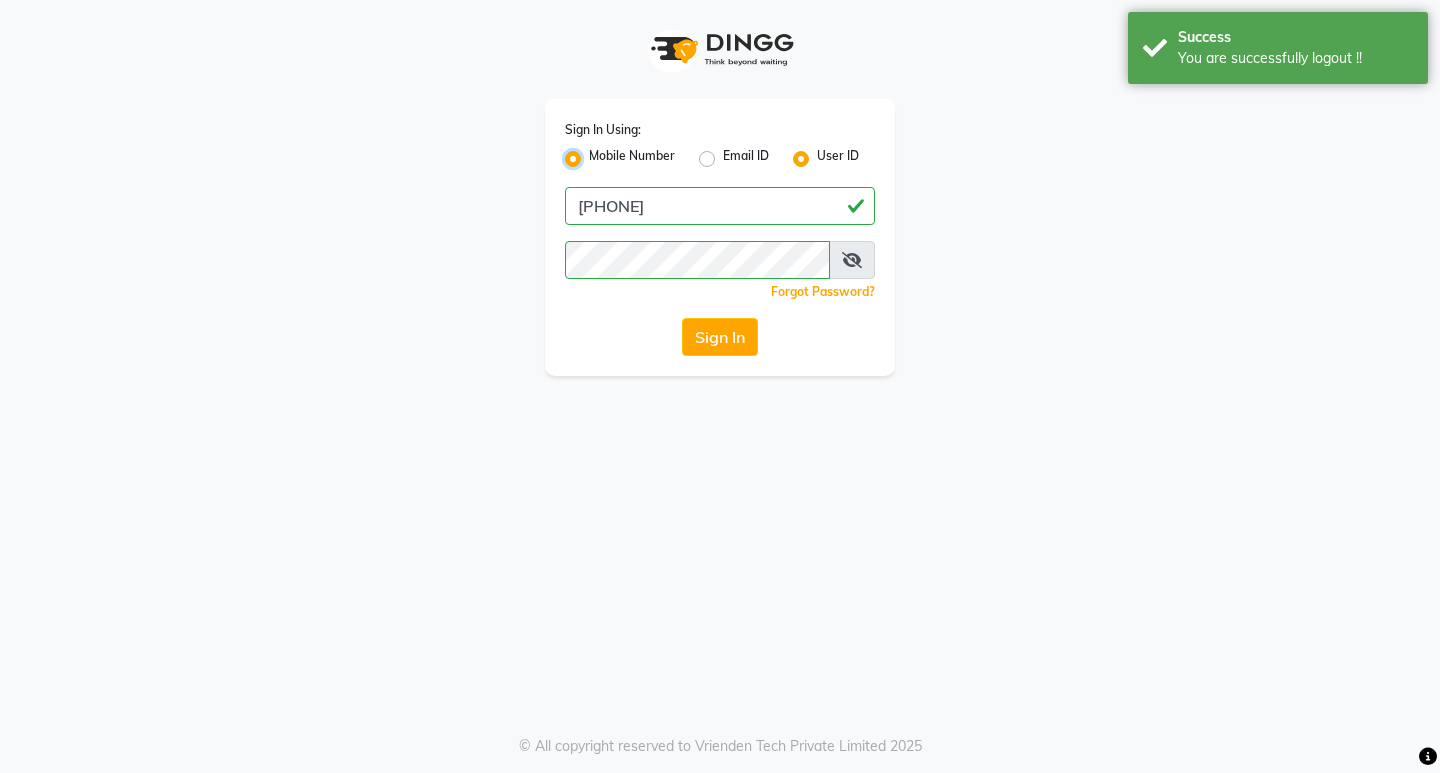 radio on "false" 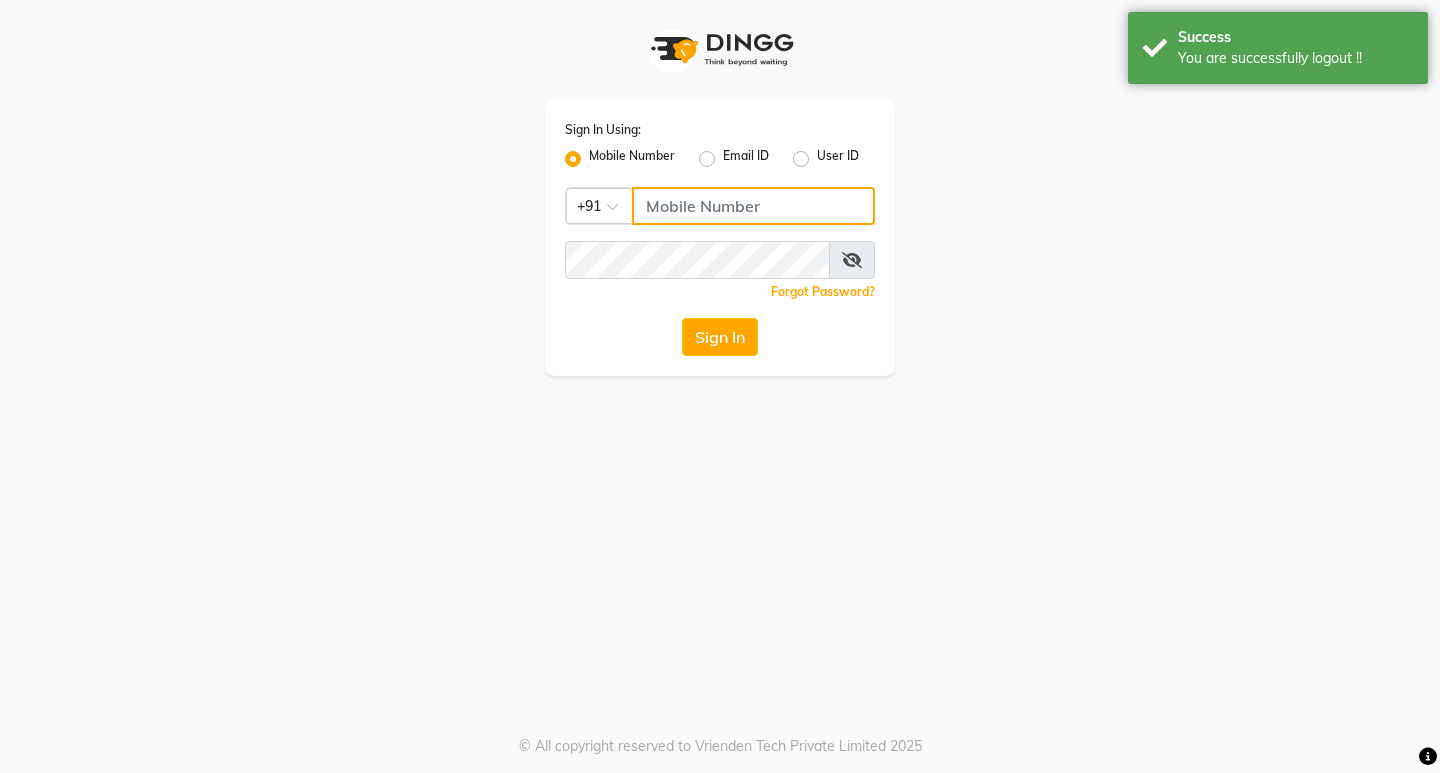 click 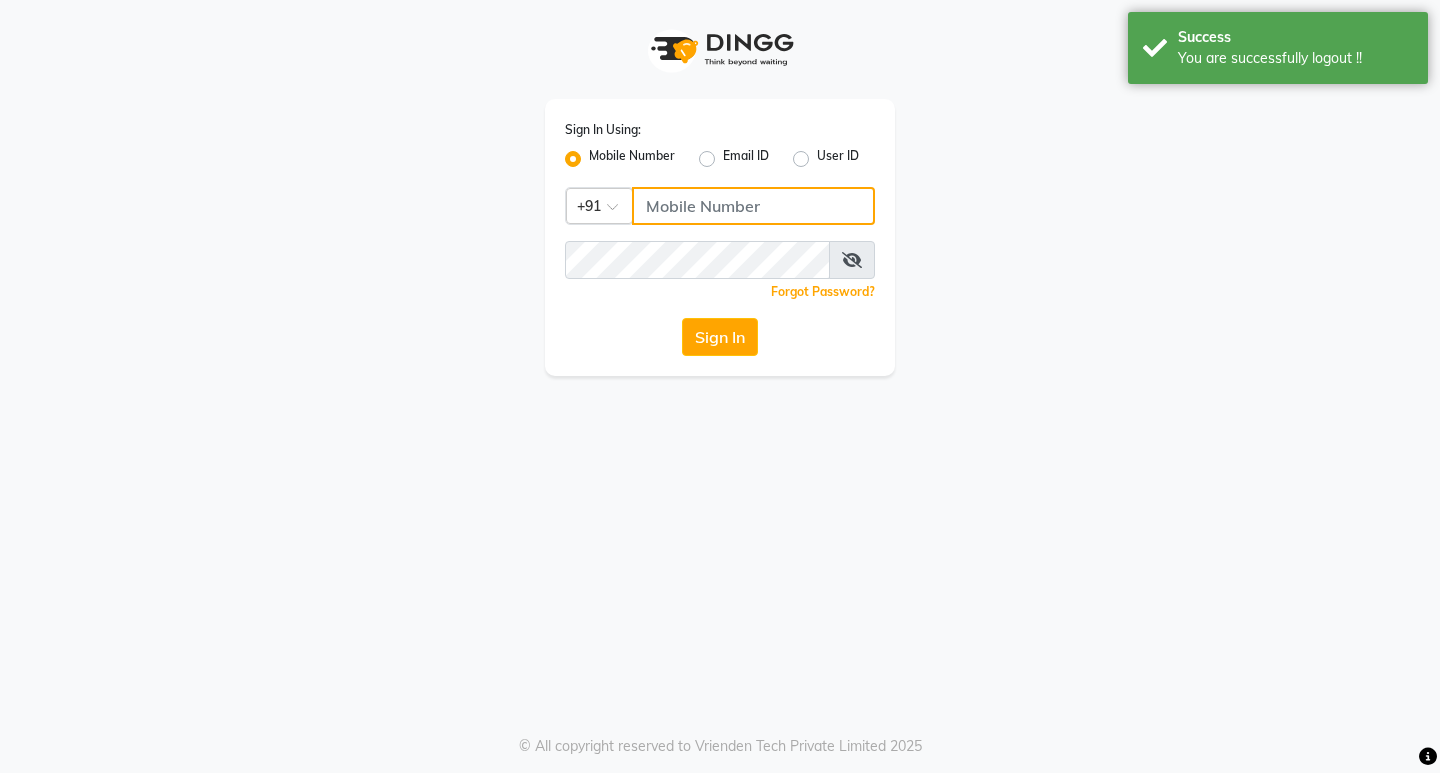 type on "8884568139" 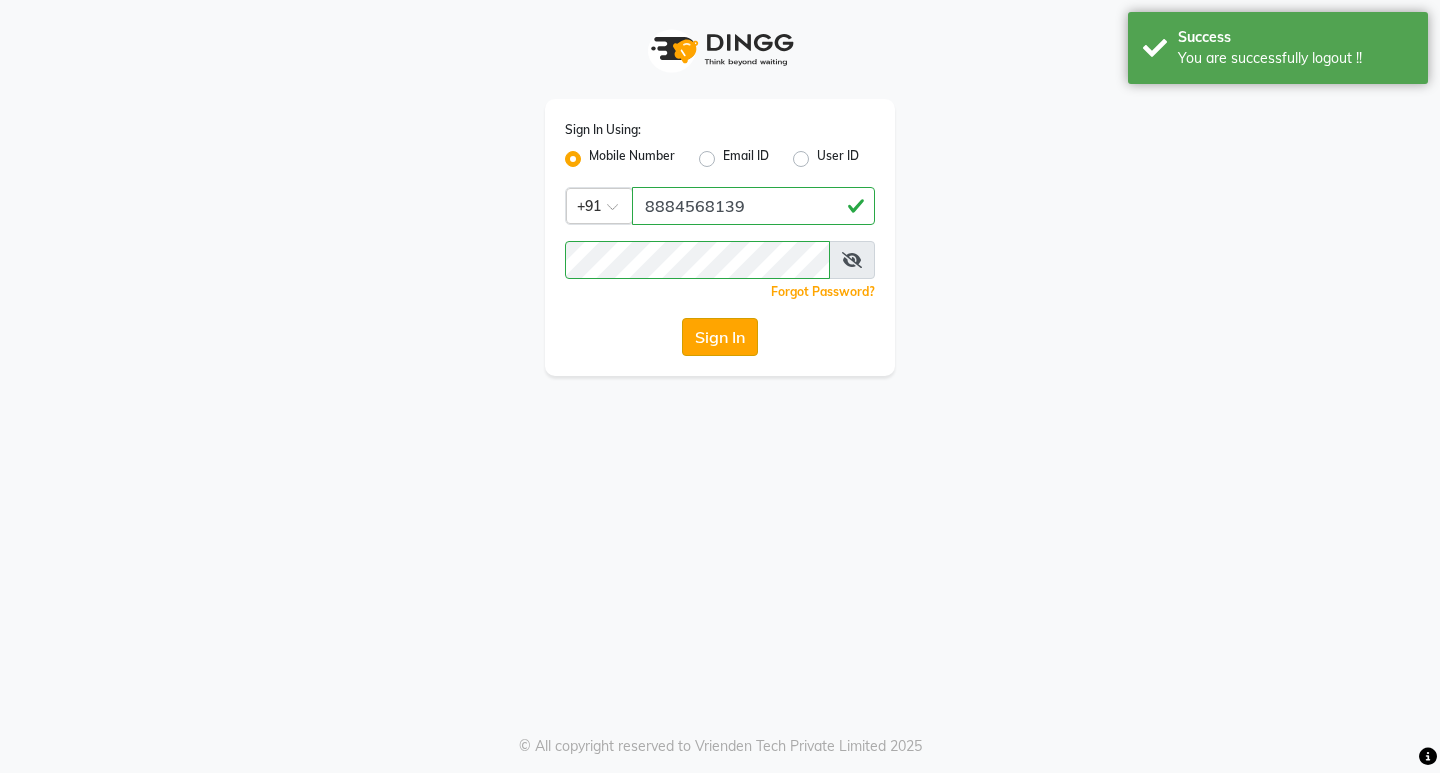 click on "Sign In" 